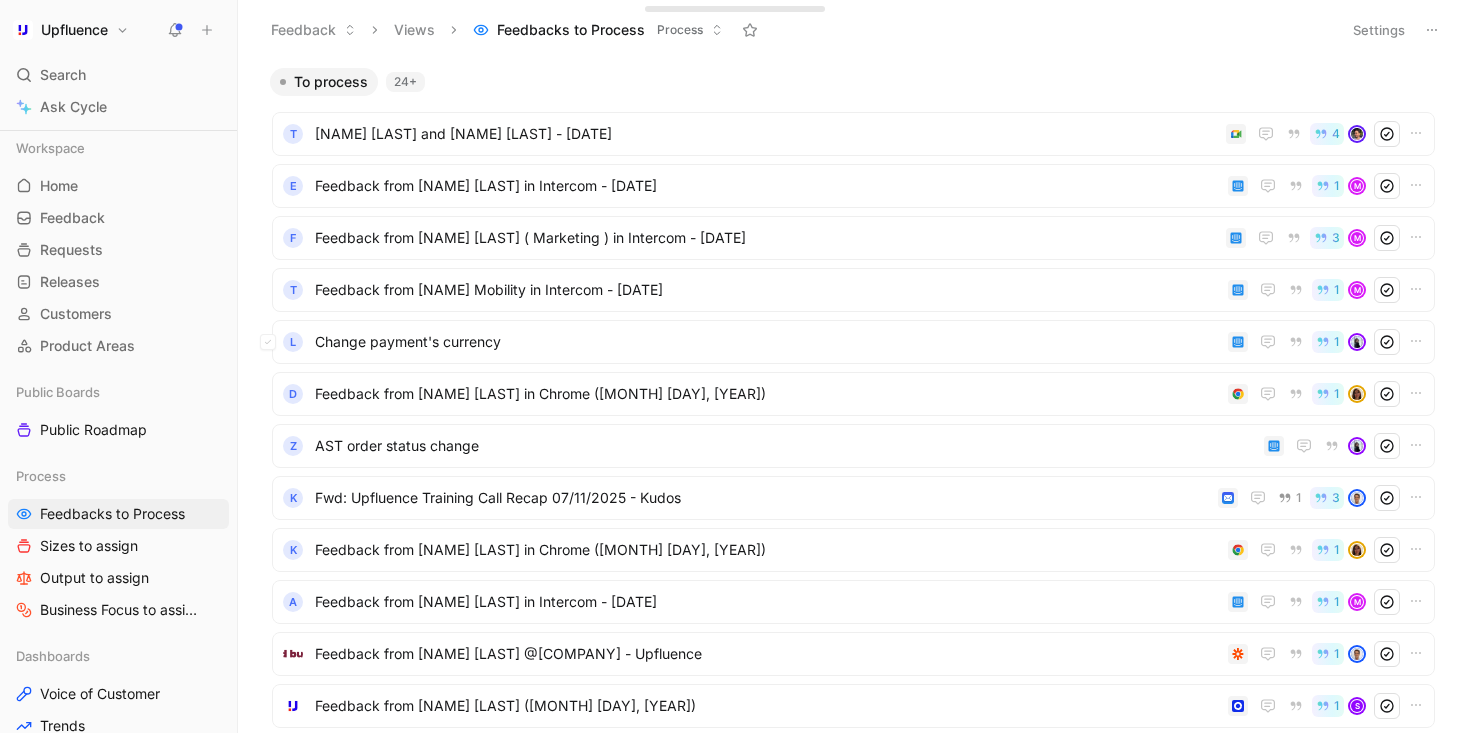 scroll, scrollTop: 0, scrollLeft: 0, axis: both 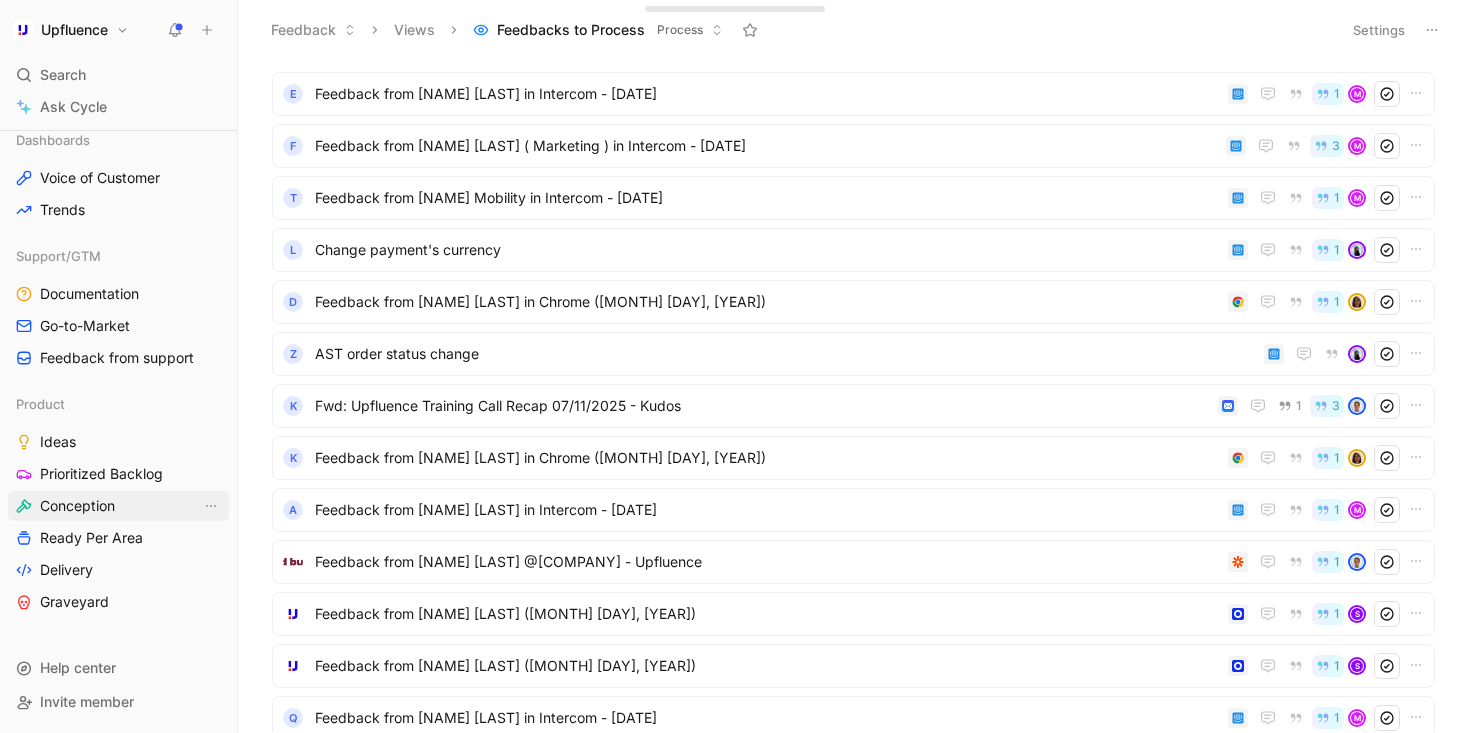 click on "Conception" at bounding box center (118, 506) 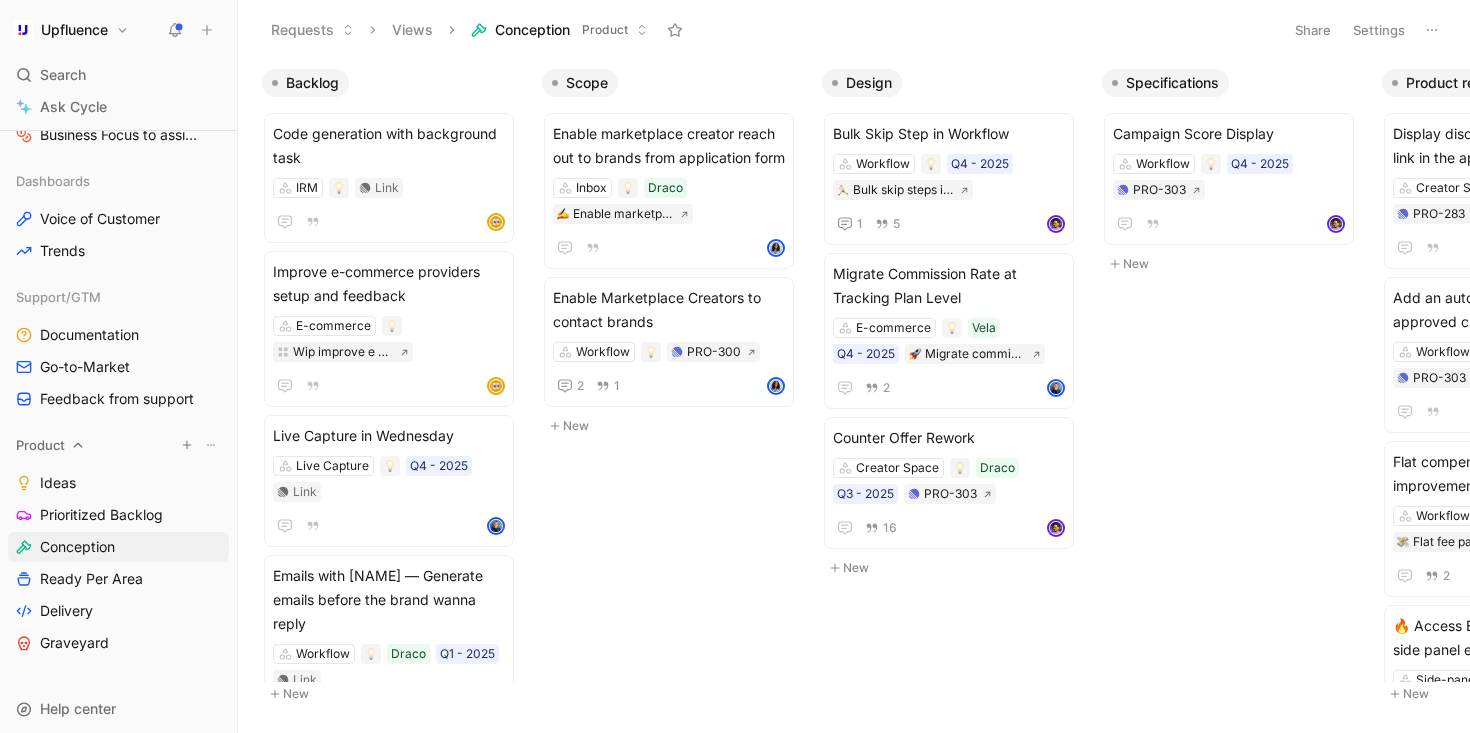 scroll, scrollTop: 516, scrollLeft: 0, axis: vertical 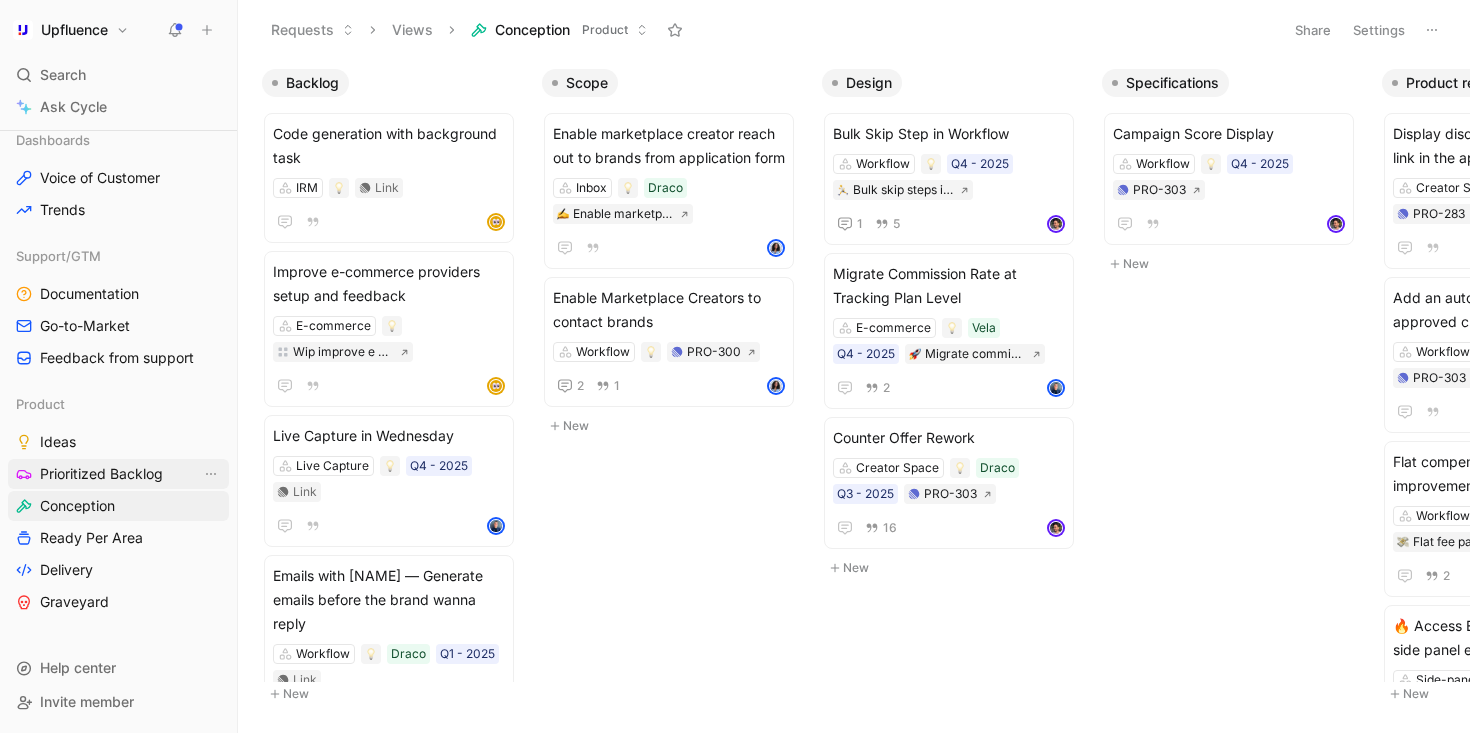 click on "Prioritized Backlog" at bounding box center [101, 474] 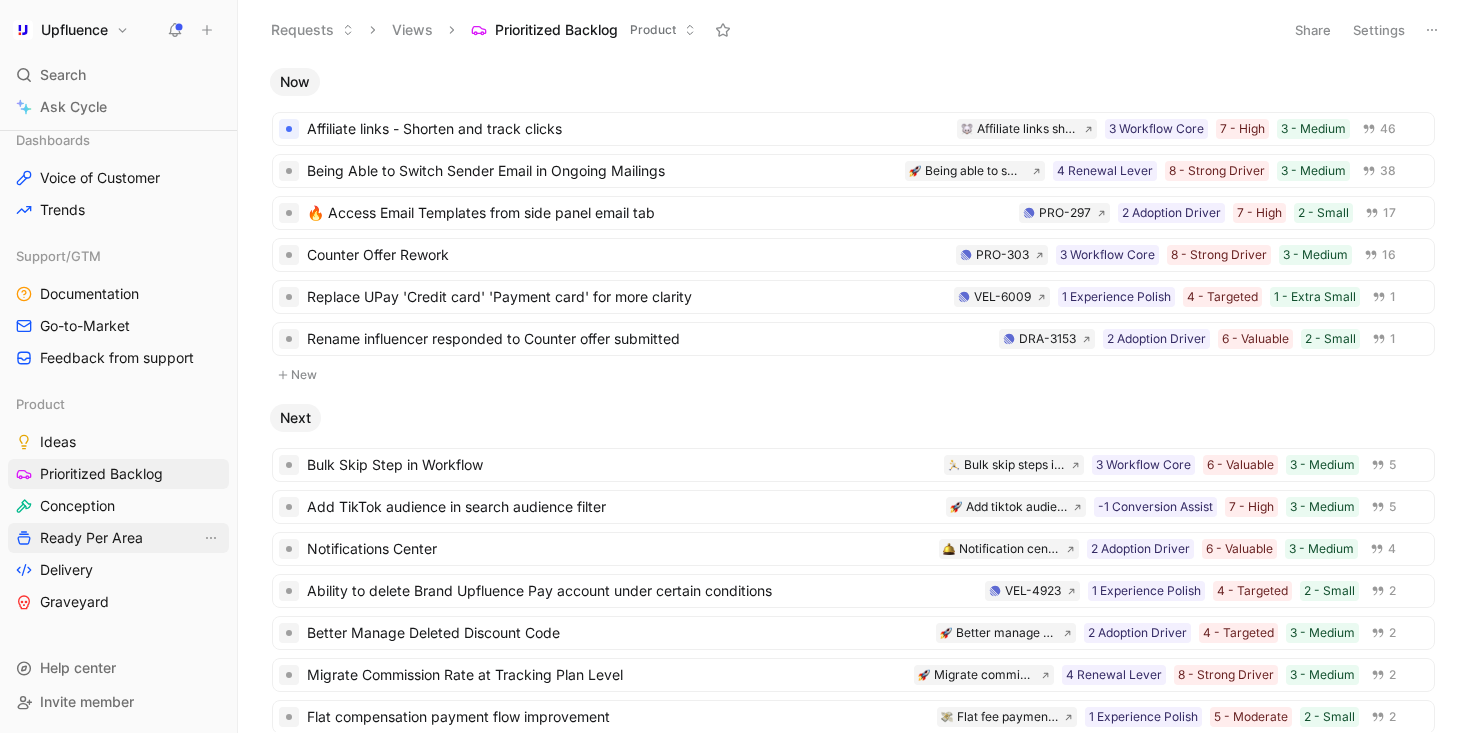 click on "Ready Per Area" at bounding box center (91, 538) 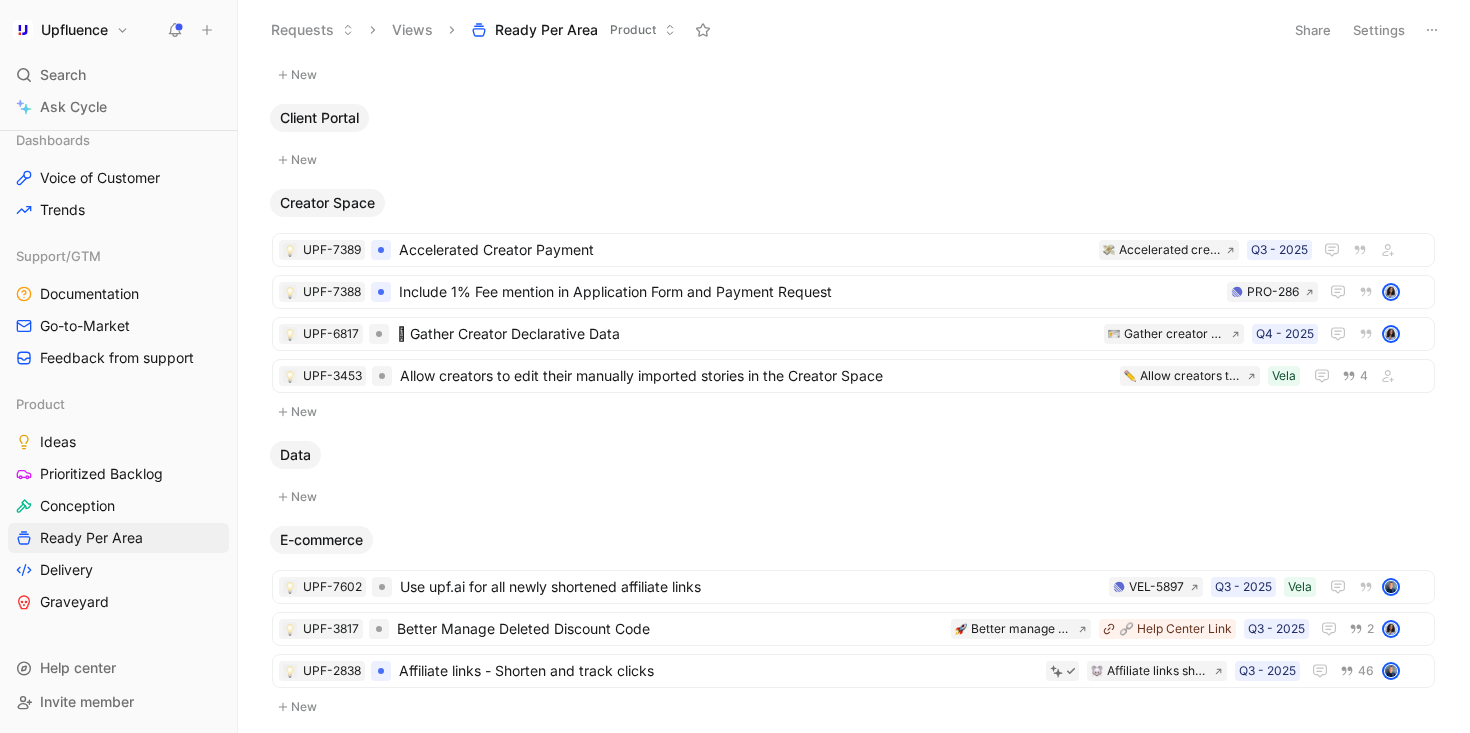 scroll, scrollTop: 57, scrollLeft: 0, axis: vertical 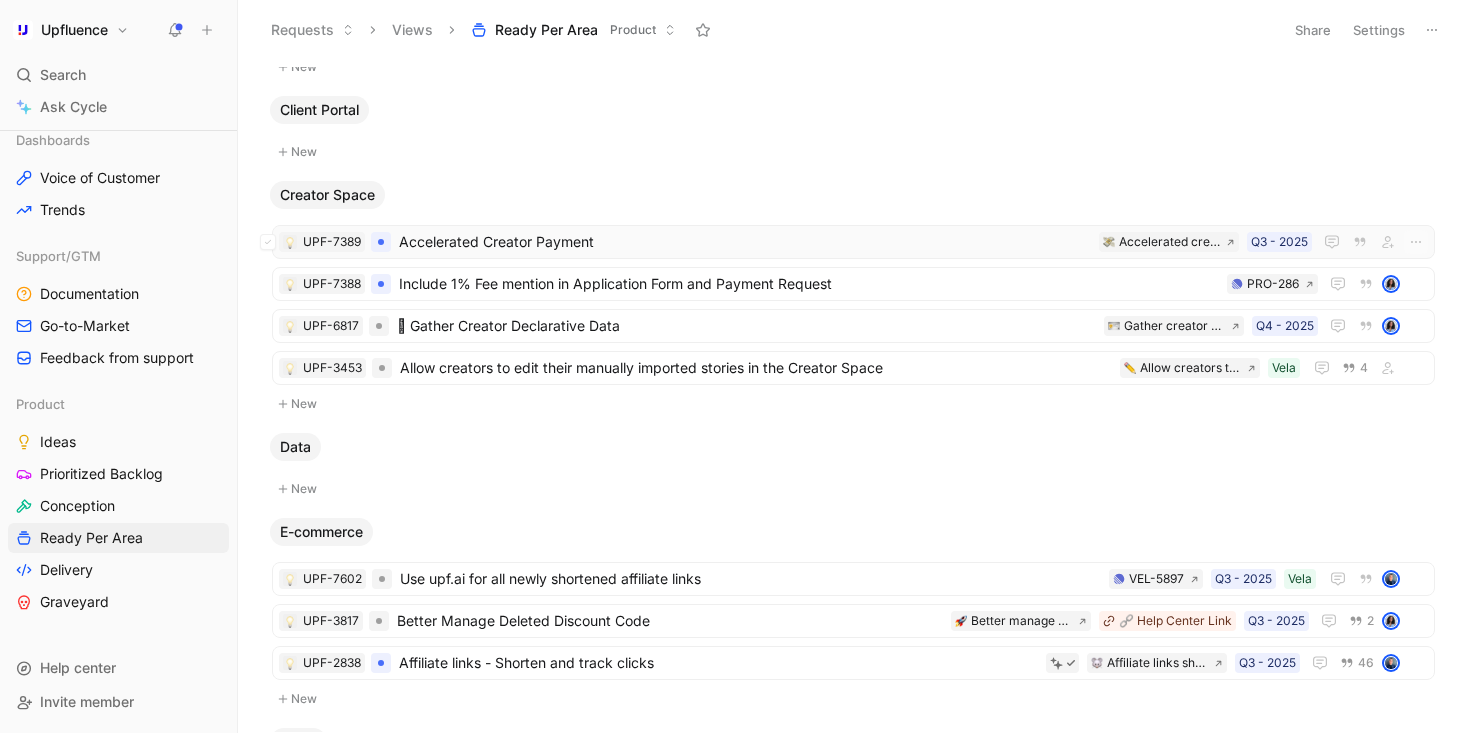 click on "Accelerated Creator Payment" at bounding box center (745, 242) 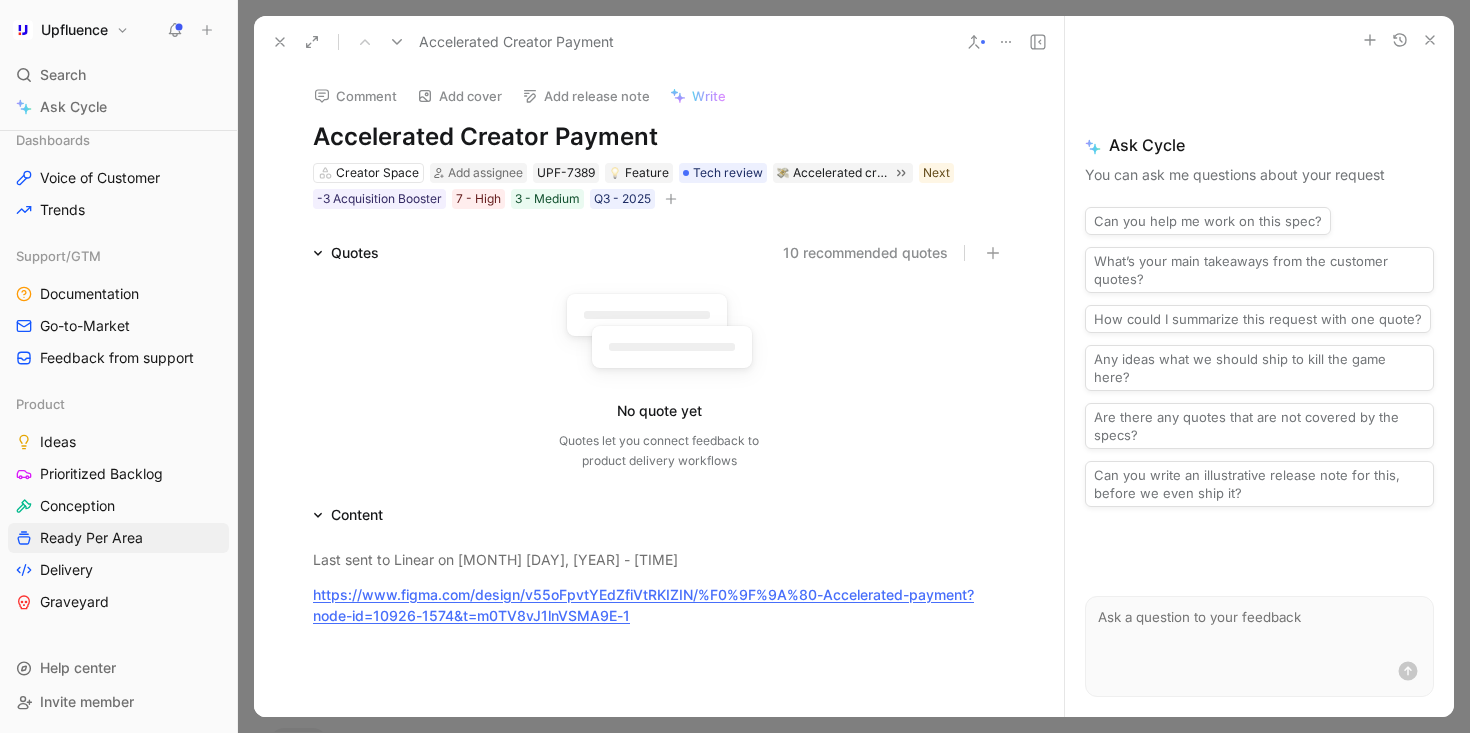 click 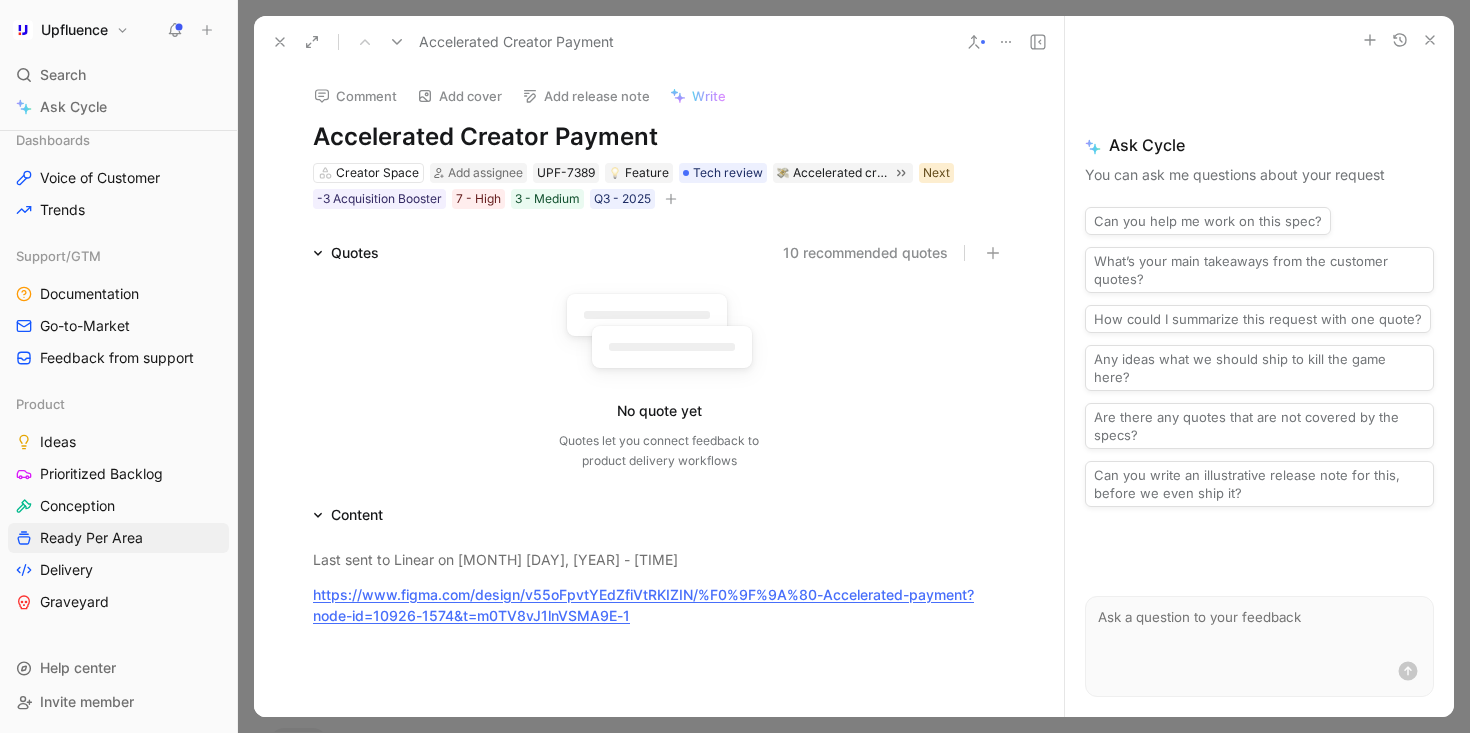 click on "Next" at bounding box center [936, 173] 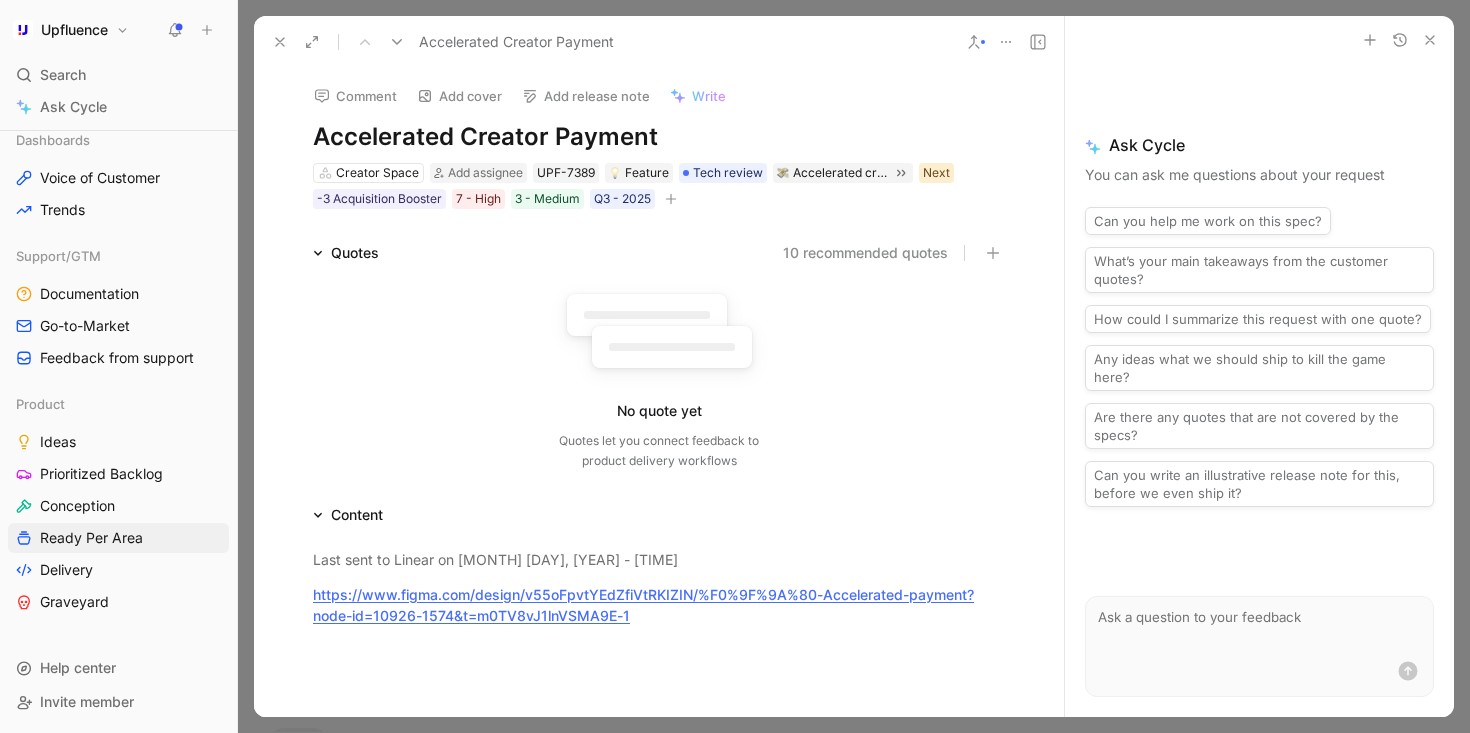 click on "Next" at bounding box center (936, 173) 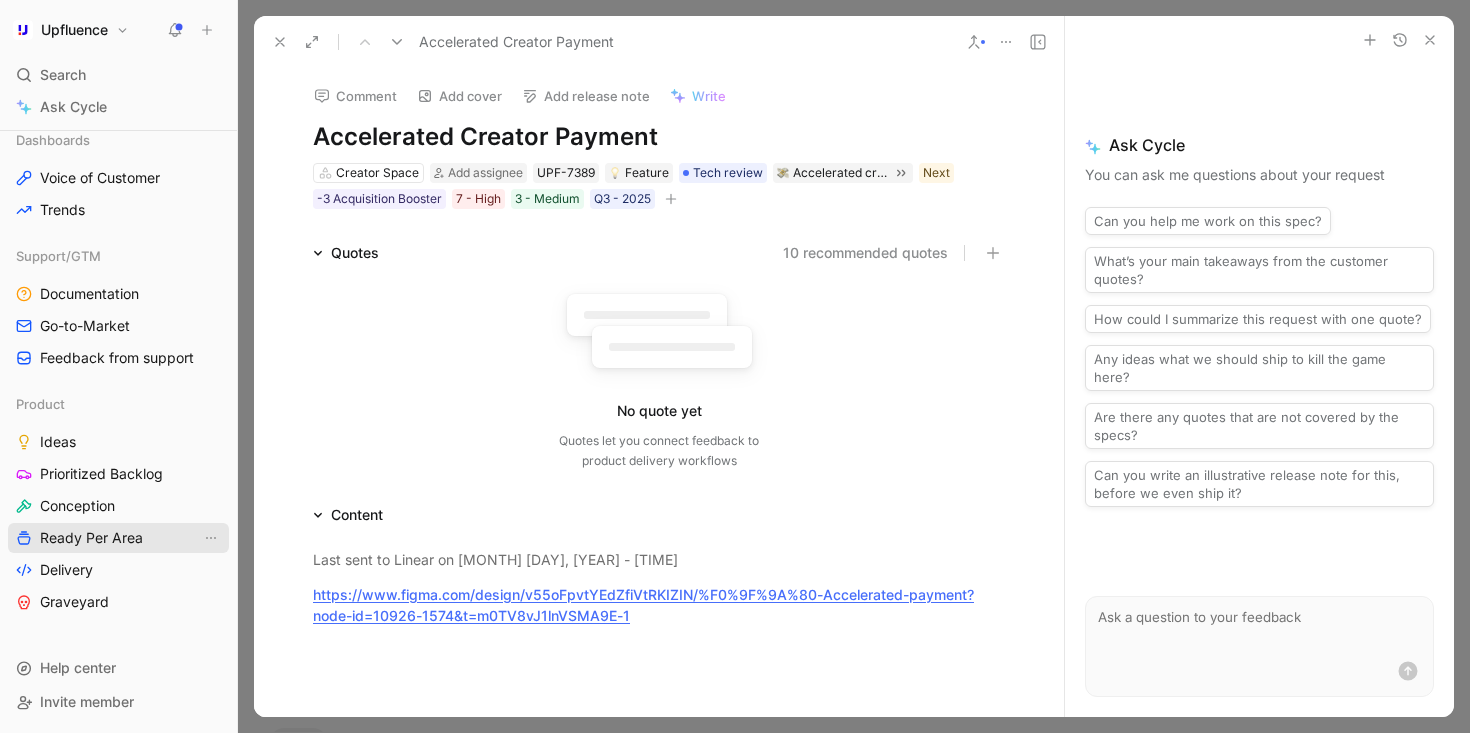 scroll, scrollTop: 516, scrollLeft: 0, axis: vertical 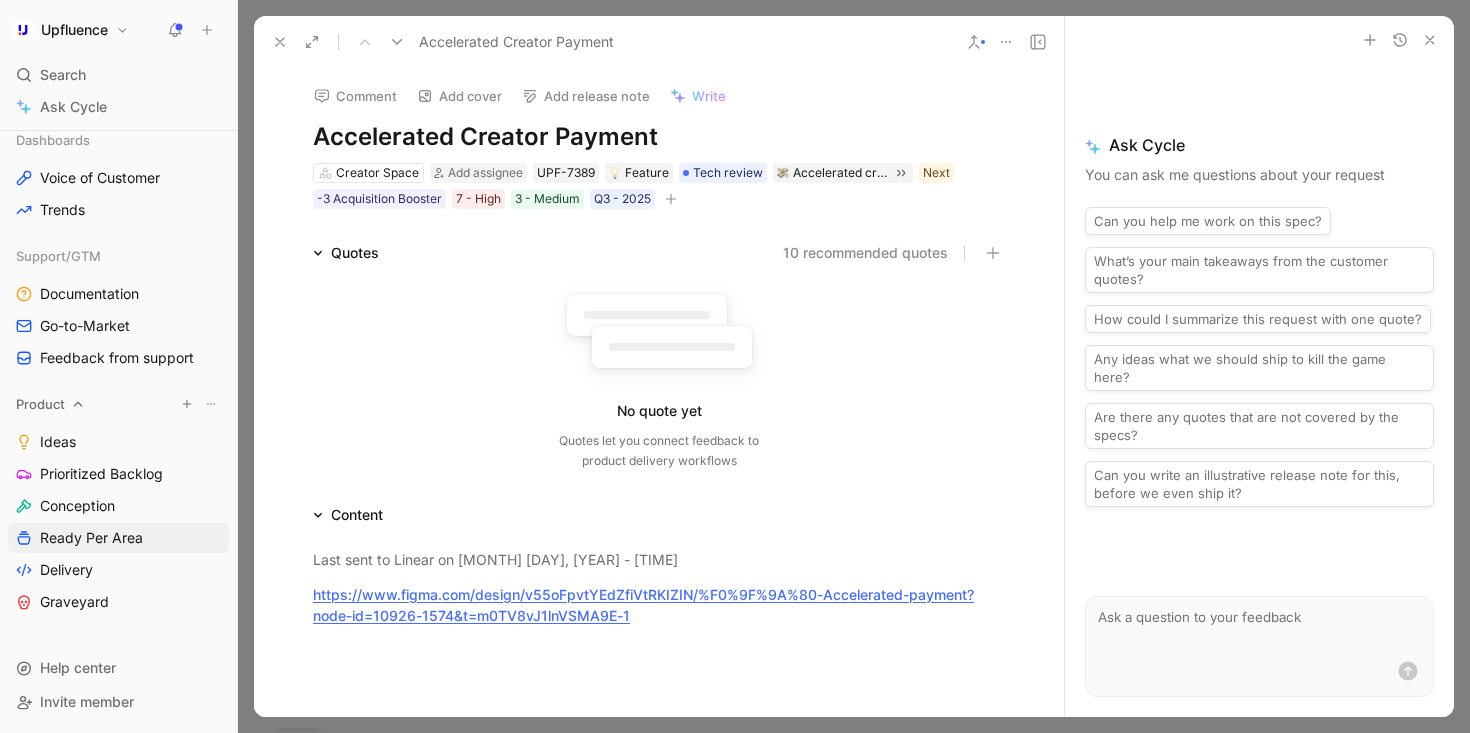 click 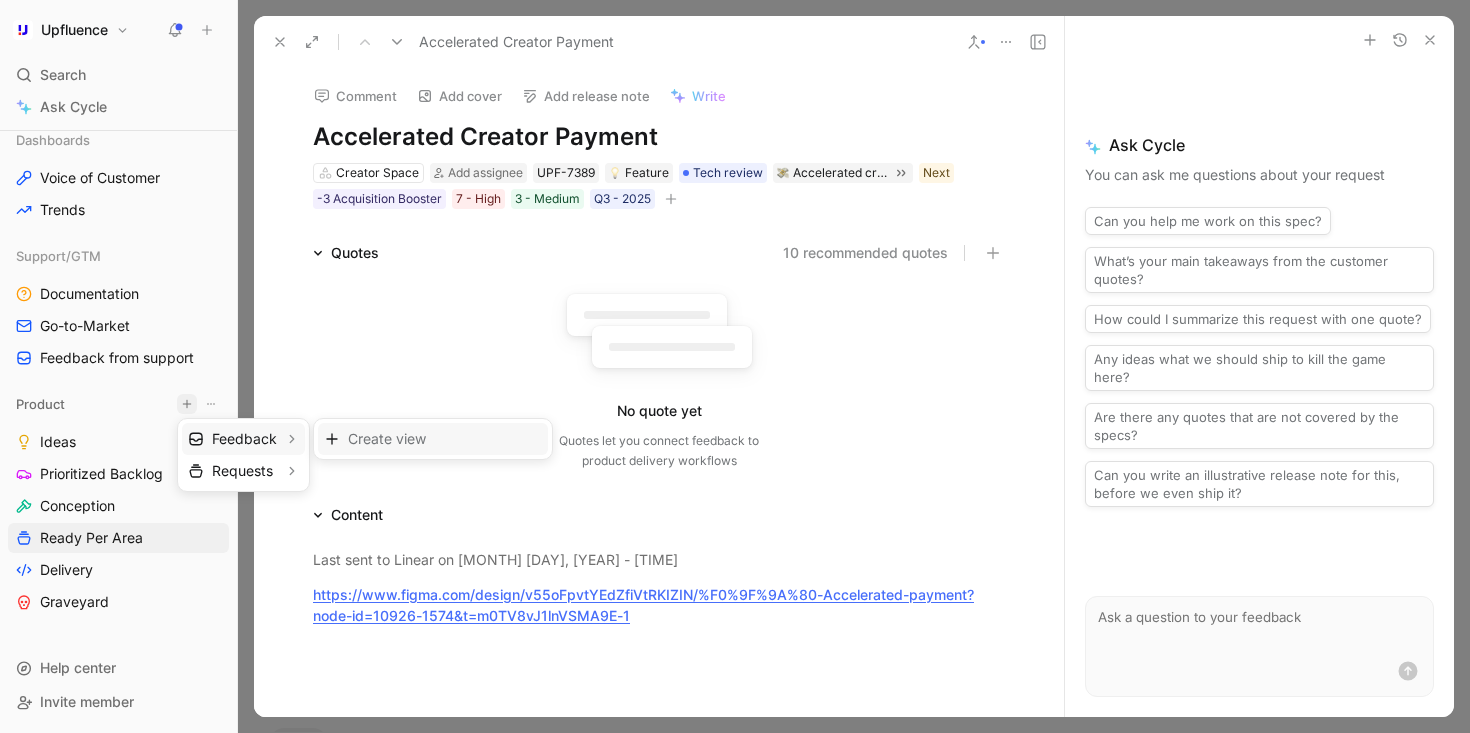 click on "Create view" at bounding box center [387, 438] 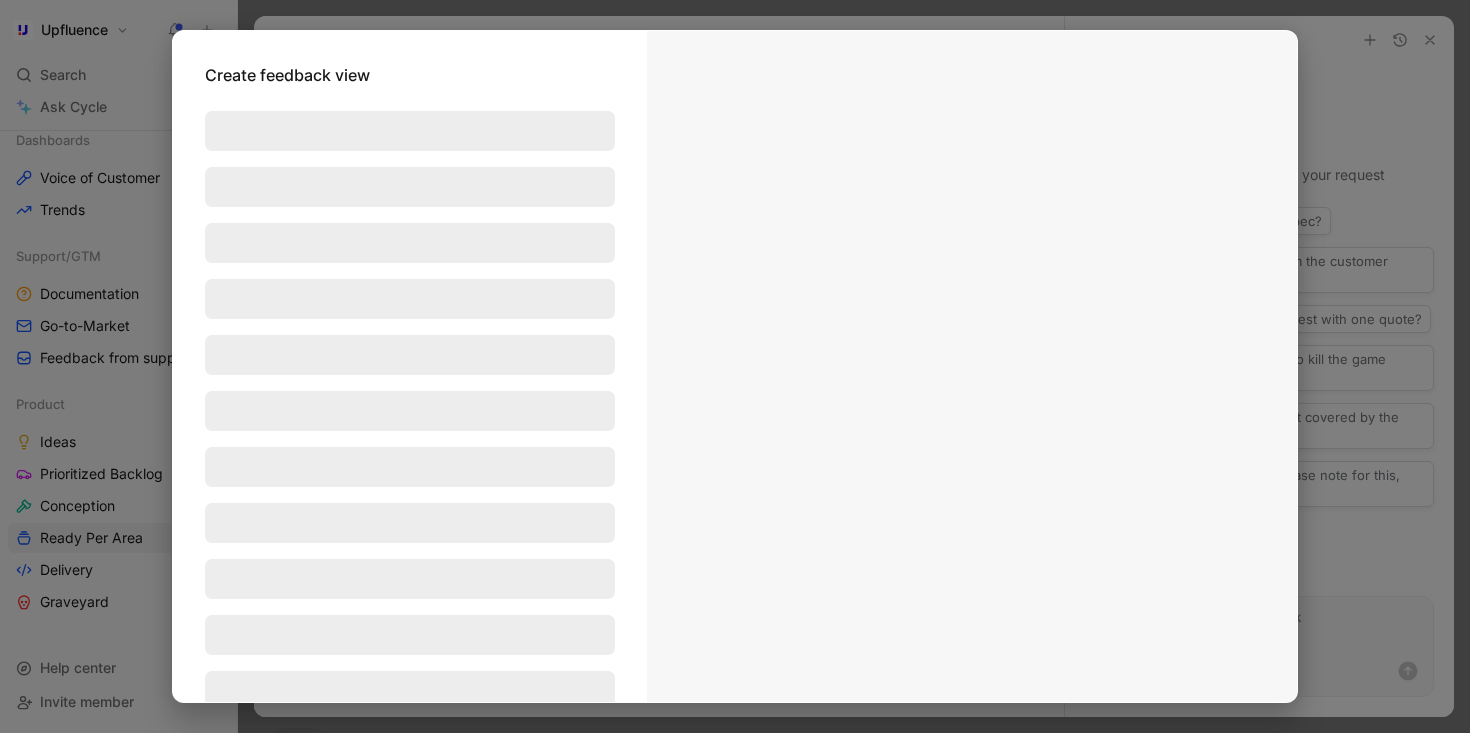 type 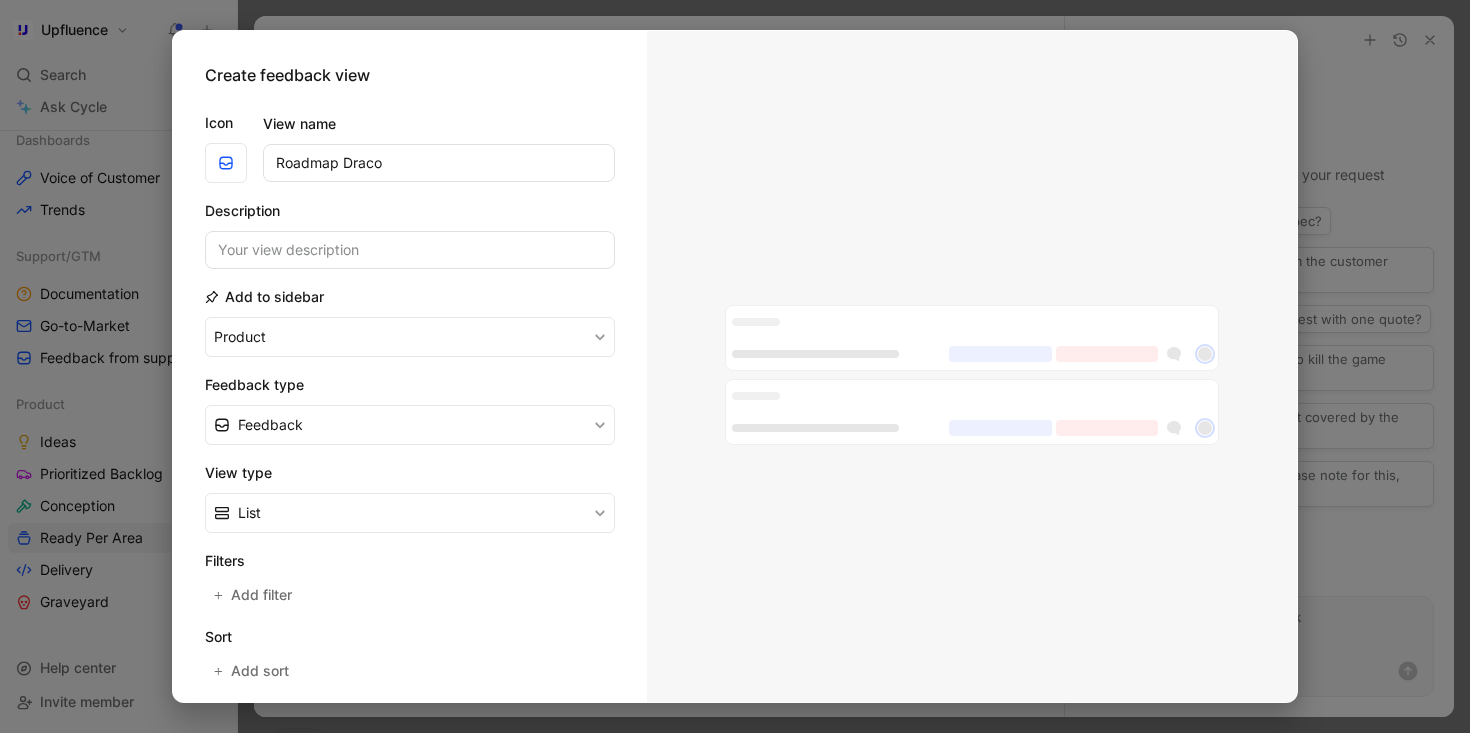type on "Roadmap Draco" 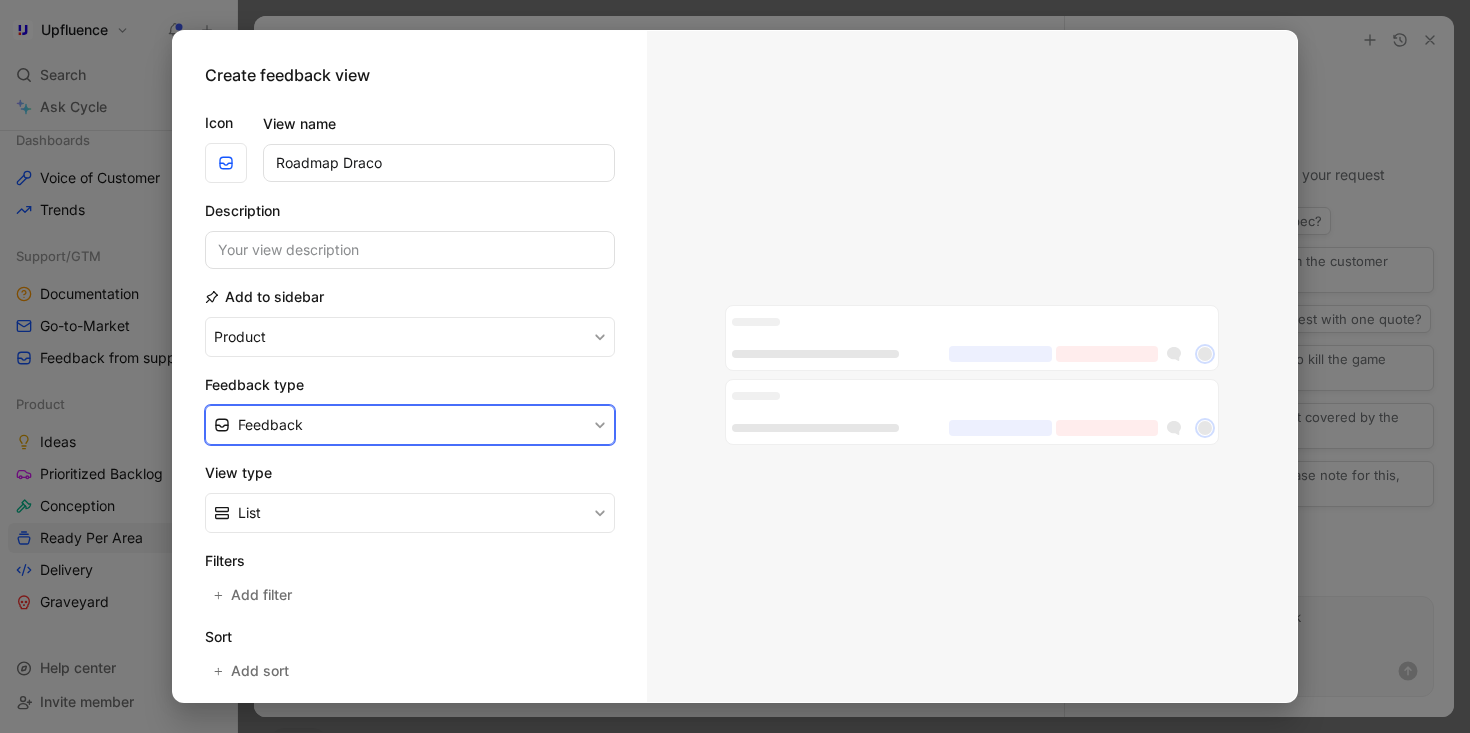 click on "Feedback" at bounding box center [410, 425] 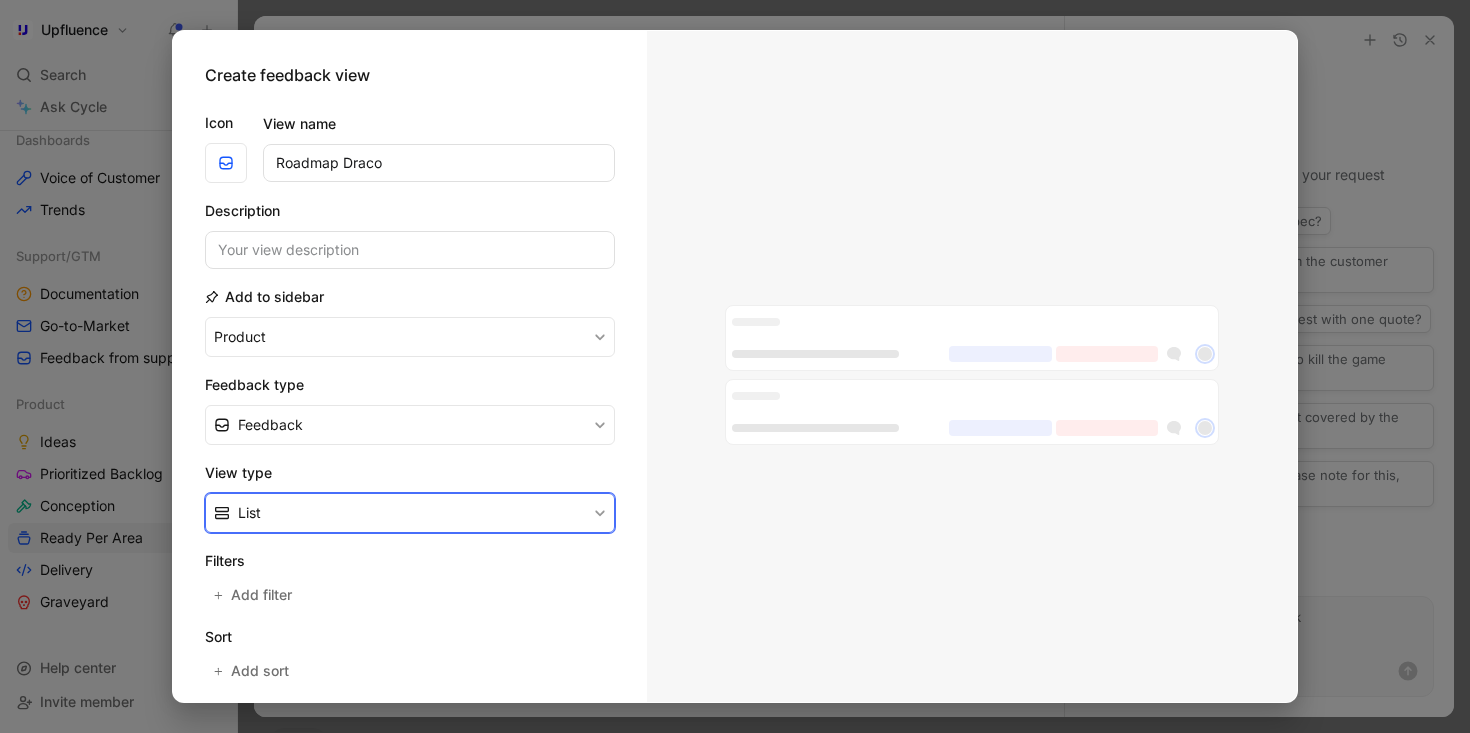 click on "List" at bounding box center (410, 513) 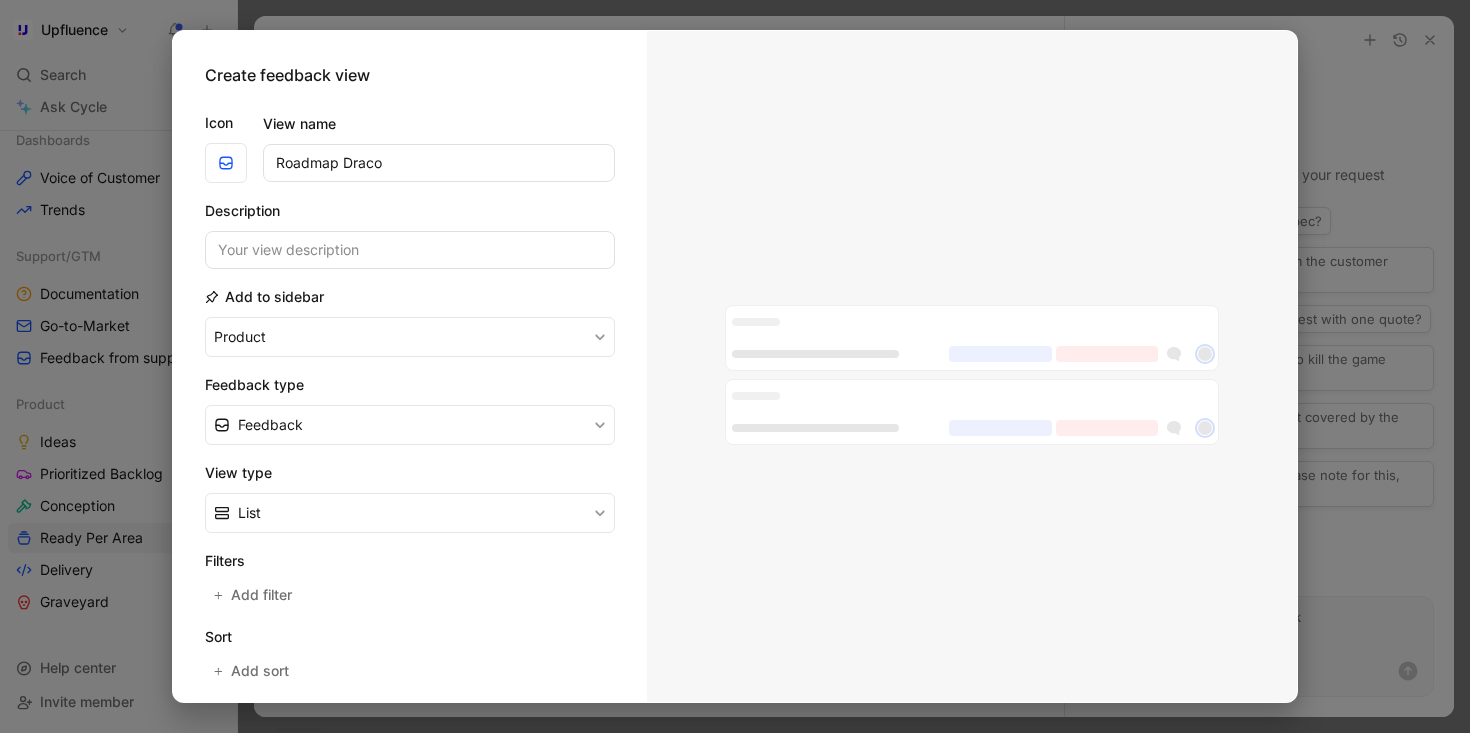 click at bounding box center (735, 366) 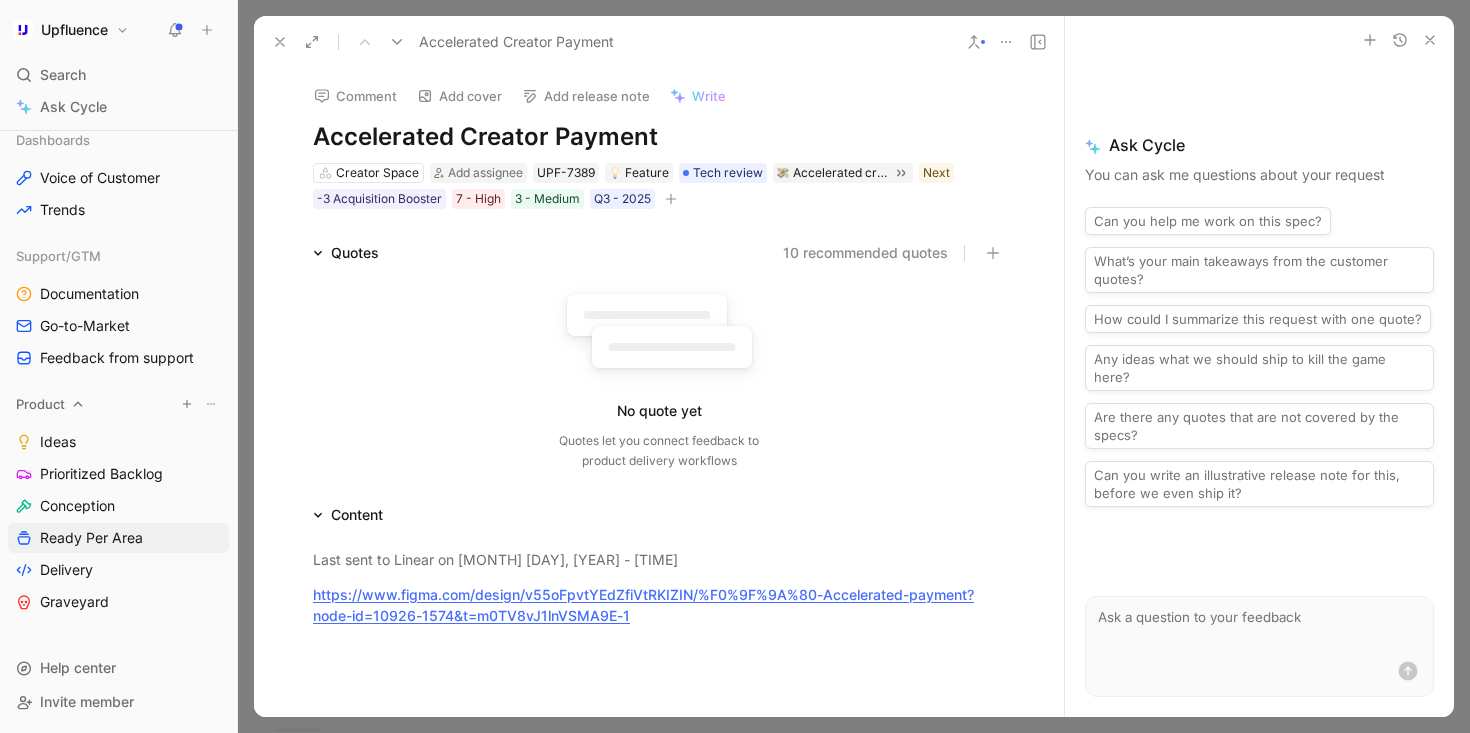 click at bounding box center [187, 404] 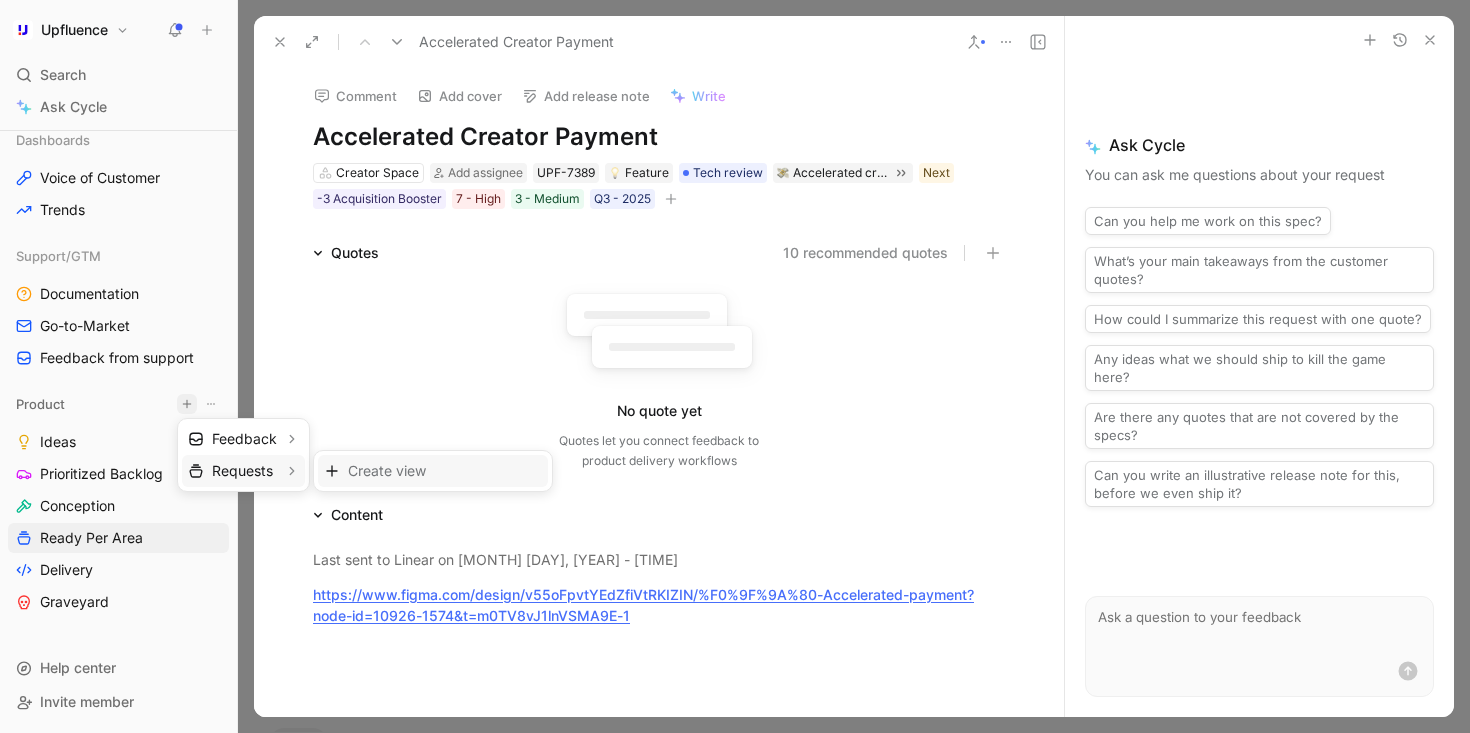 click on "Create view" at bounding box center [387, 470] 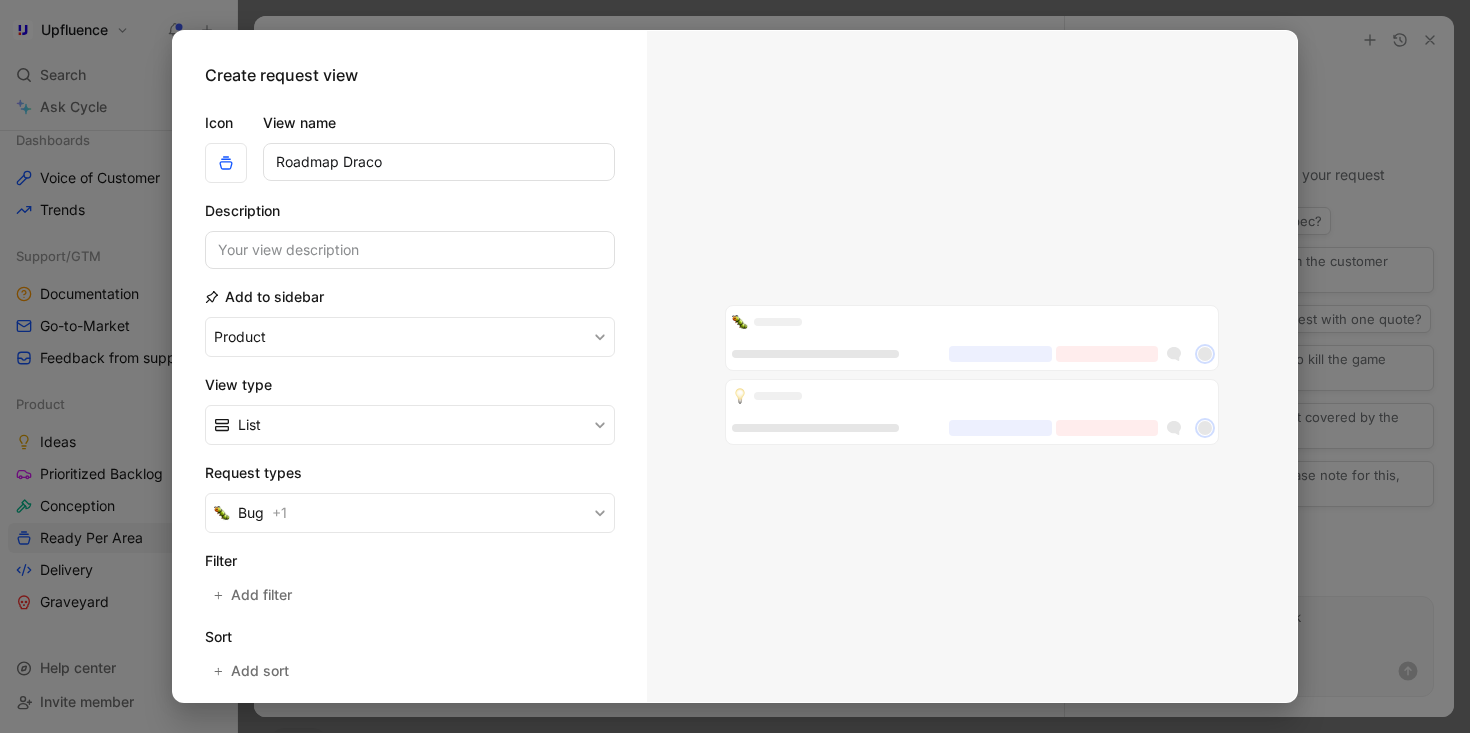type on "Roadmap Draco" 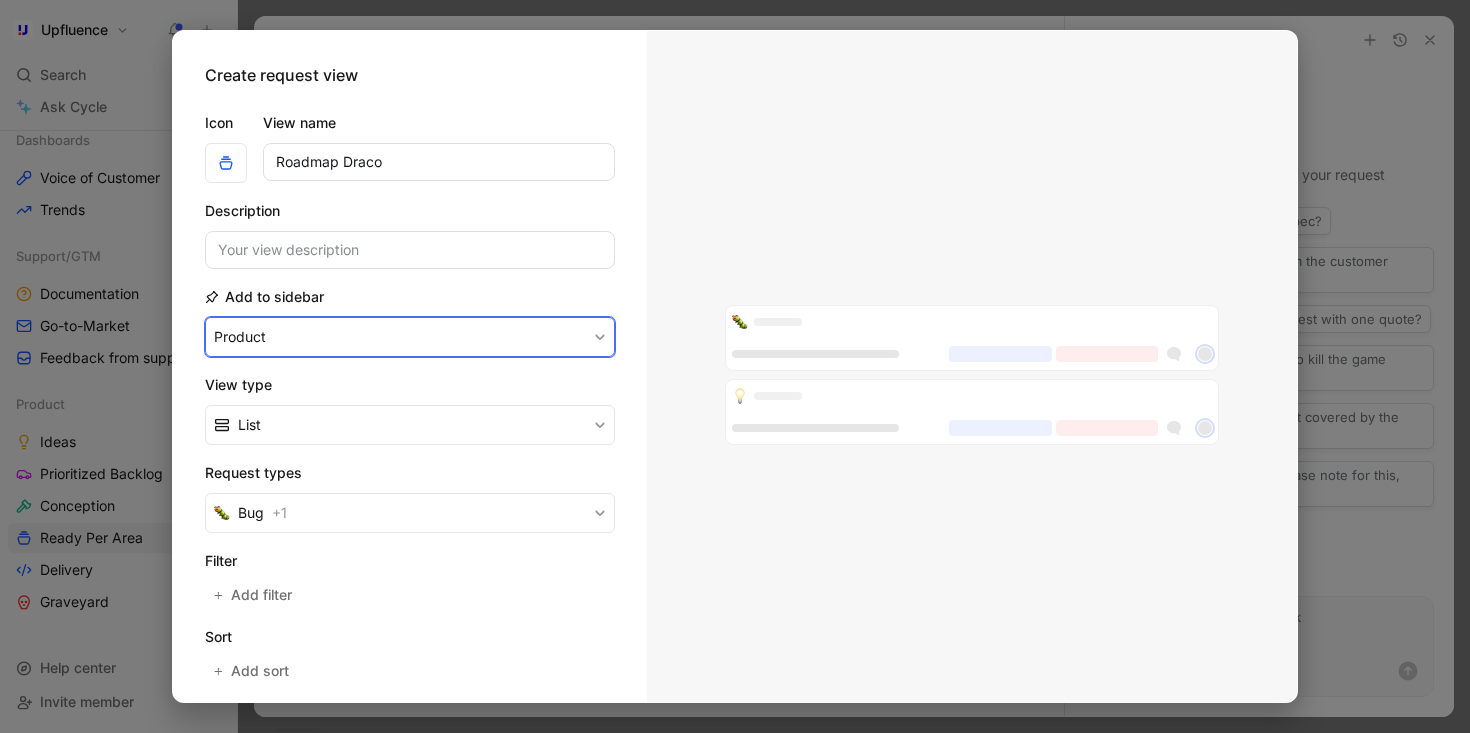 click on "Product" at bounding box center [410, 337] 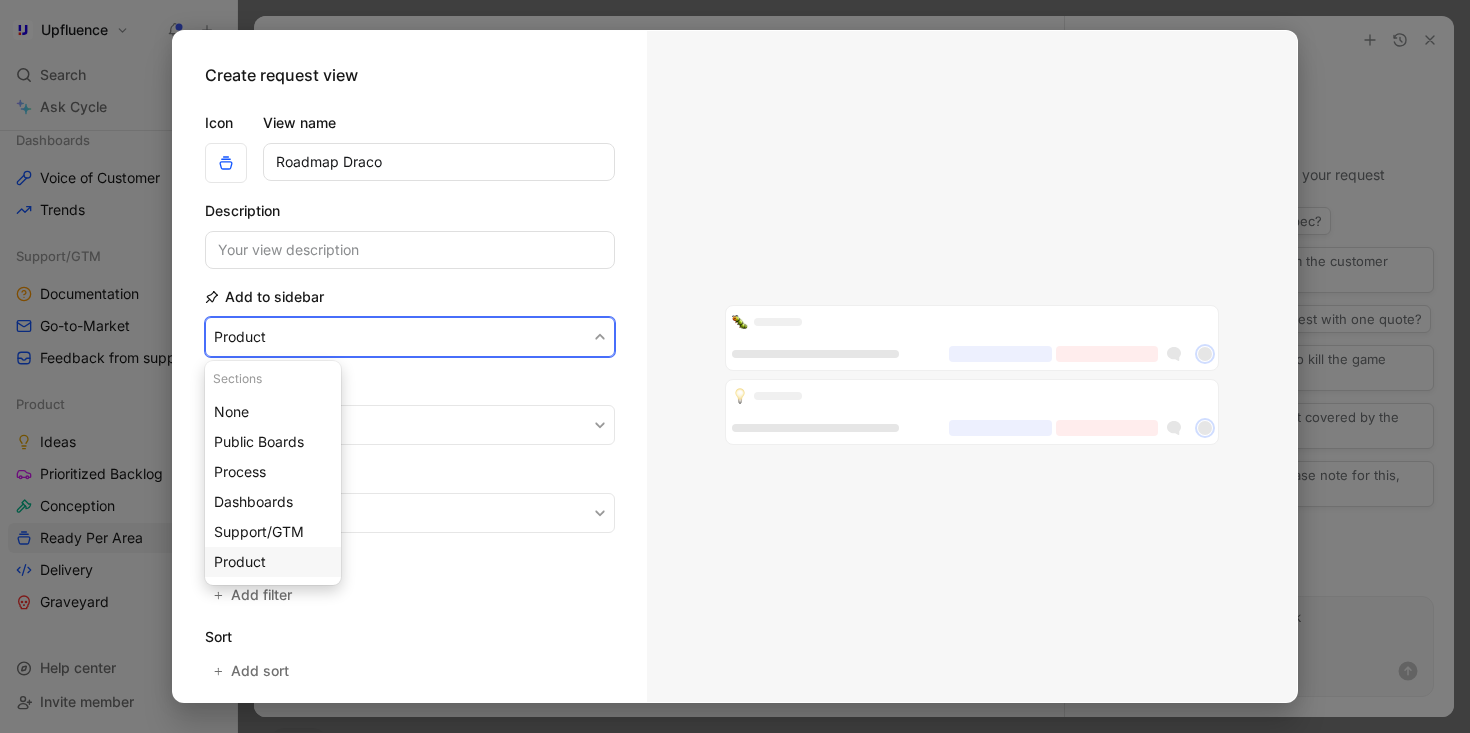click on "Product" at bounding box center (273, 562) 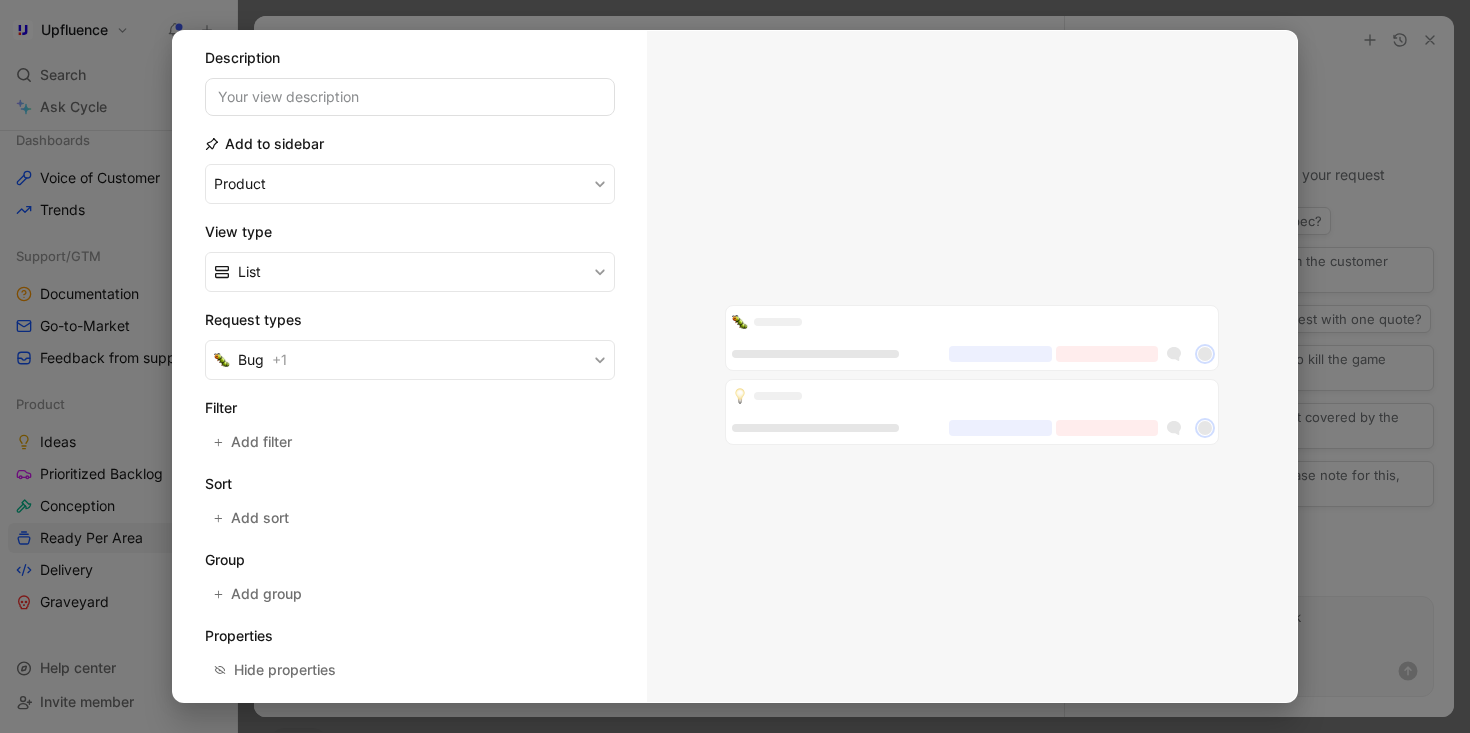 scroll, scrollTop: 164, scrollLeft: 0, axis: vertical 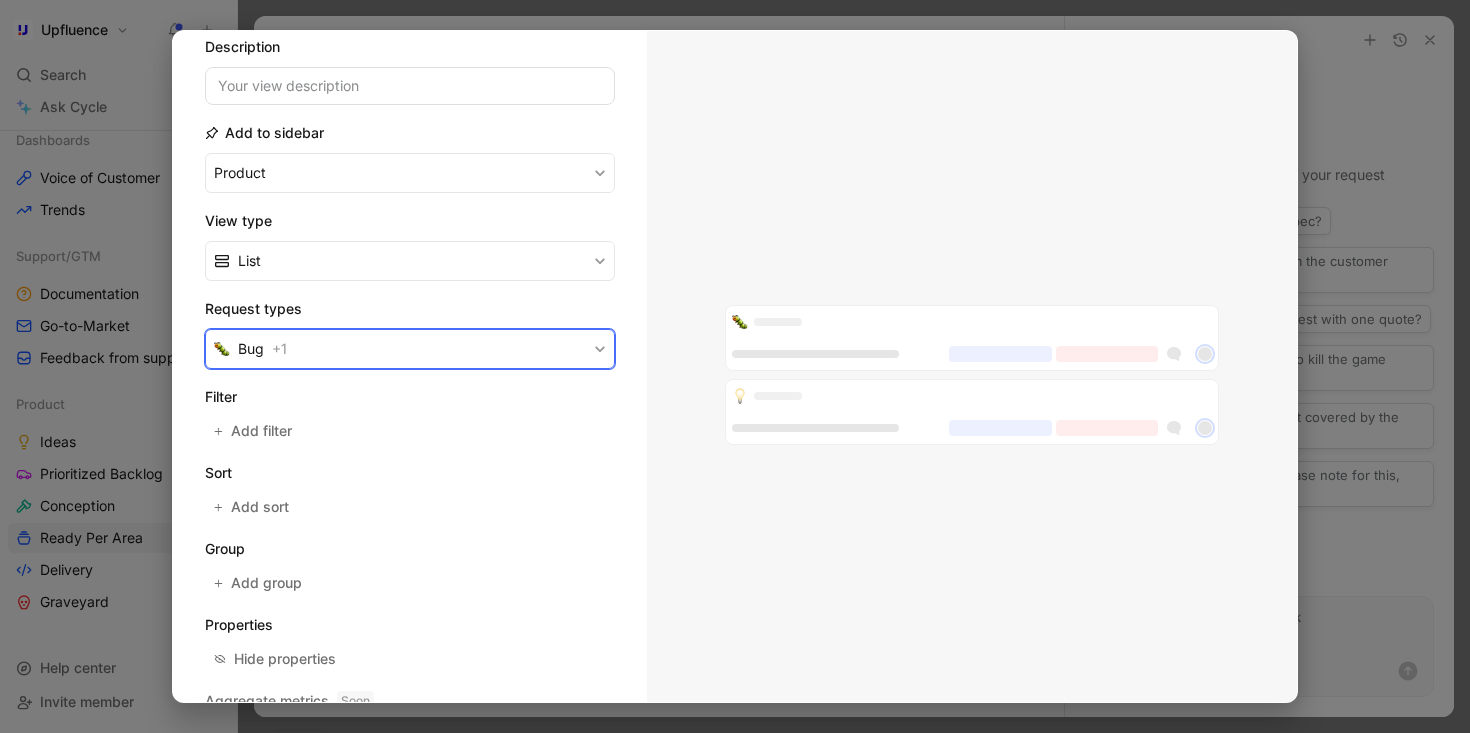 click on "Bug + 1" at bounding box center (410, 349) 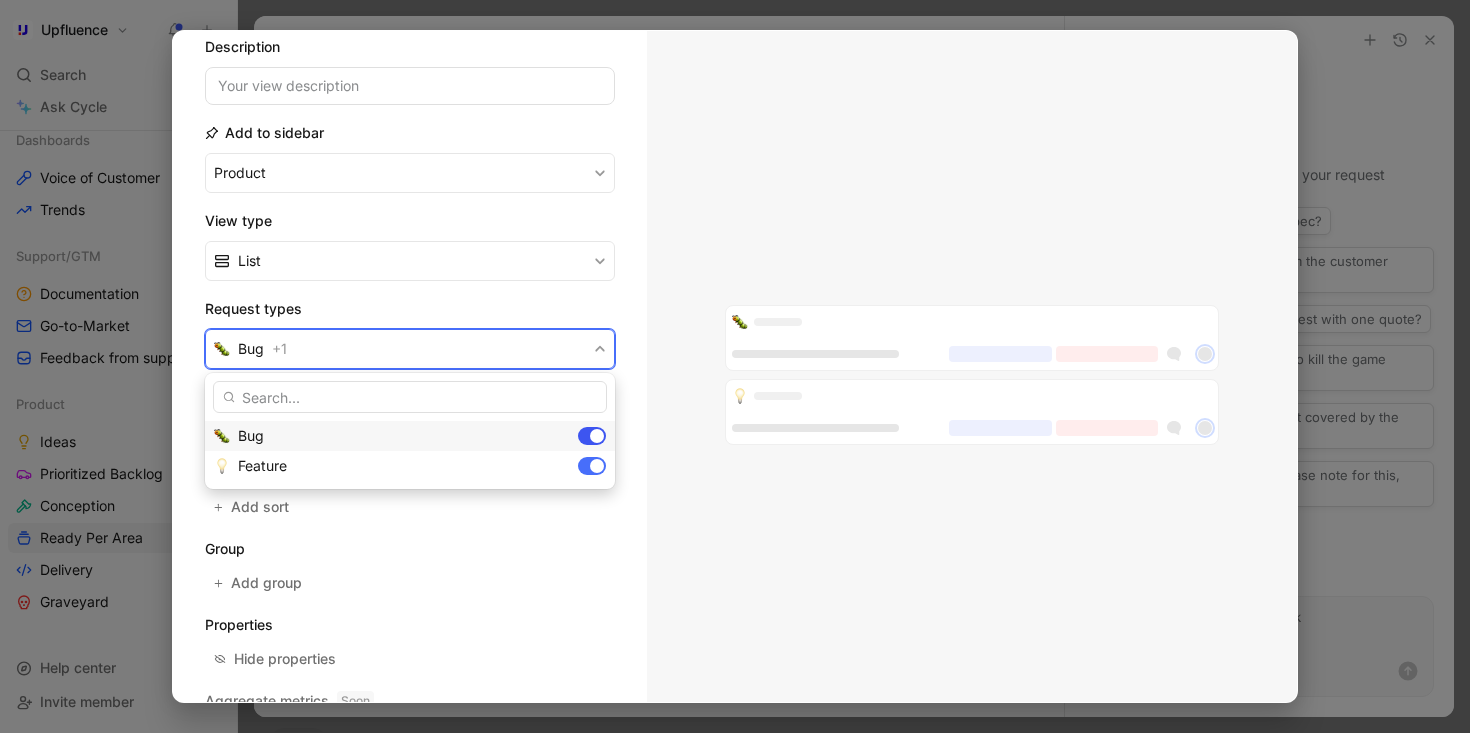 click at bounding box center [592, 436] 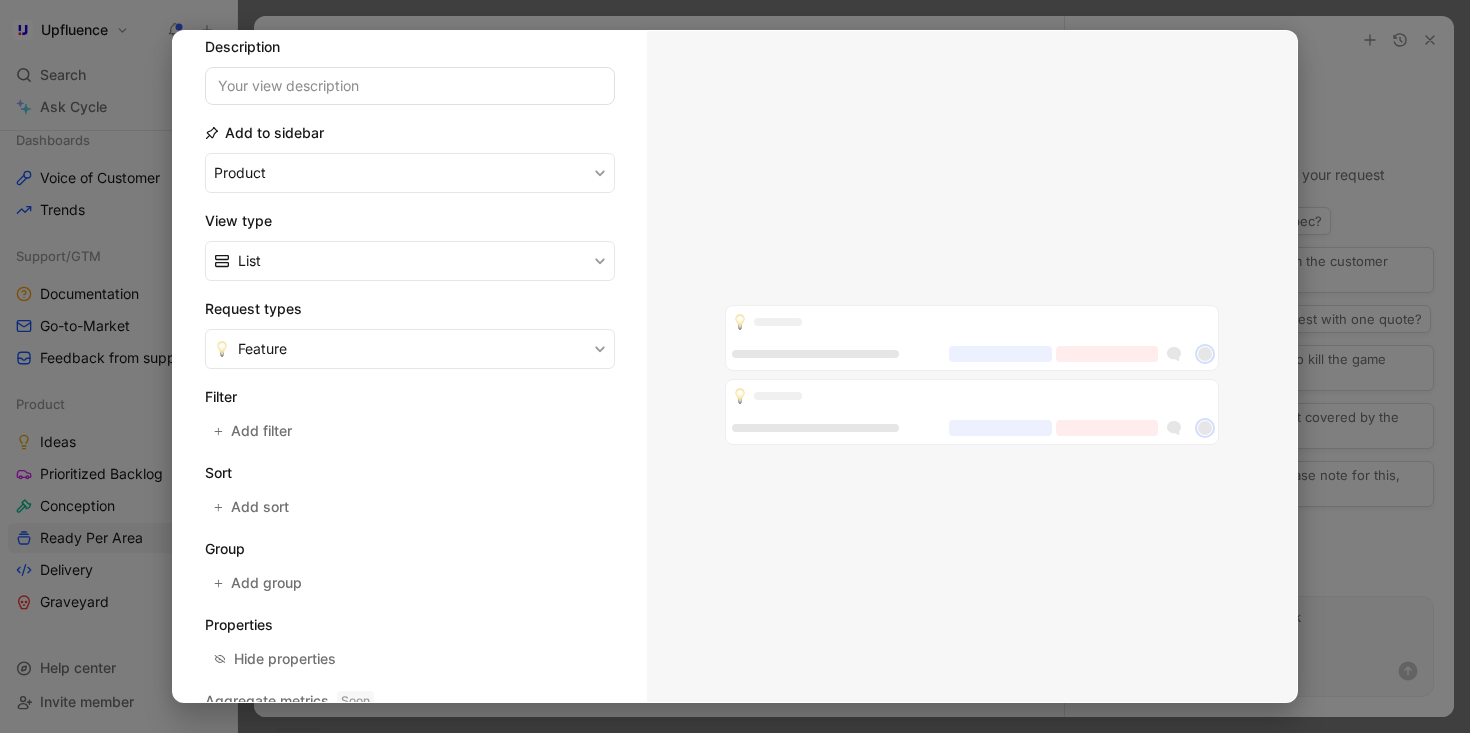 scroll, scrollTop: 255, scrollLeft: 0, axis: vertical 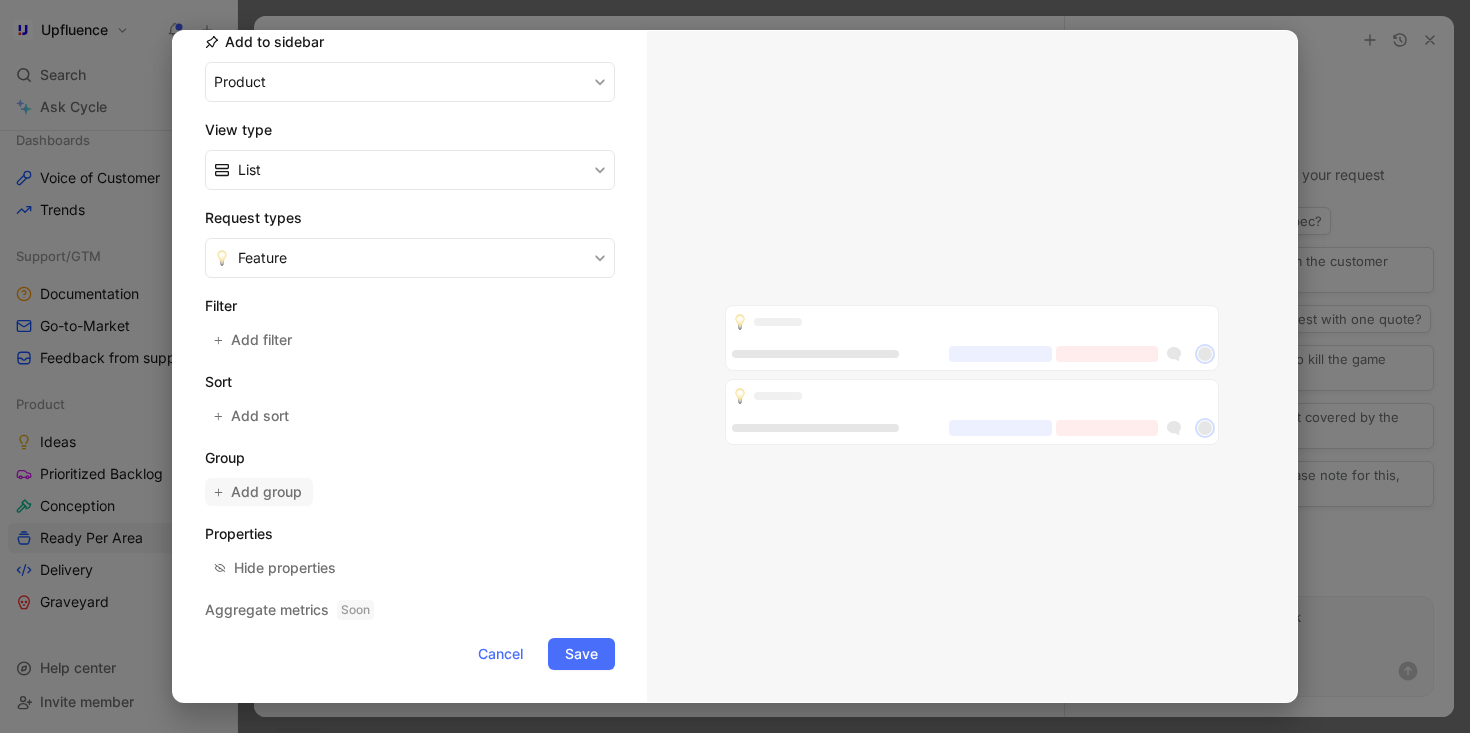 click on "Add group" at bounding box center (267, 492) 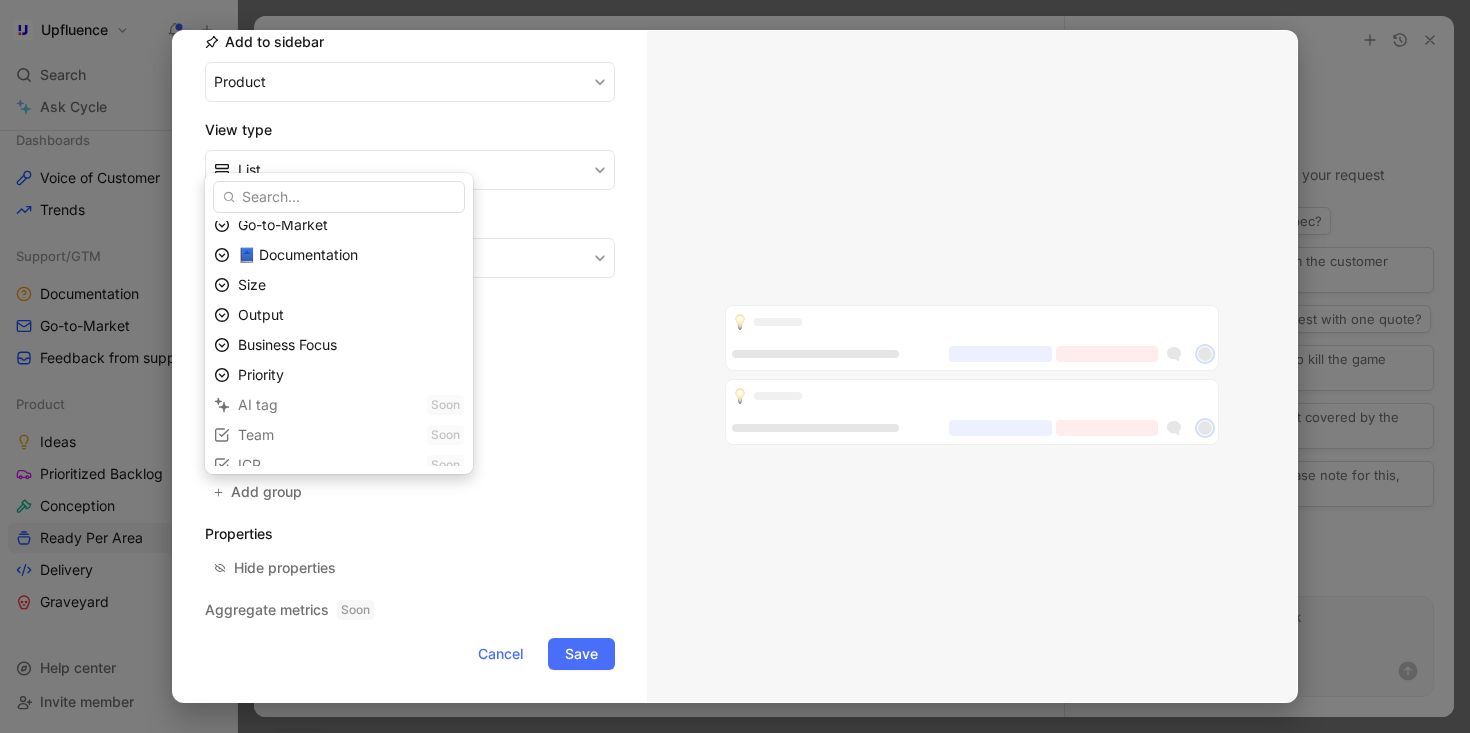 scroll, scrollTop: 235, scrollLeft: 0, axis: vertical 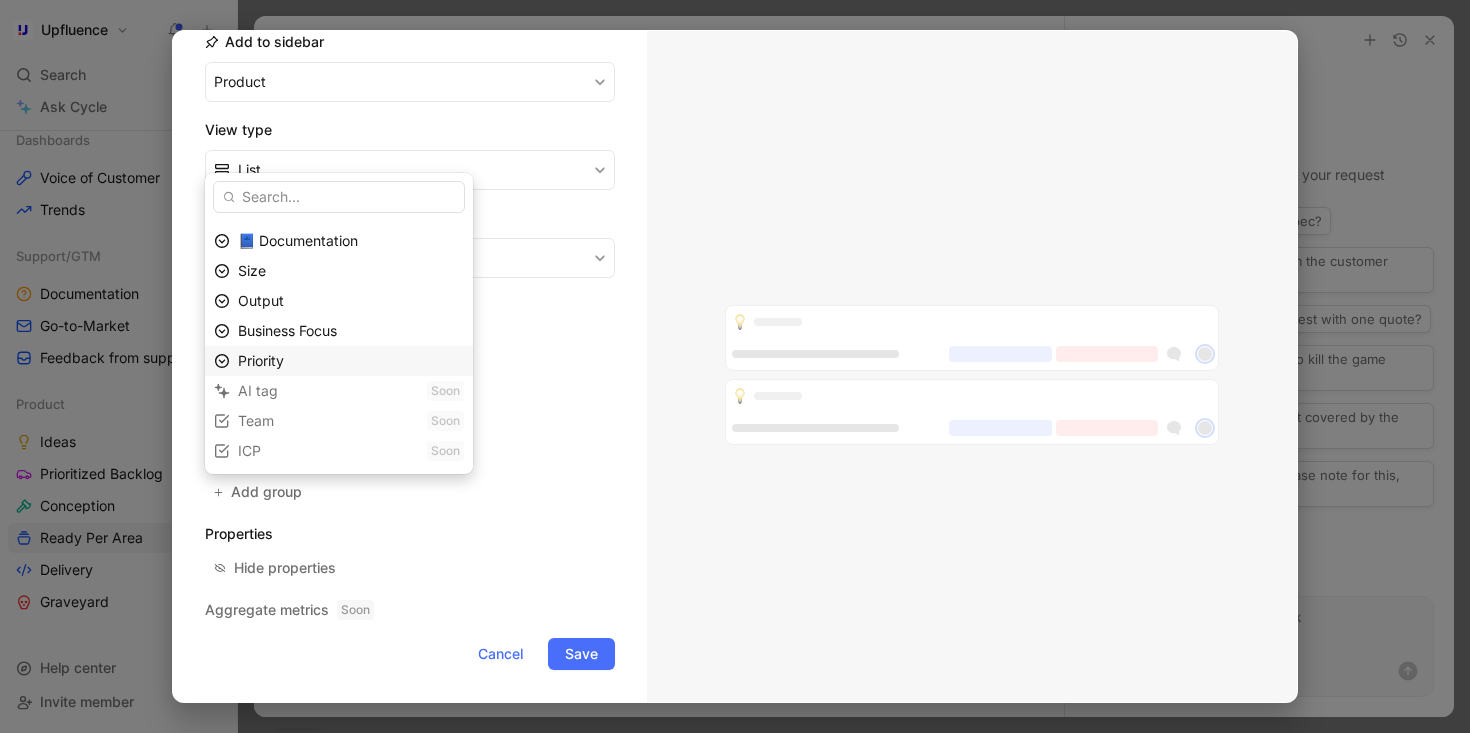 click on "Priority" at bounding box center [351, 361] 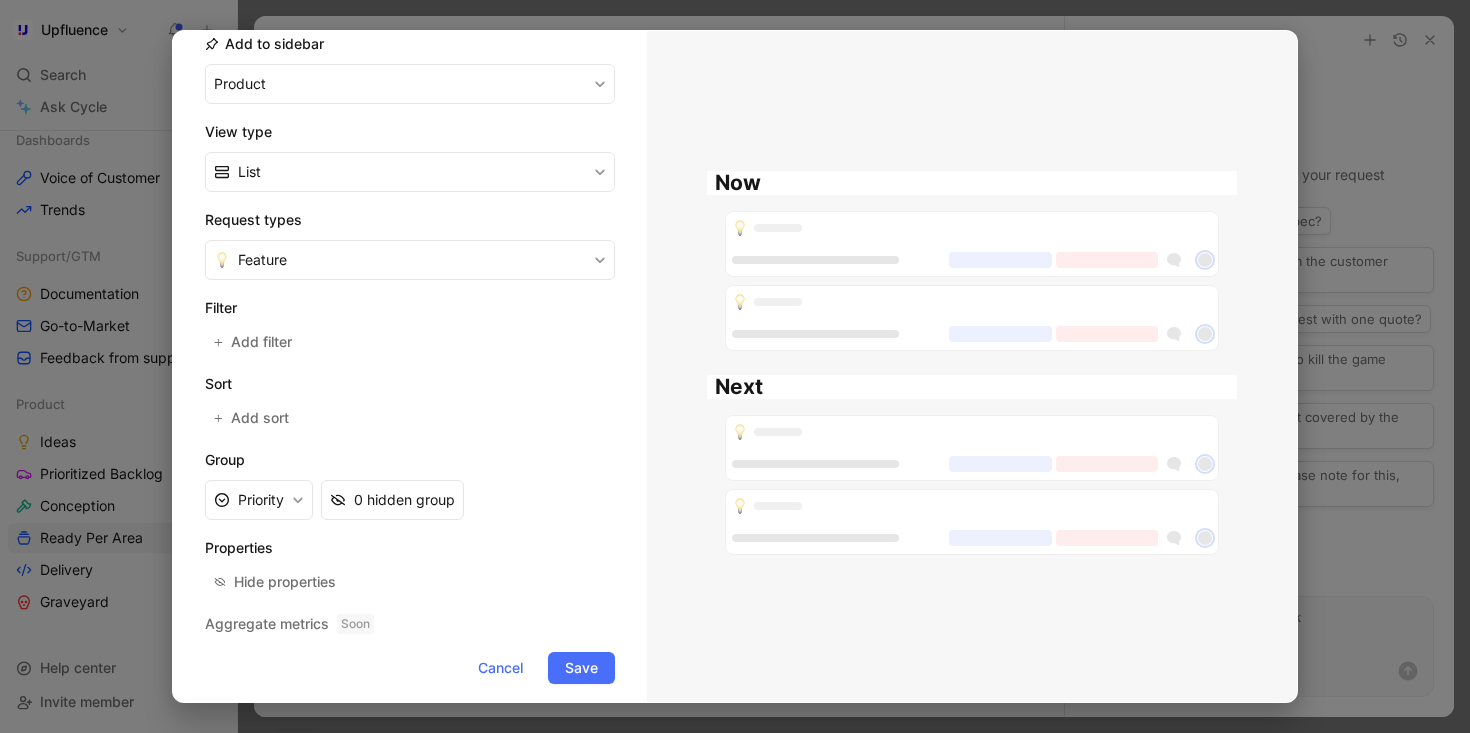 scroll, scrollTop: 255, scrollLeft: 0, axis: vertical 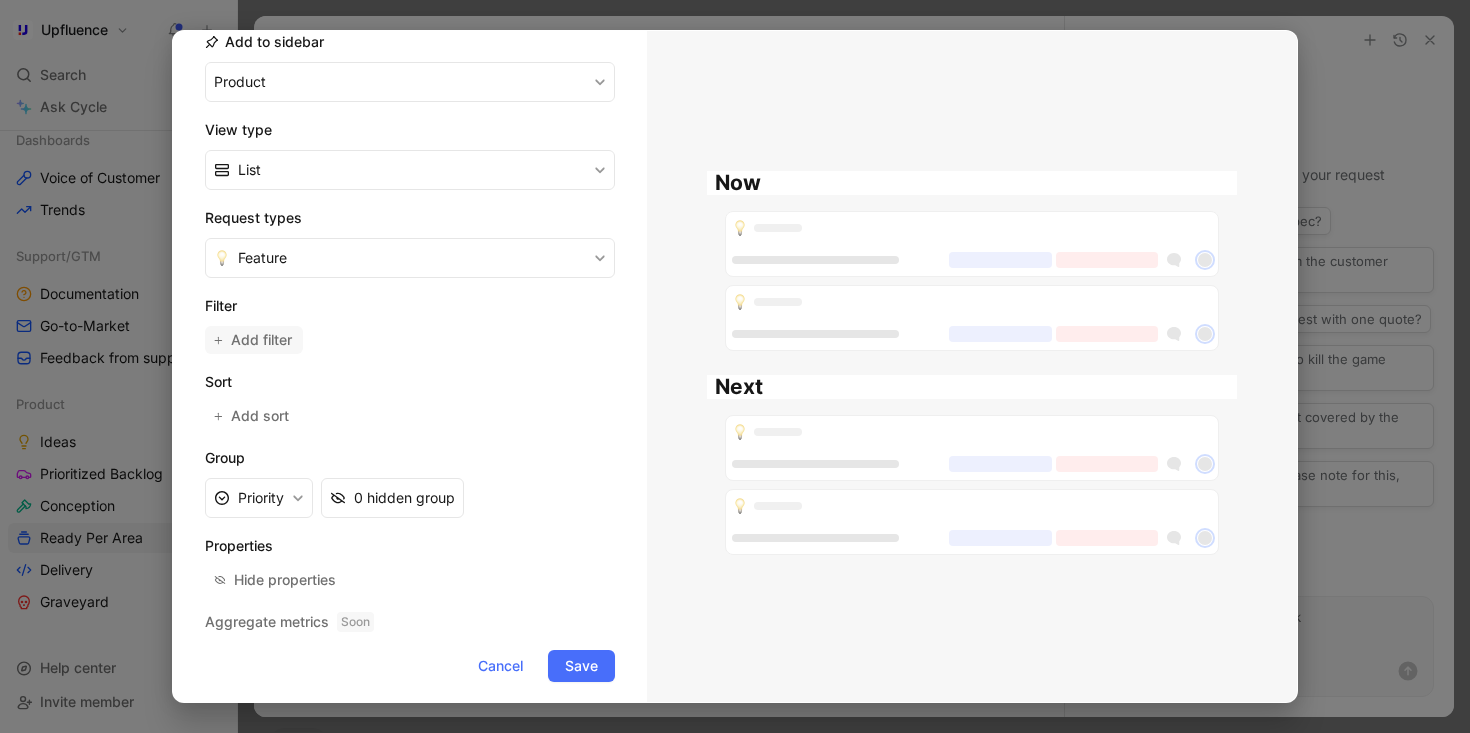 click on "Add filter" at bounding box center (262, 340) 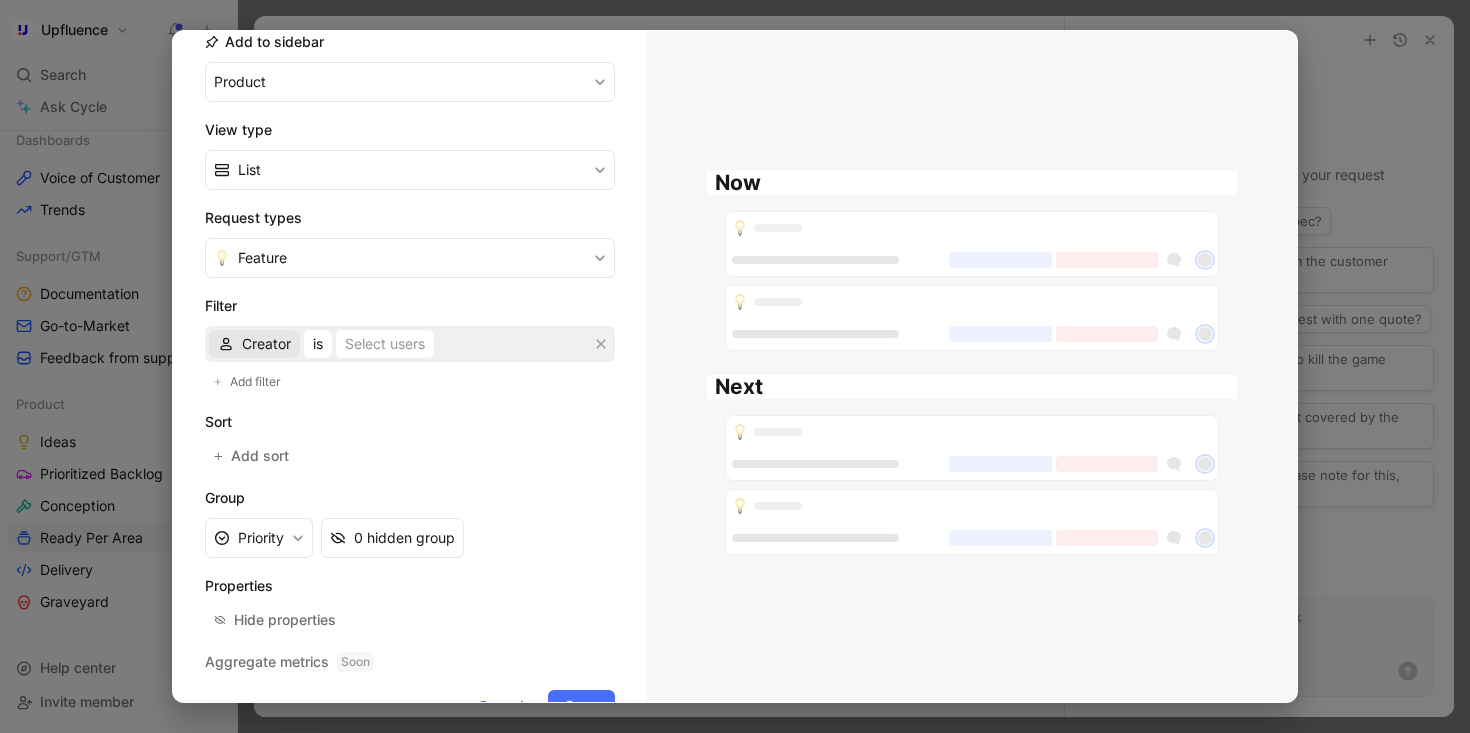 click on "Creator" at bounding box center [266, 344] 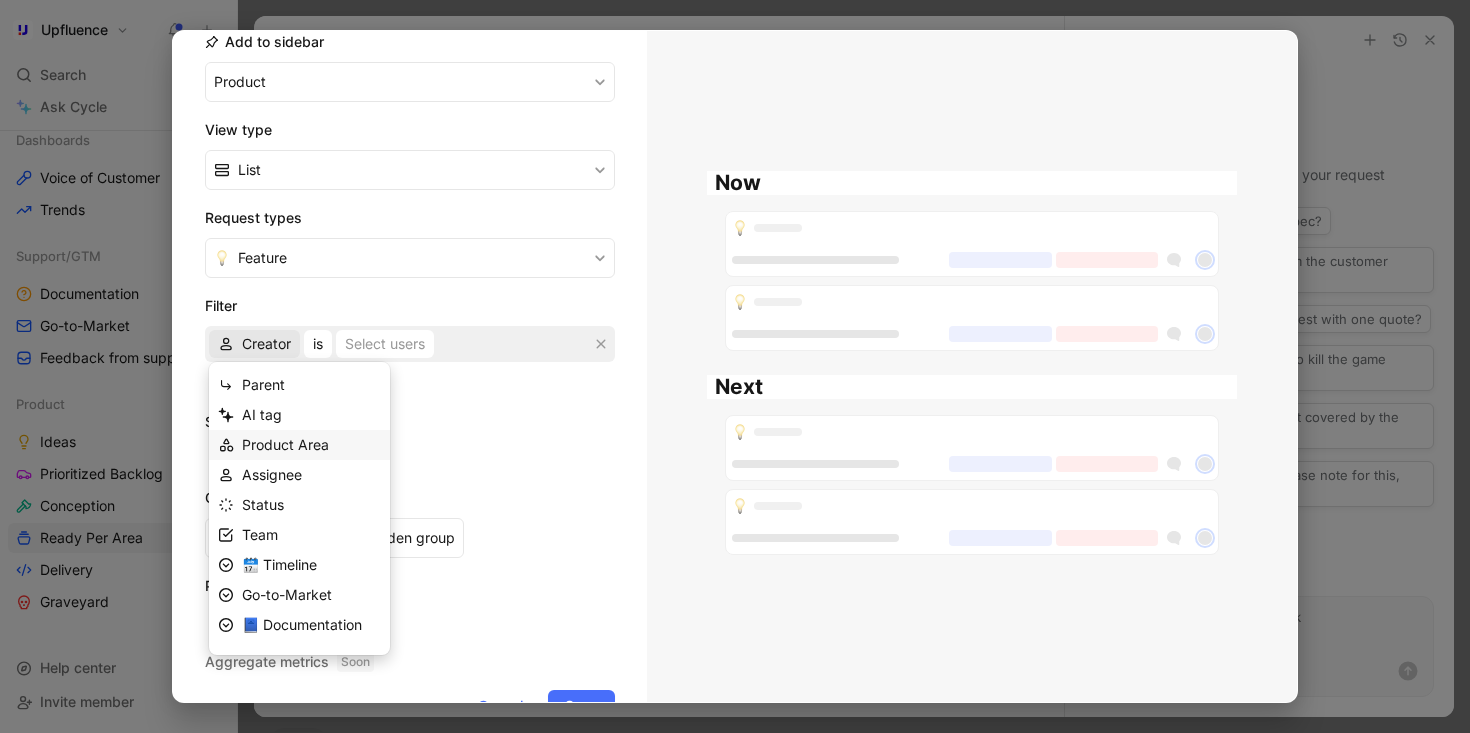 click on "Product Area" at bounding box center [285, 444] 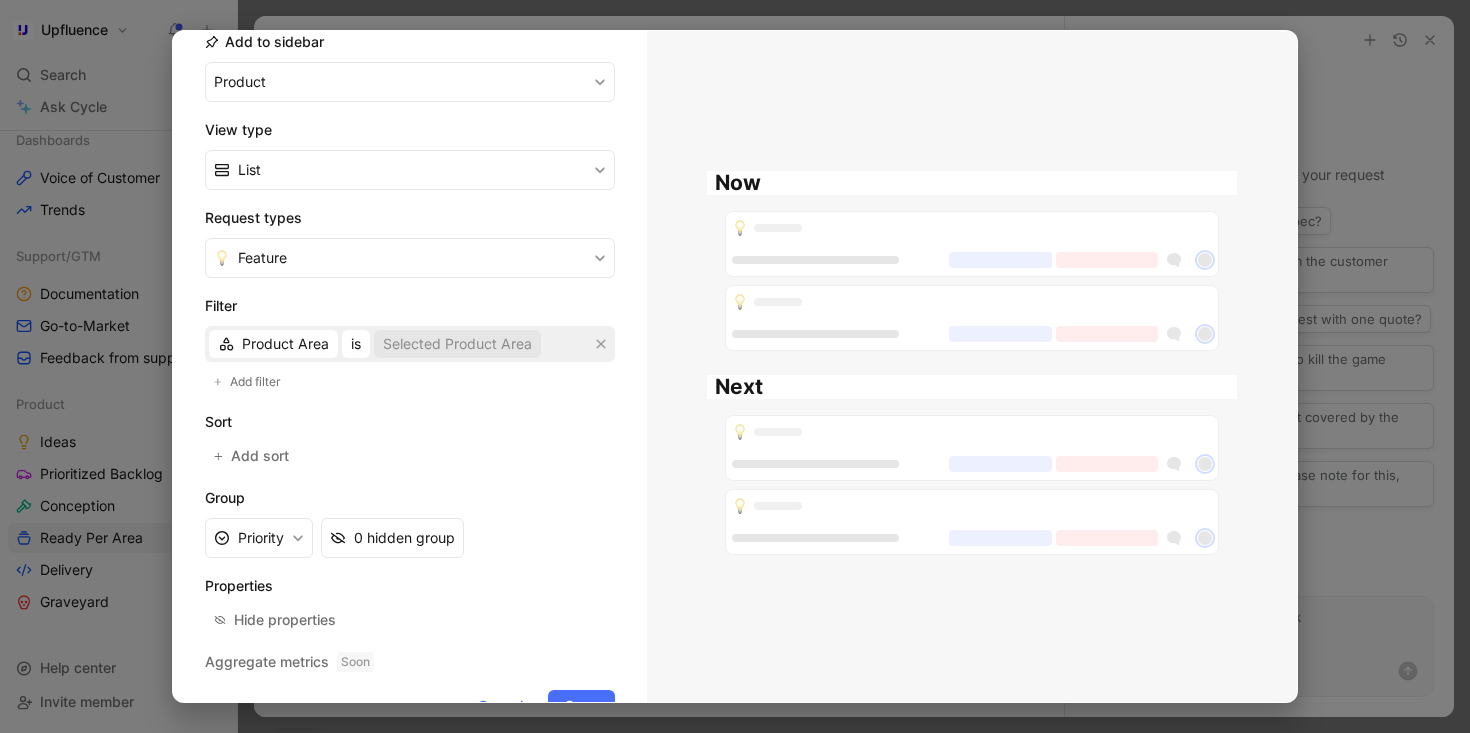 click on "Selected Product Area" at bounding box center [457, 344] 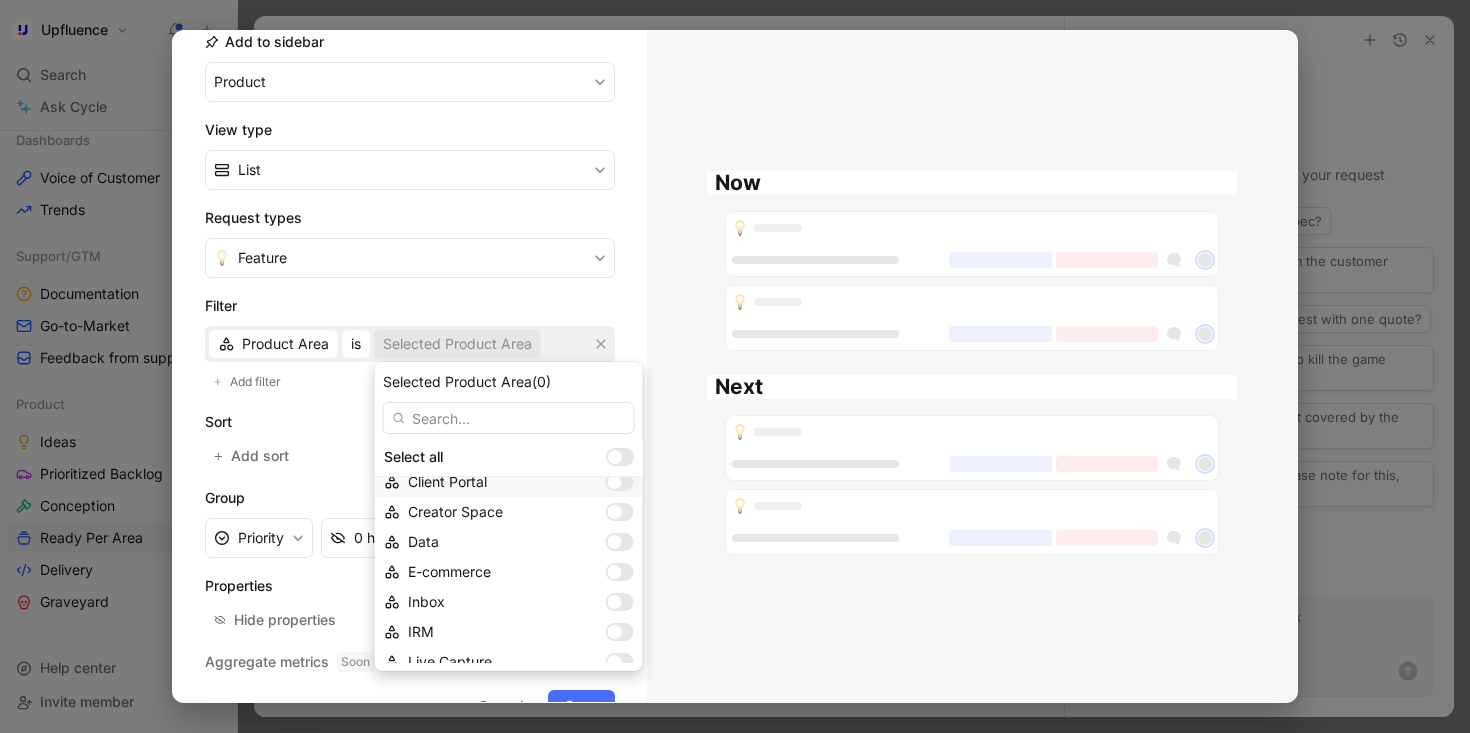 scroll, scrollTop: 40, scrollLeft: 0, axis: vertical 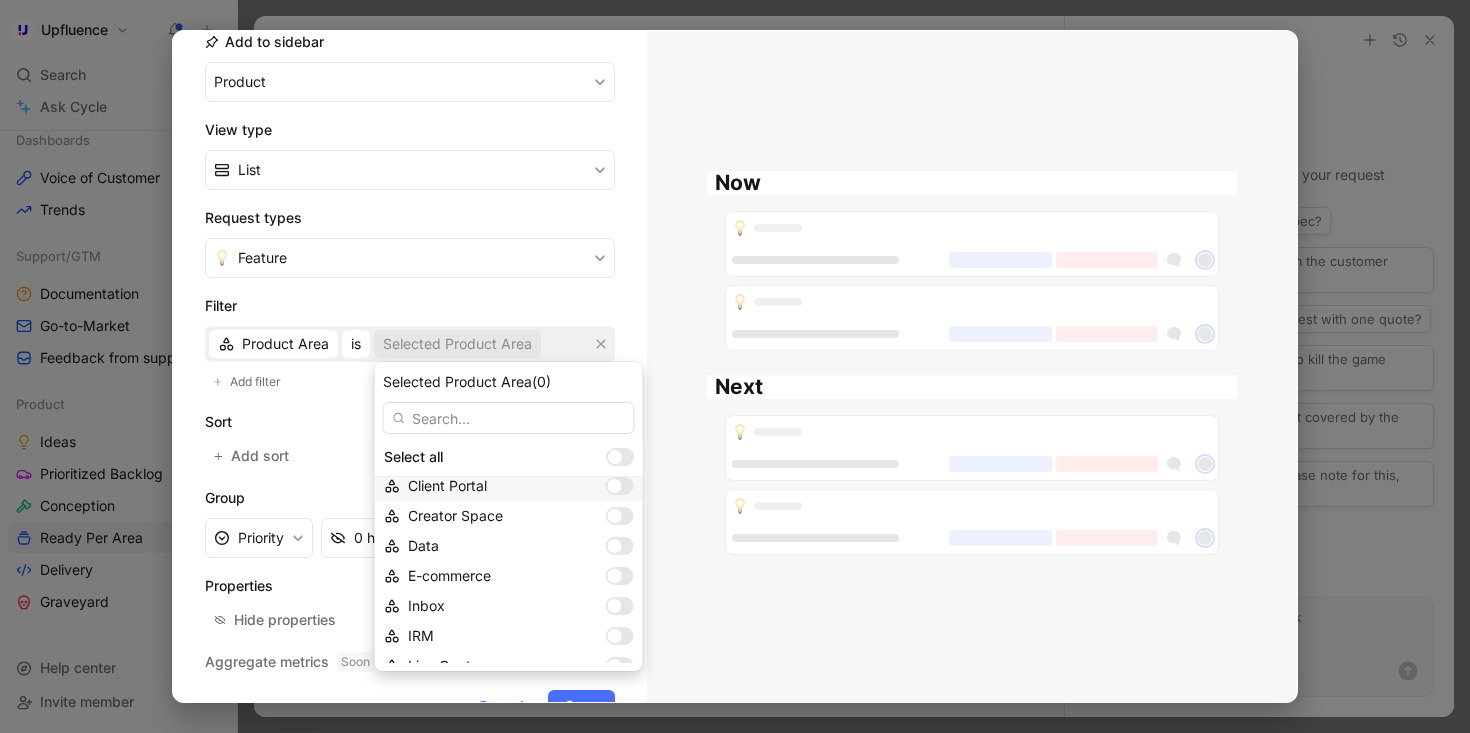 click at bounding box center (615, 486) 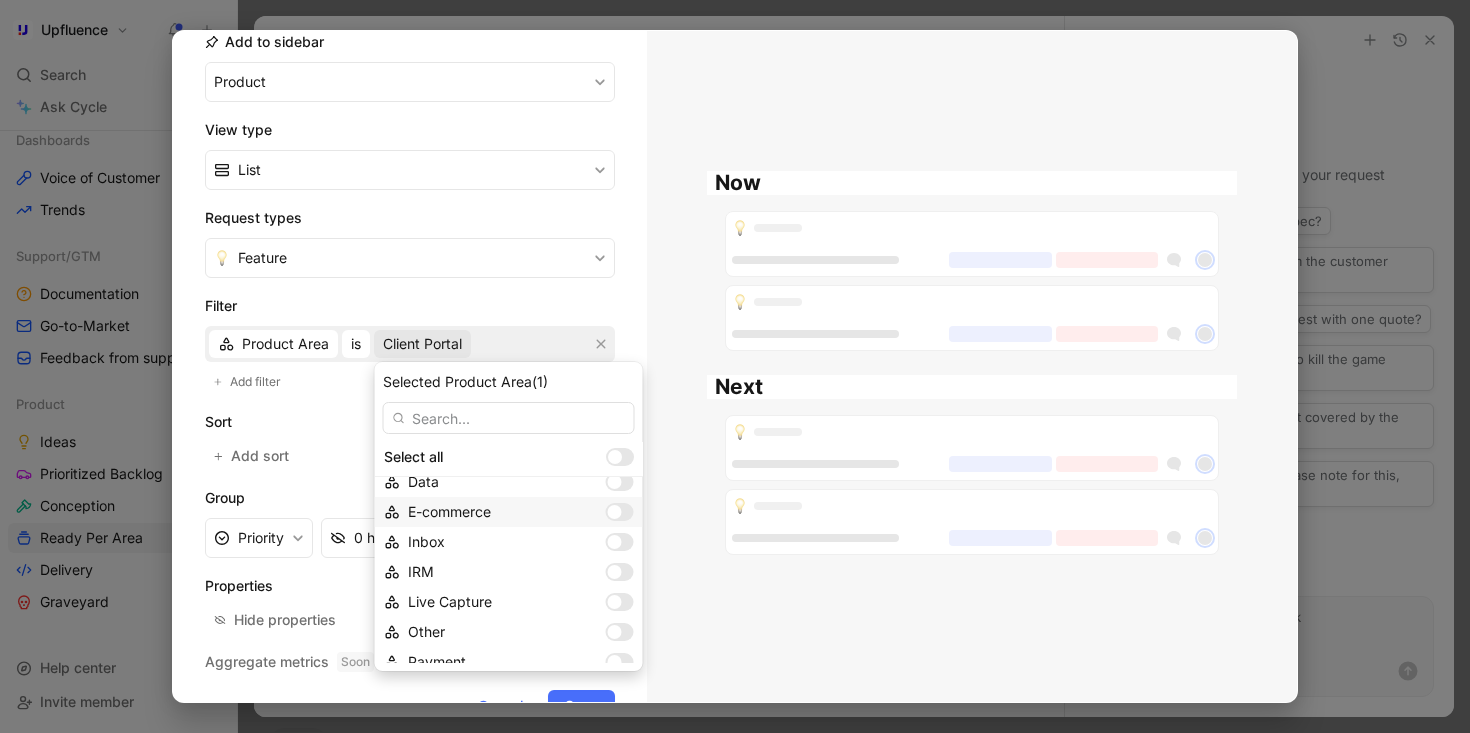 scroll, scrollTop: 125, scrollLeft: 0, axis: vertical 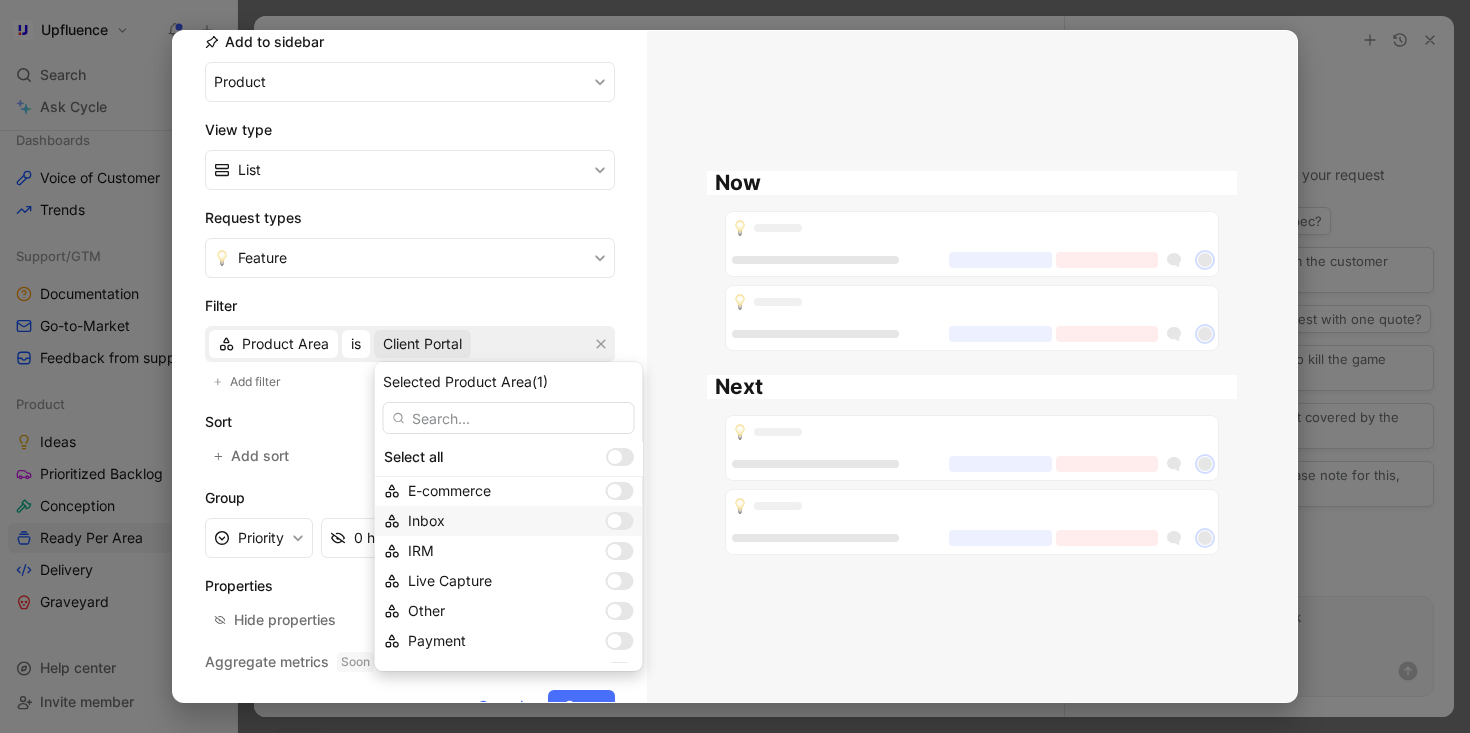 click at bounding box center [620, 521] 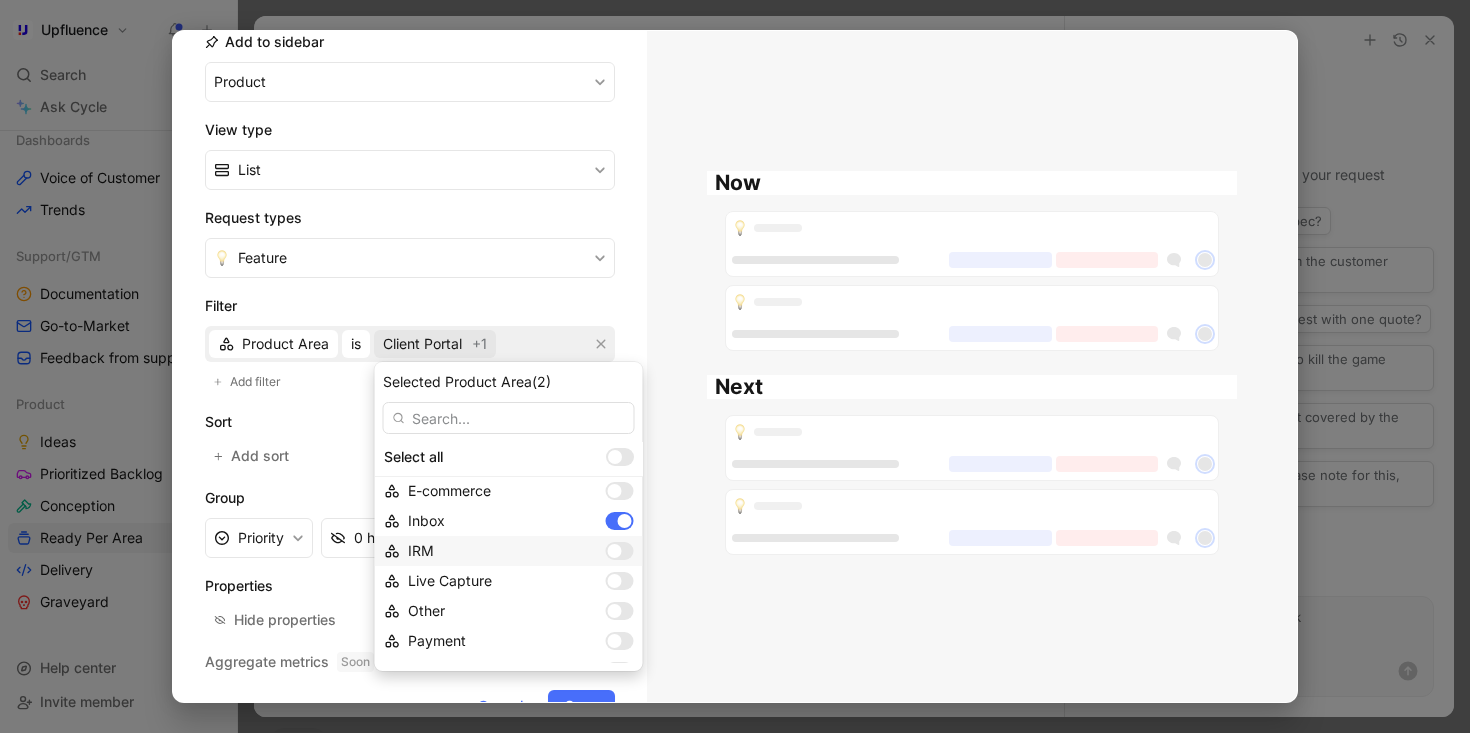 click at bounding box center (620, 551) 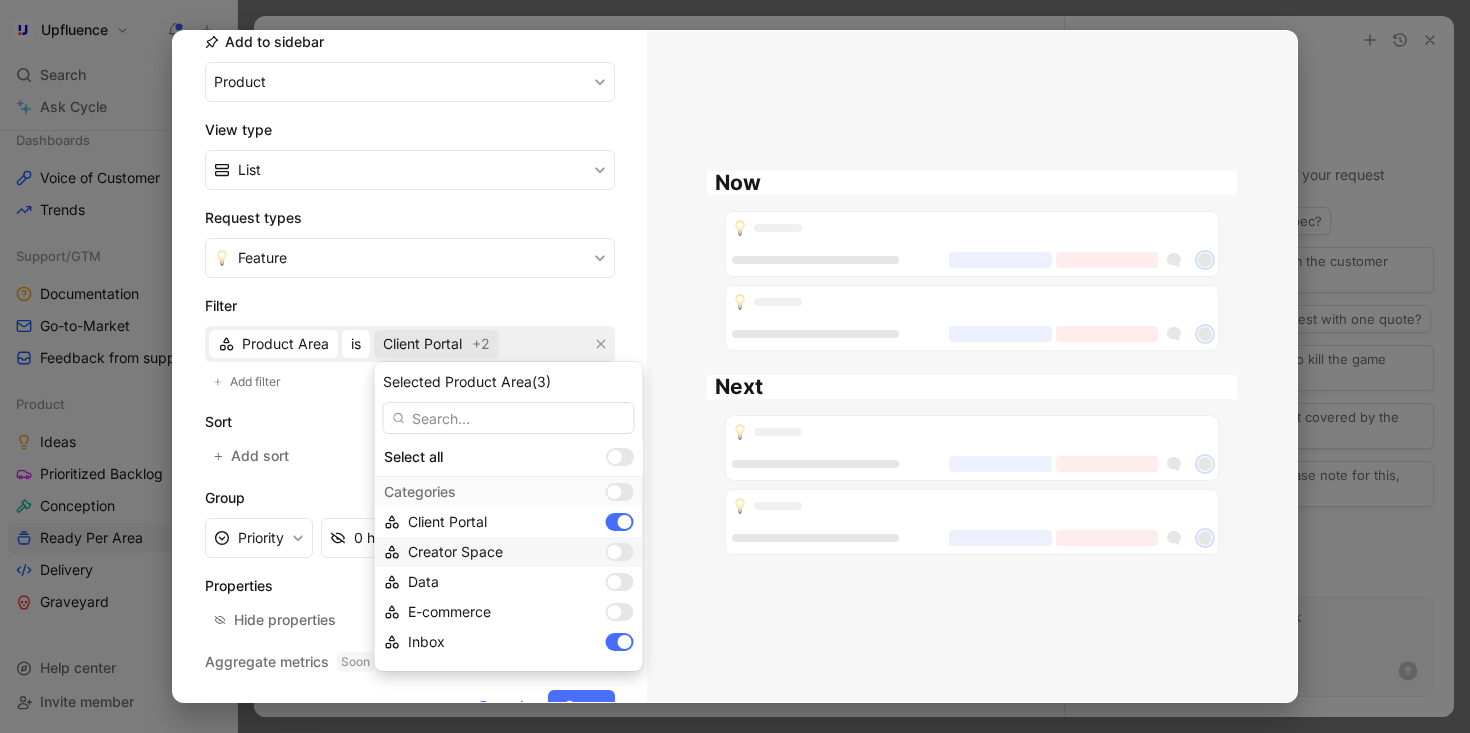 scroll, scrollTop: 0, scrollLeft: 0, axis: both 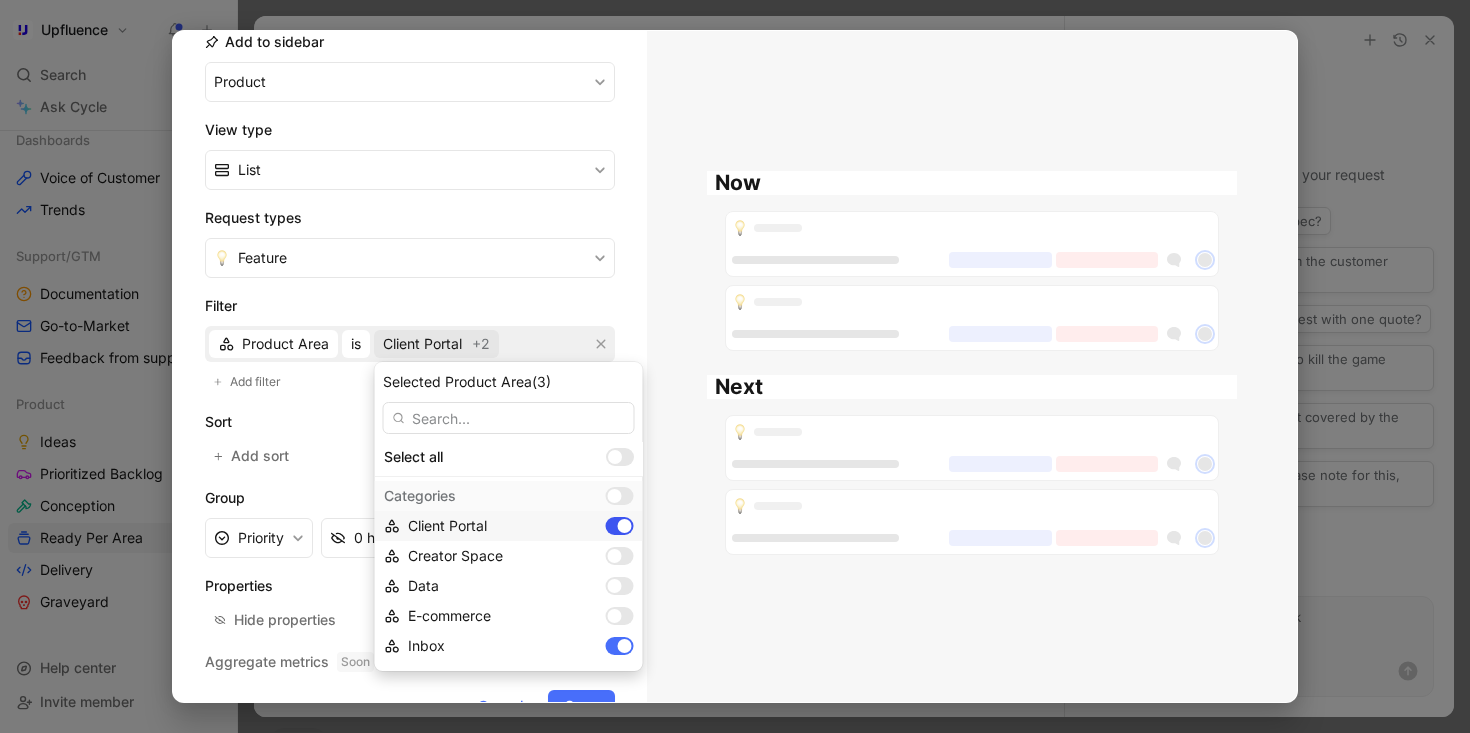click at bounding box center (625, 526) 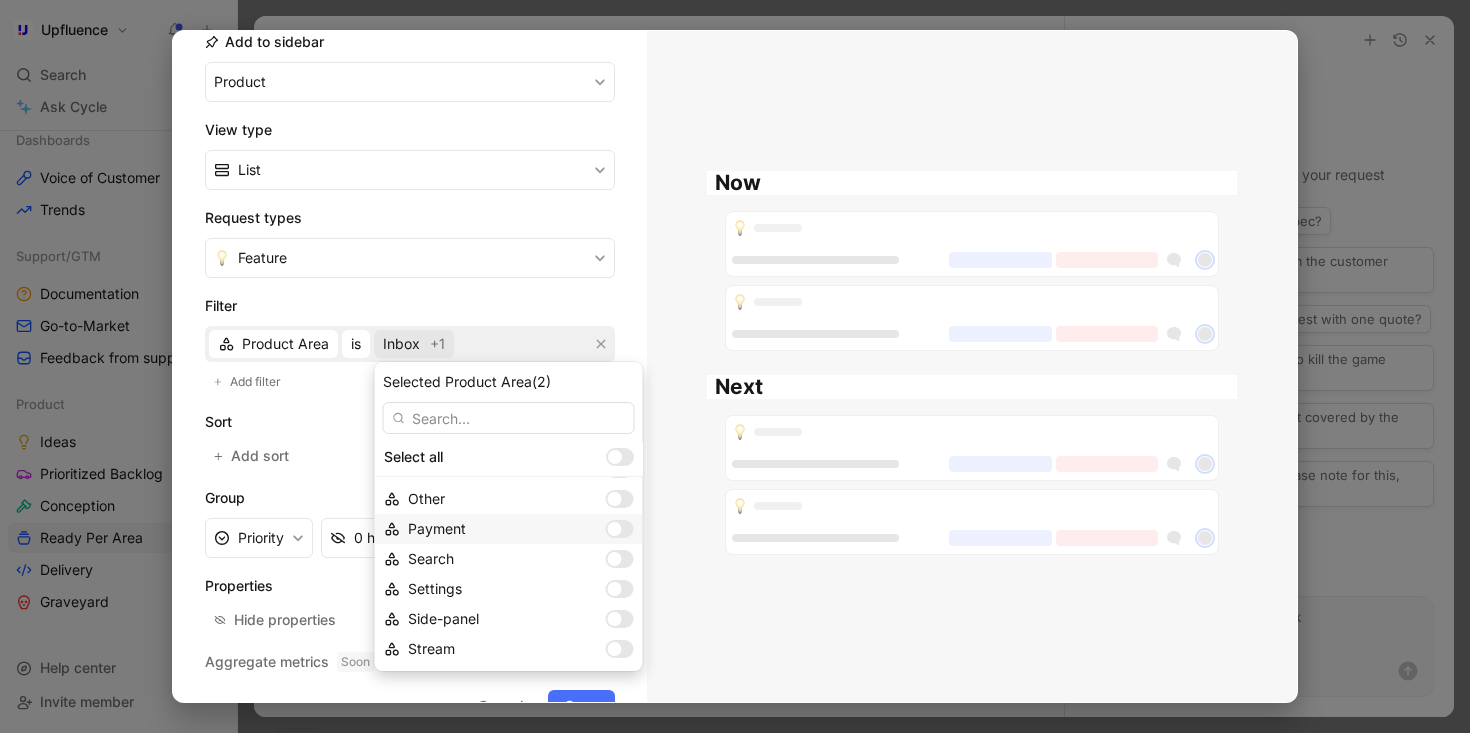 scroll, scrollTop: 247, scrollLeft: 0, axis: vertical 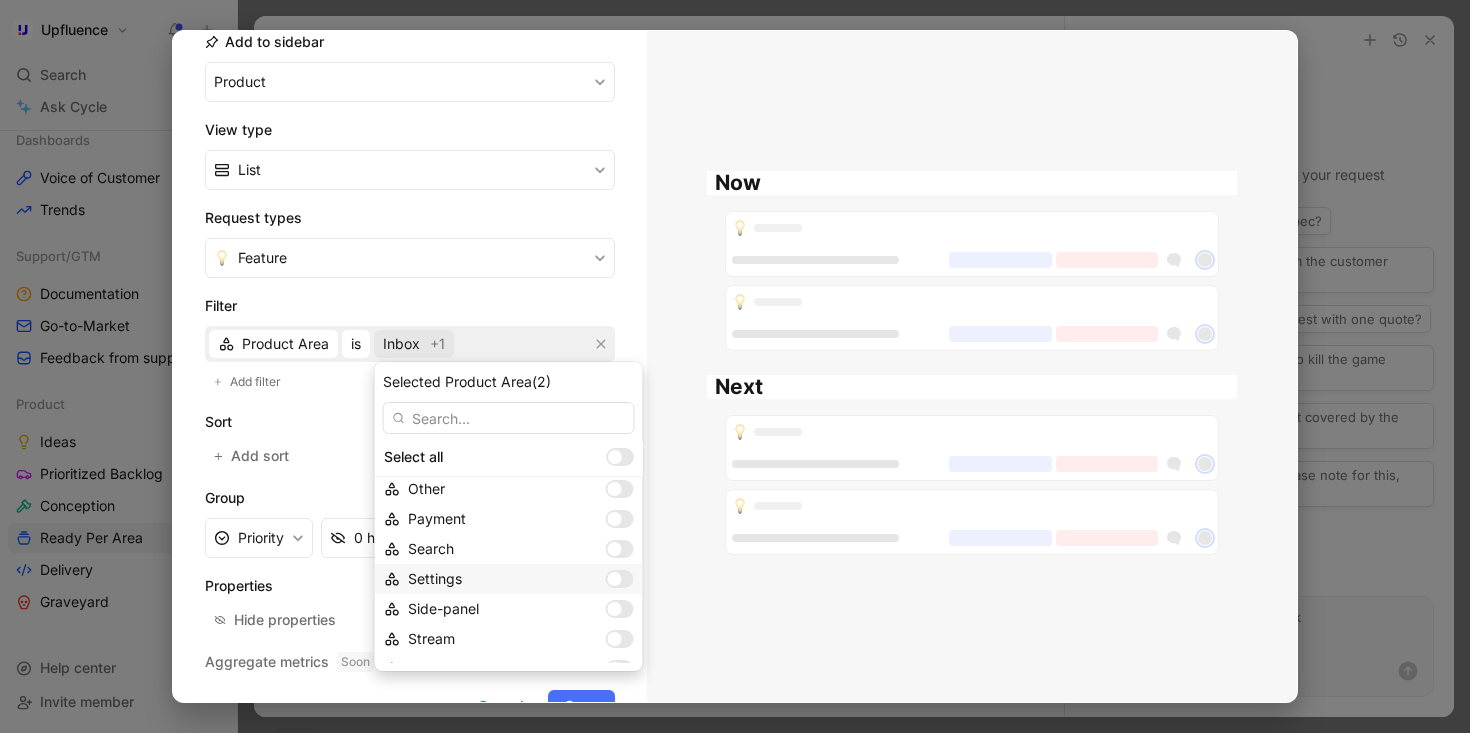 click at bounding box center (615, 579) 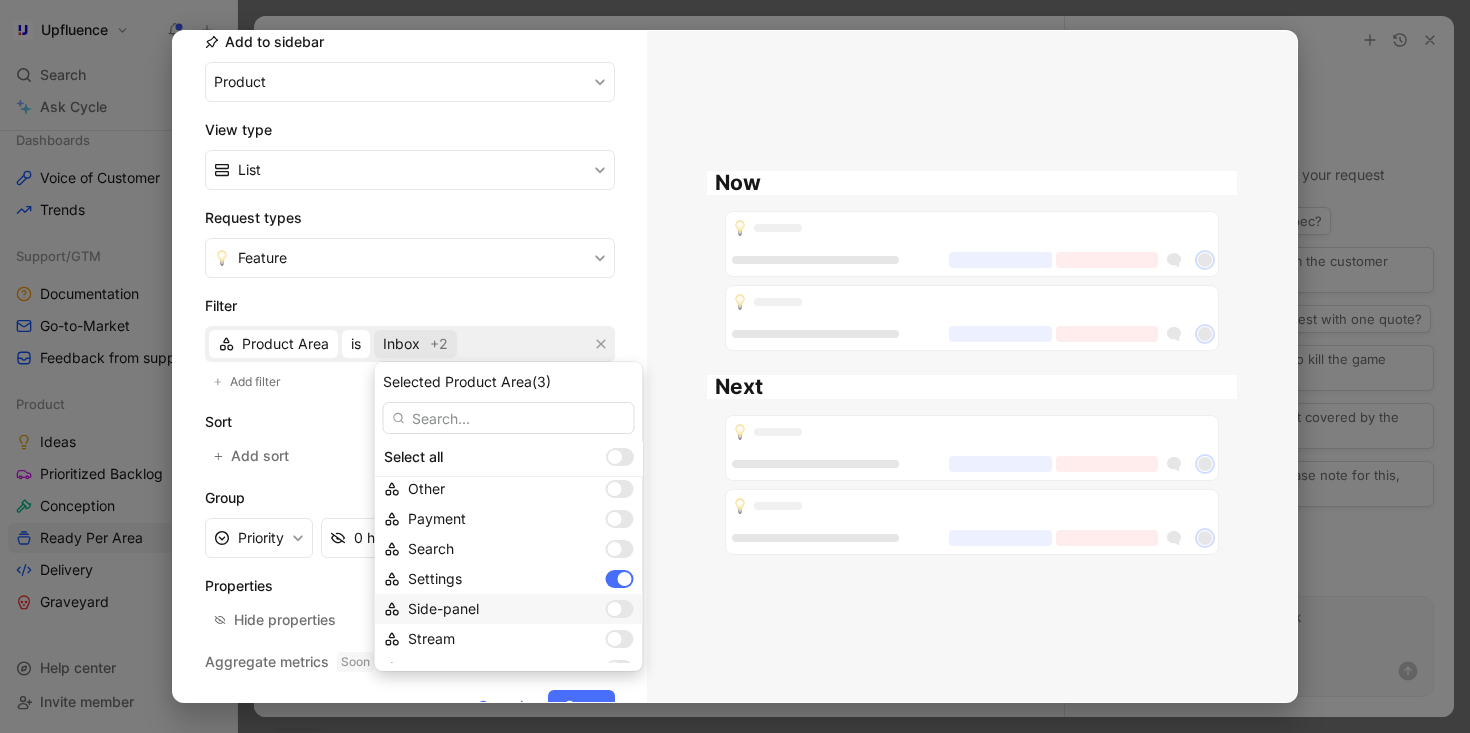 scroll, scrollTop: 298, scrollLeft: 0, axis: vertical 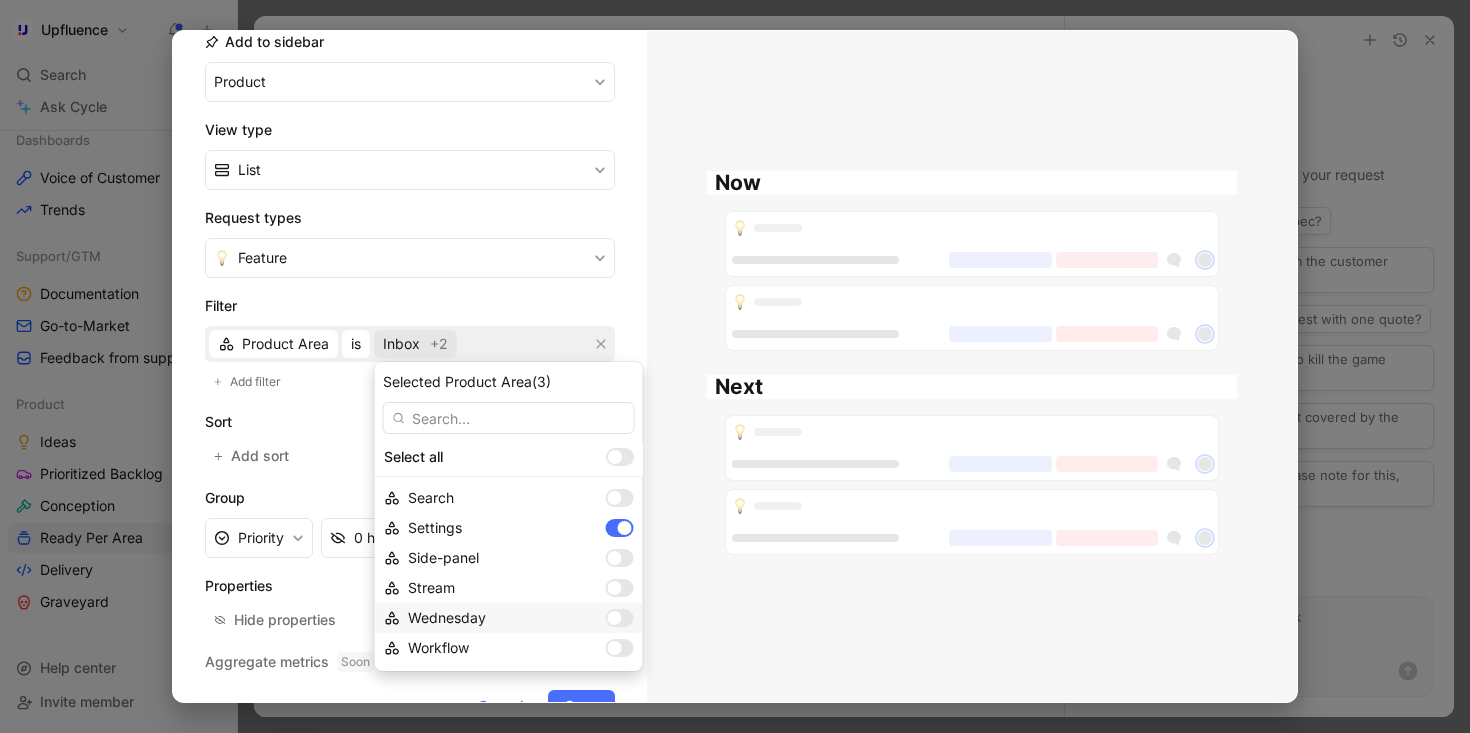 click at bounding box center (620, 618) 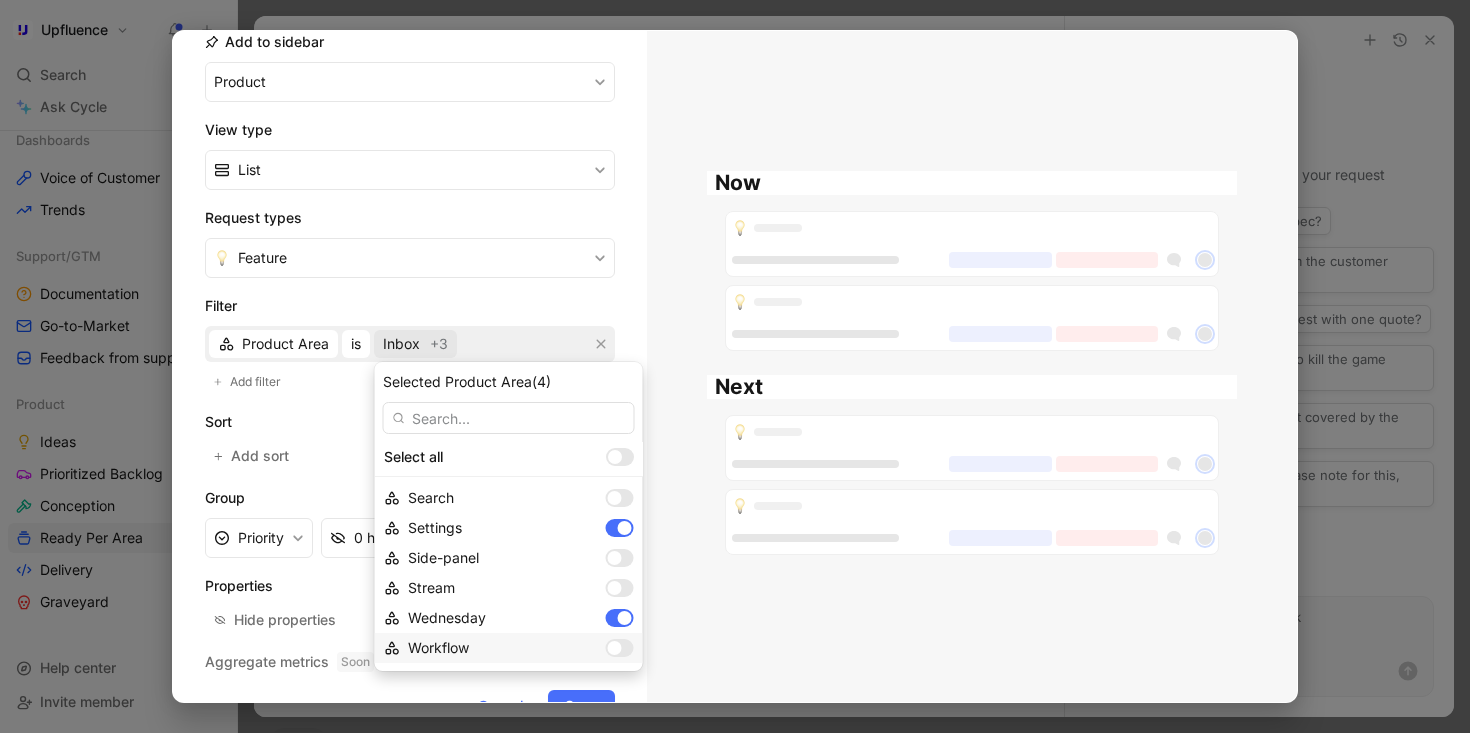 click at bounding box center [620, 648] 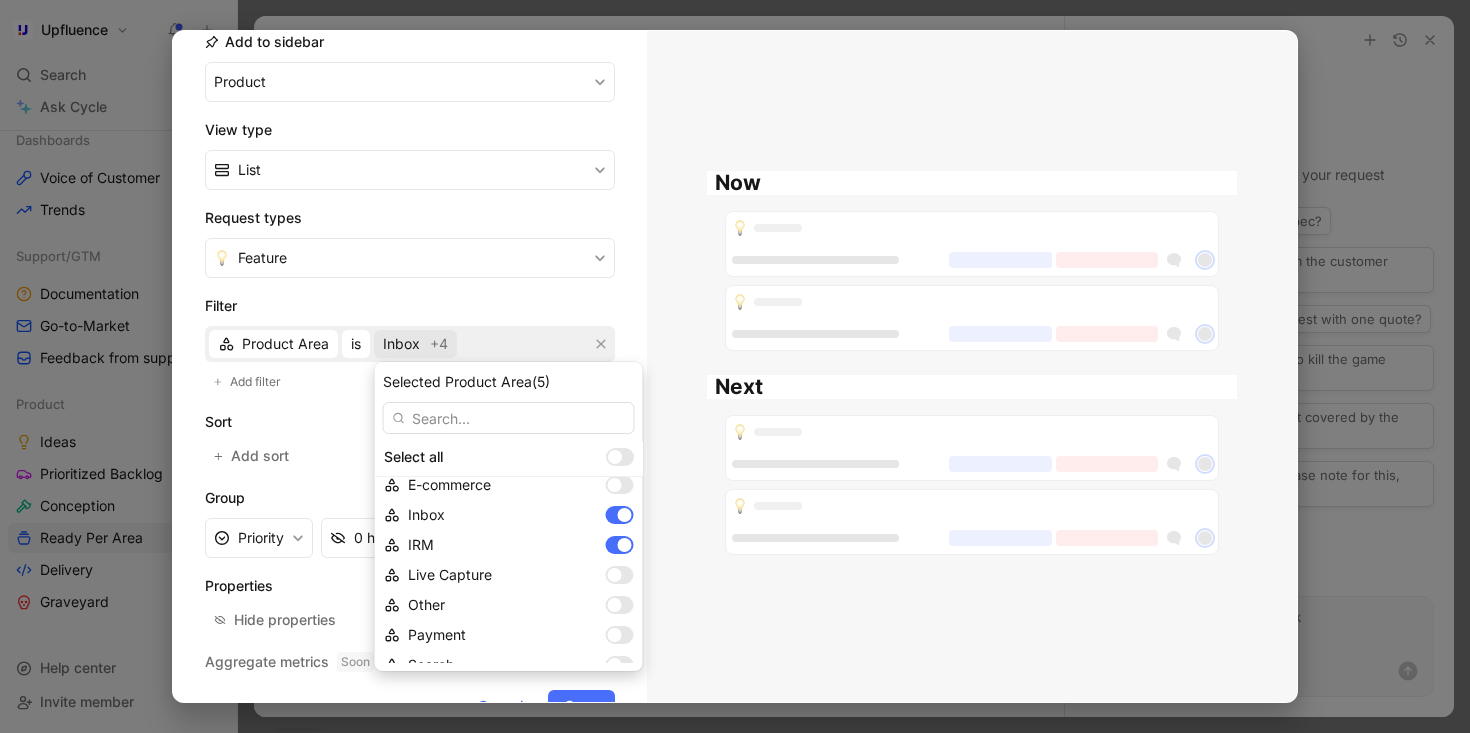 scroll, scrollTop: 95, scrollLeft: 0, axis: vertical 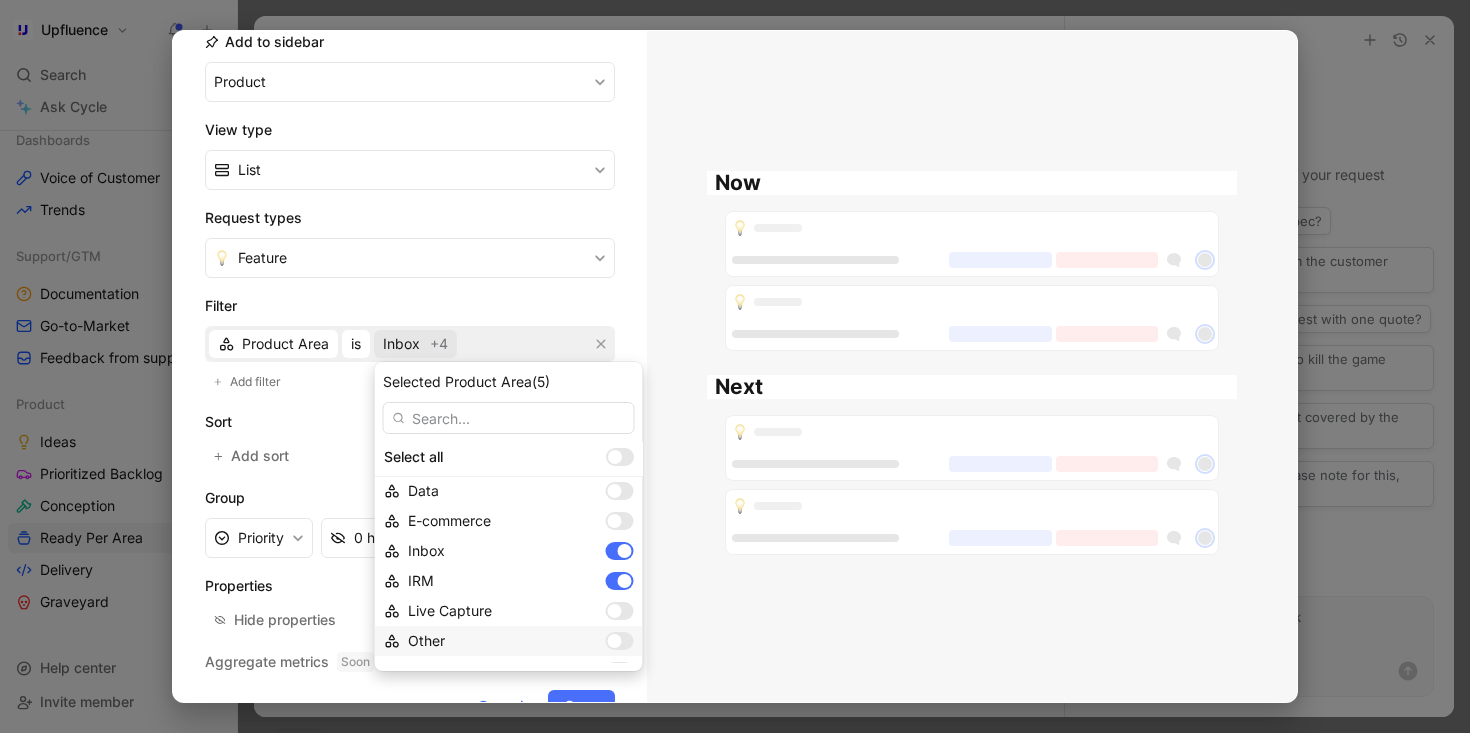 click at bounding box center (615, 641) 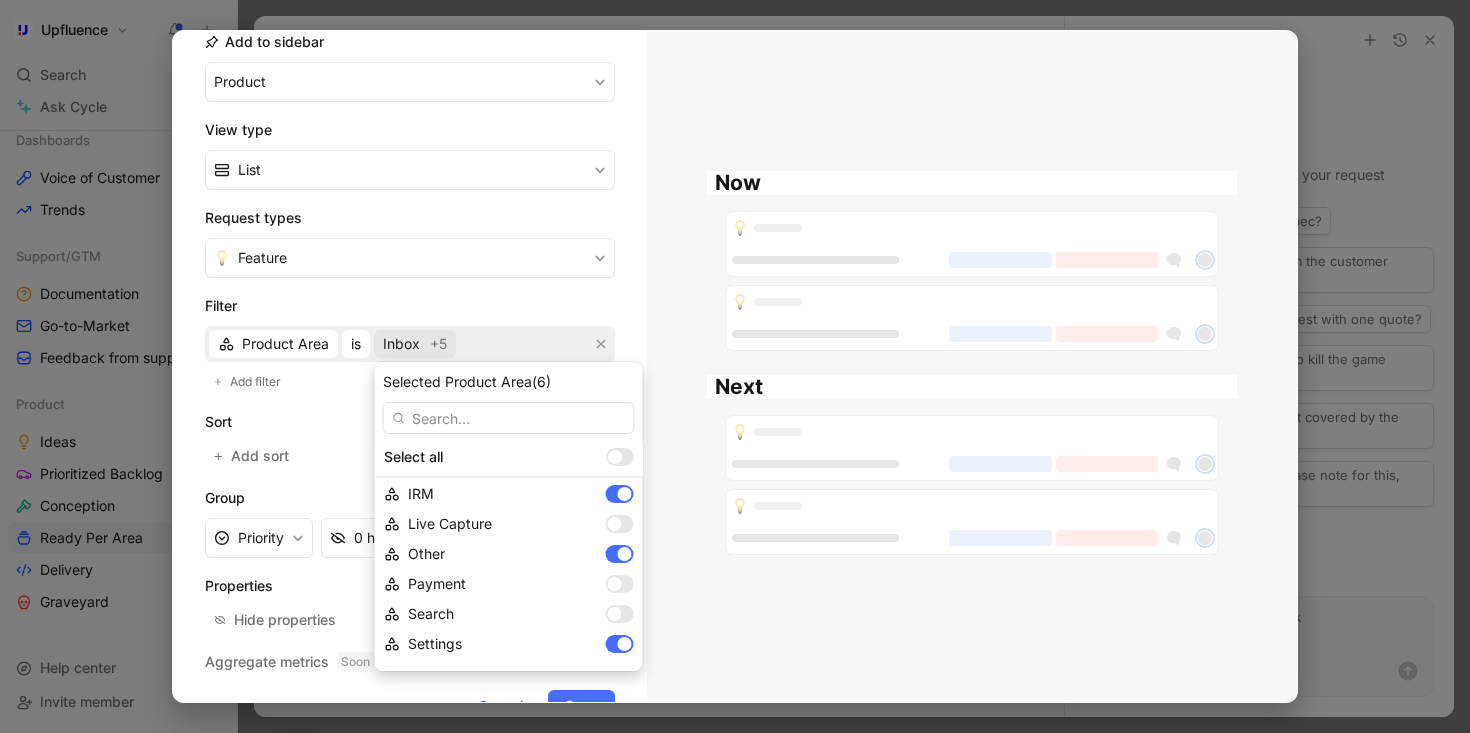 scroll, scrollTop: 298, scrollLeft: 0, axis: vertical 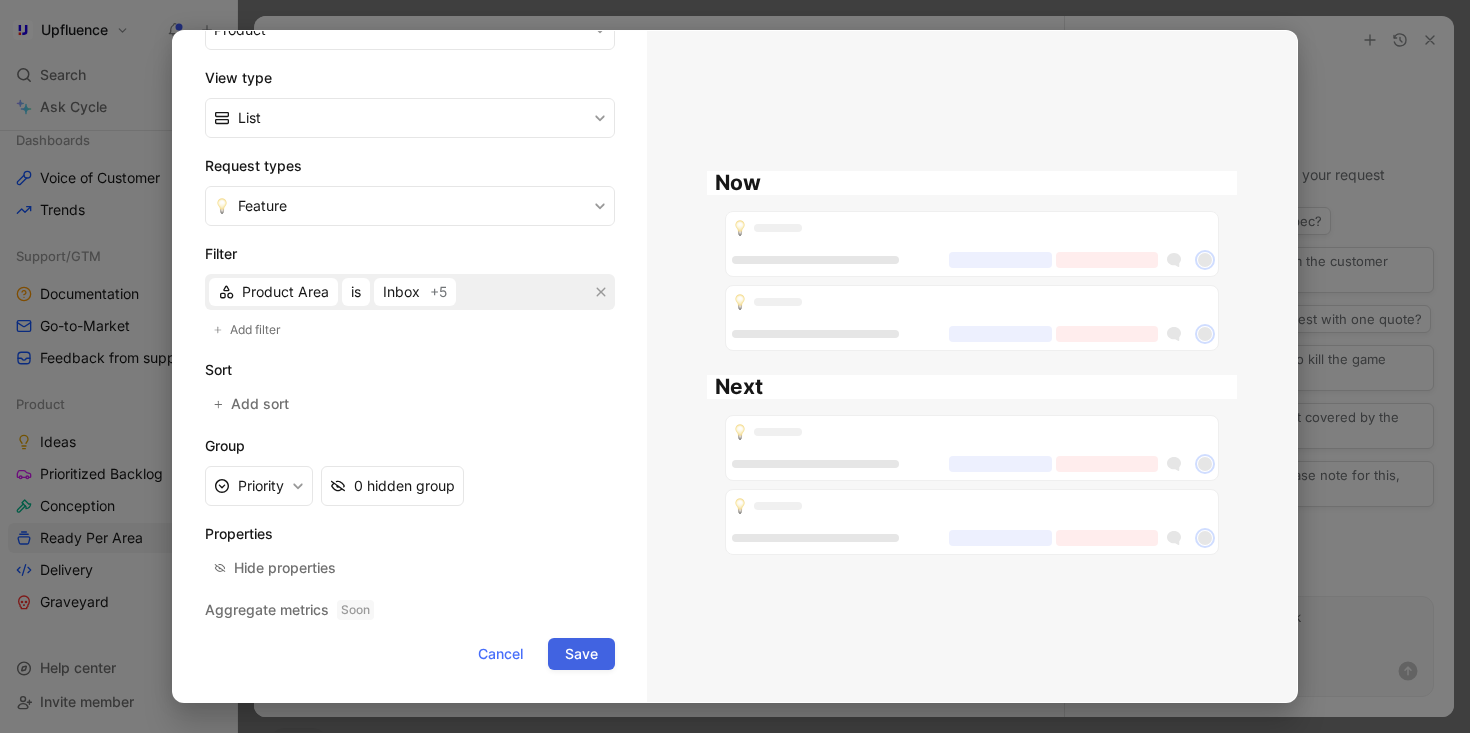 click on "Save" at bounding box center [581, 654] 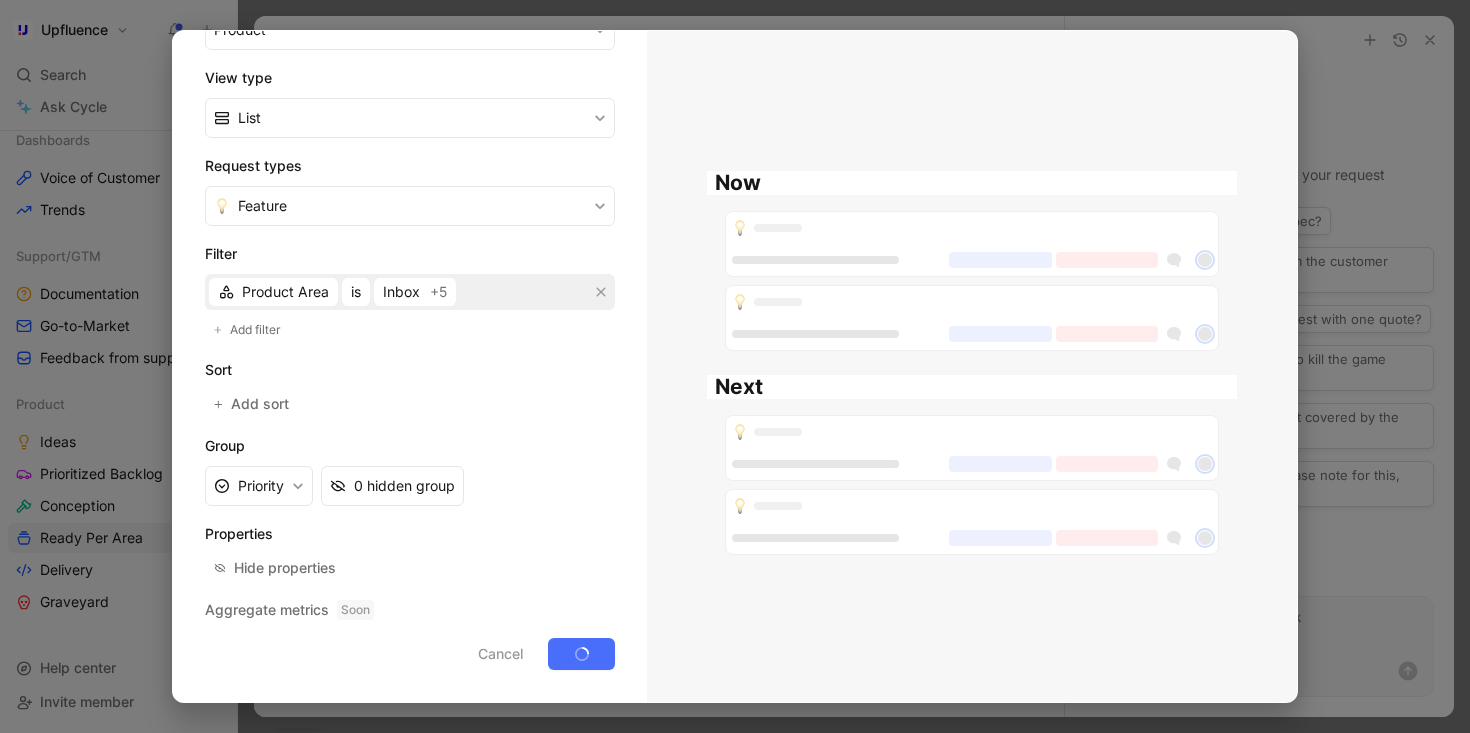 scroll, scrollTop: 153, scrollLeft: 0, axis: vertical 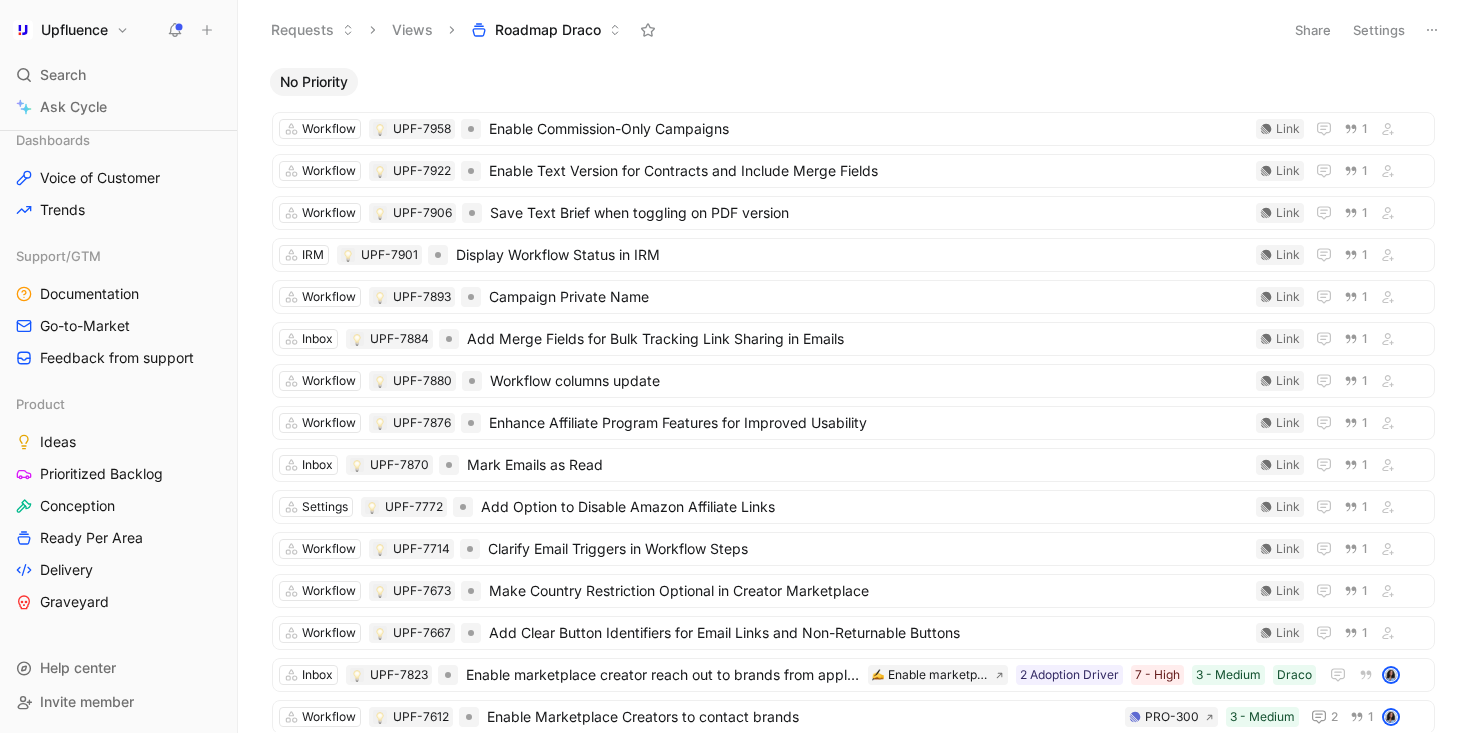 click on "No Priority" at bounding box center [314, 82] 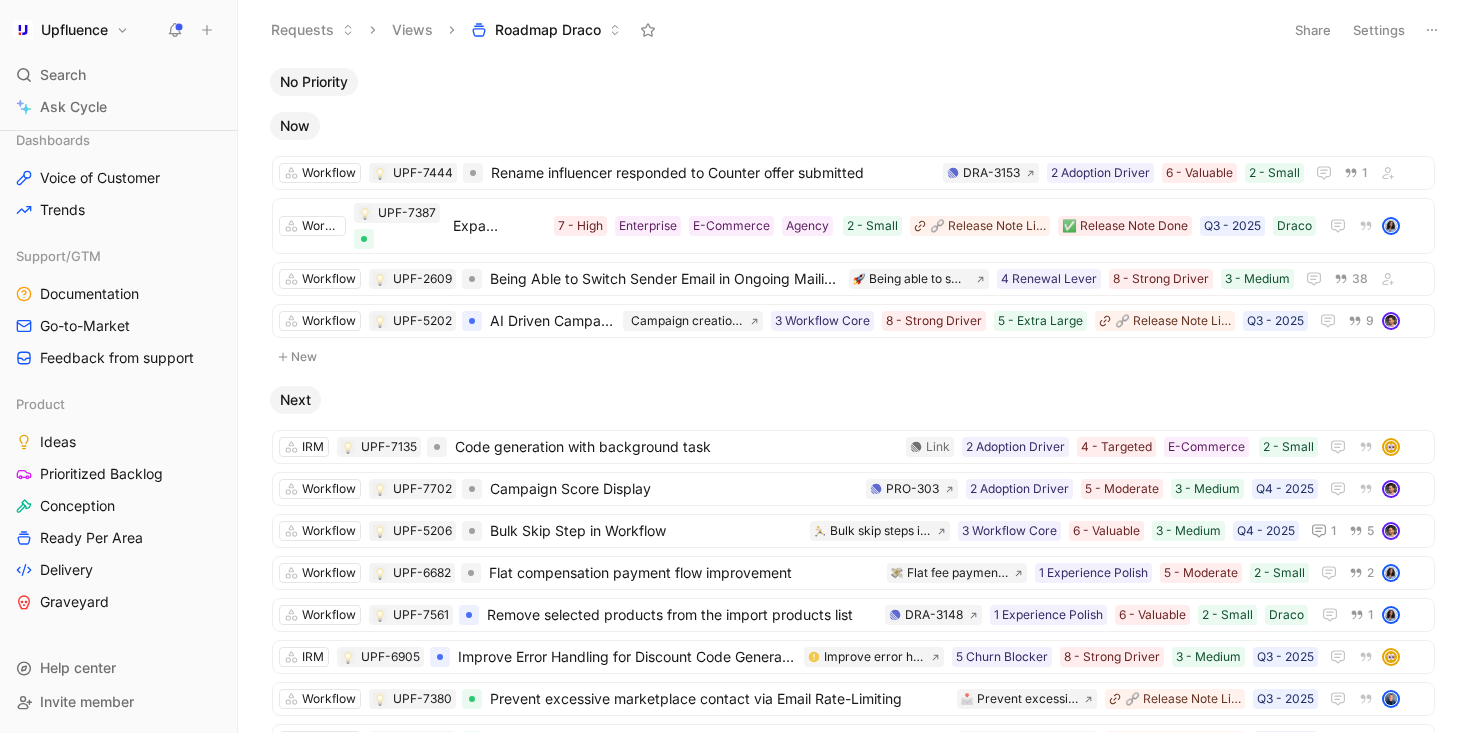 click on "Roadmap Draco" at bounding box center (548, 30) 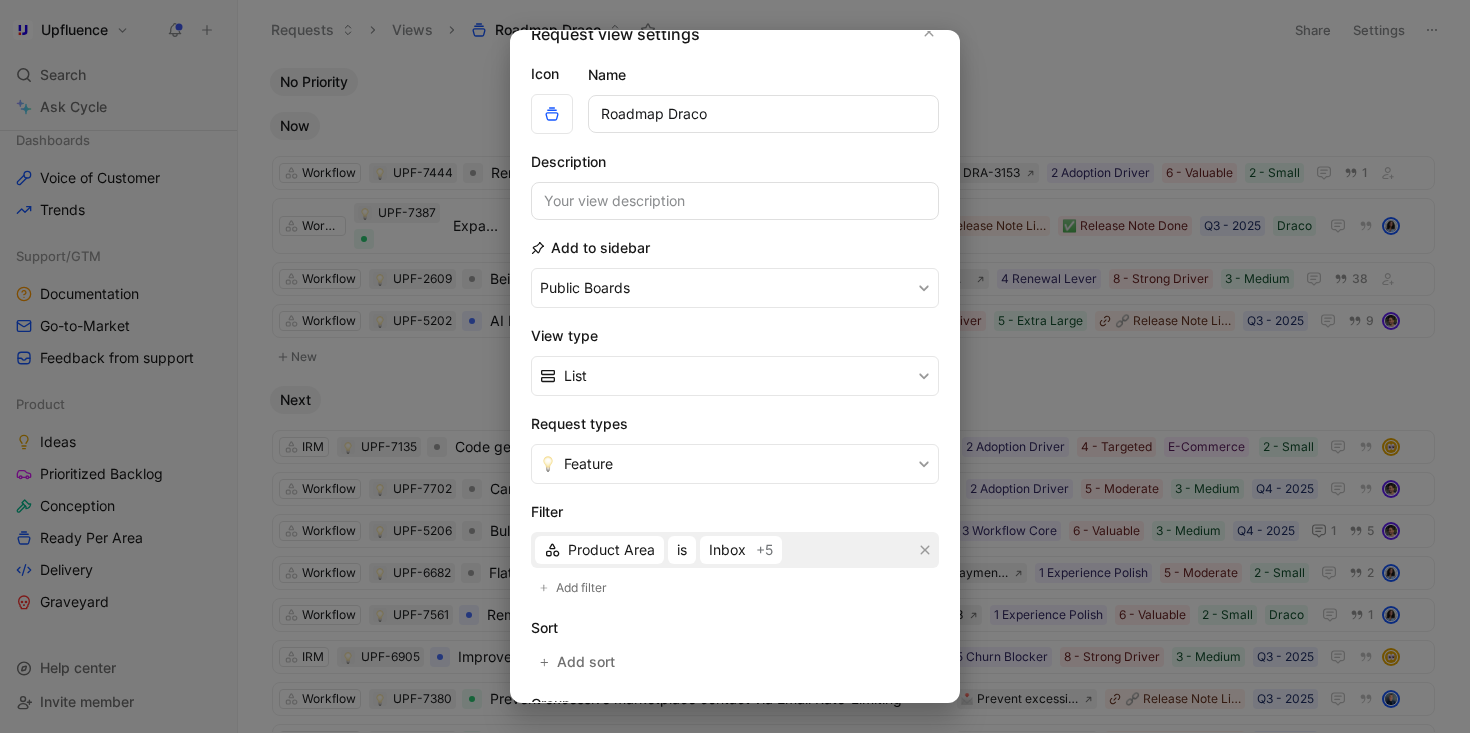 scroll, scrollTop: 271, scrollLeft: 0, axis: vertical 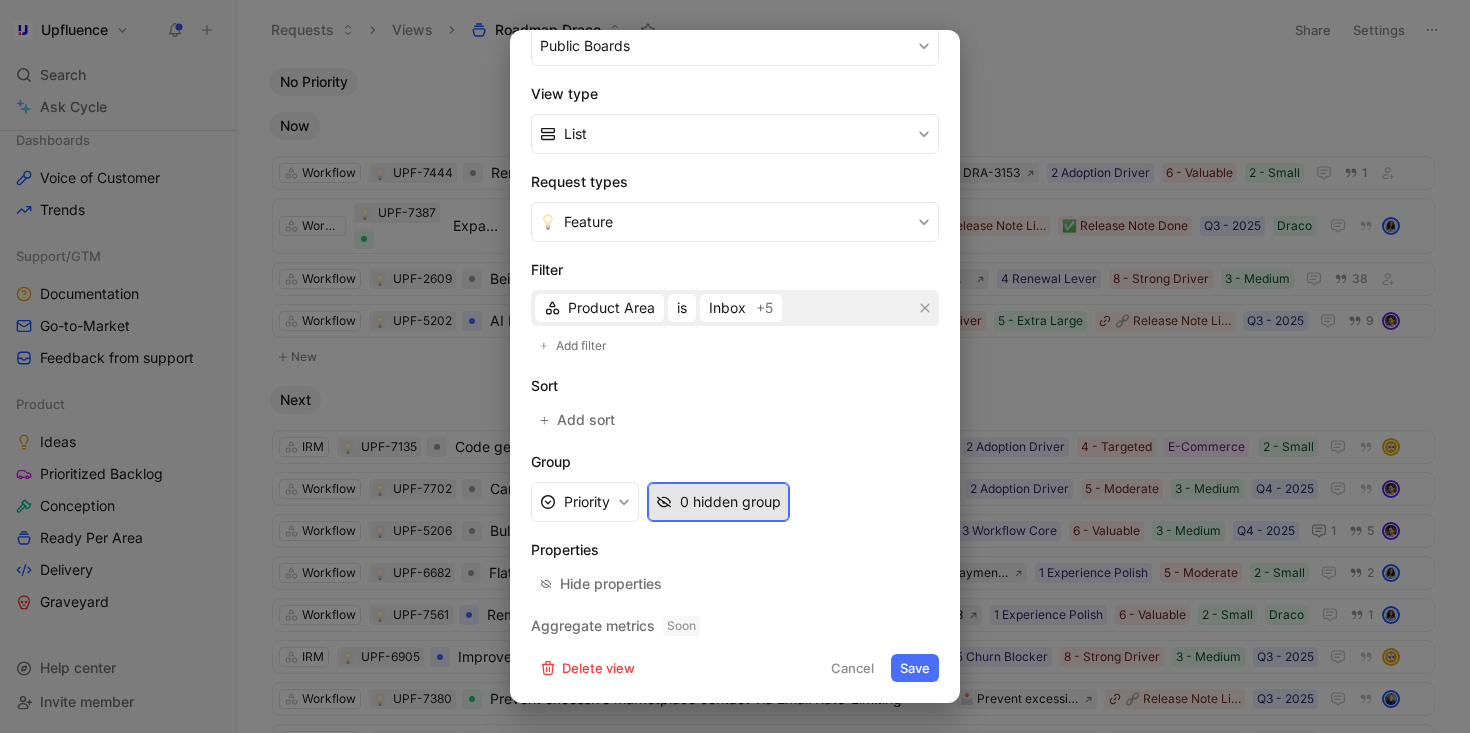 click on "0 hidden group" at bounding box center [730, 502] 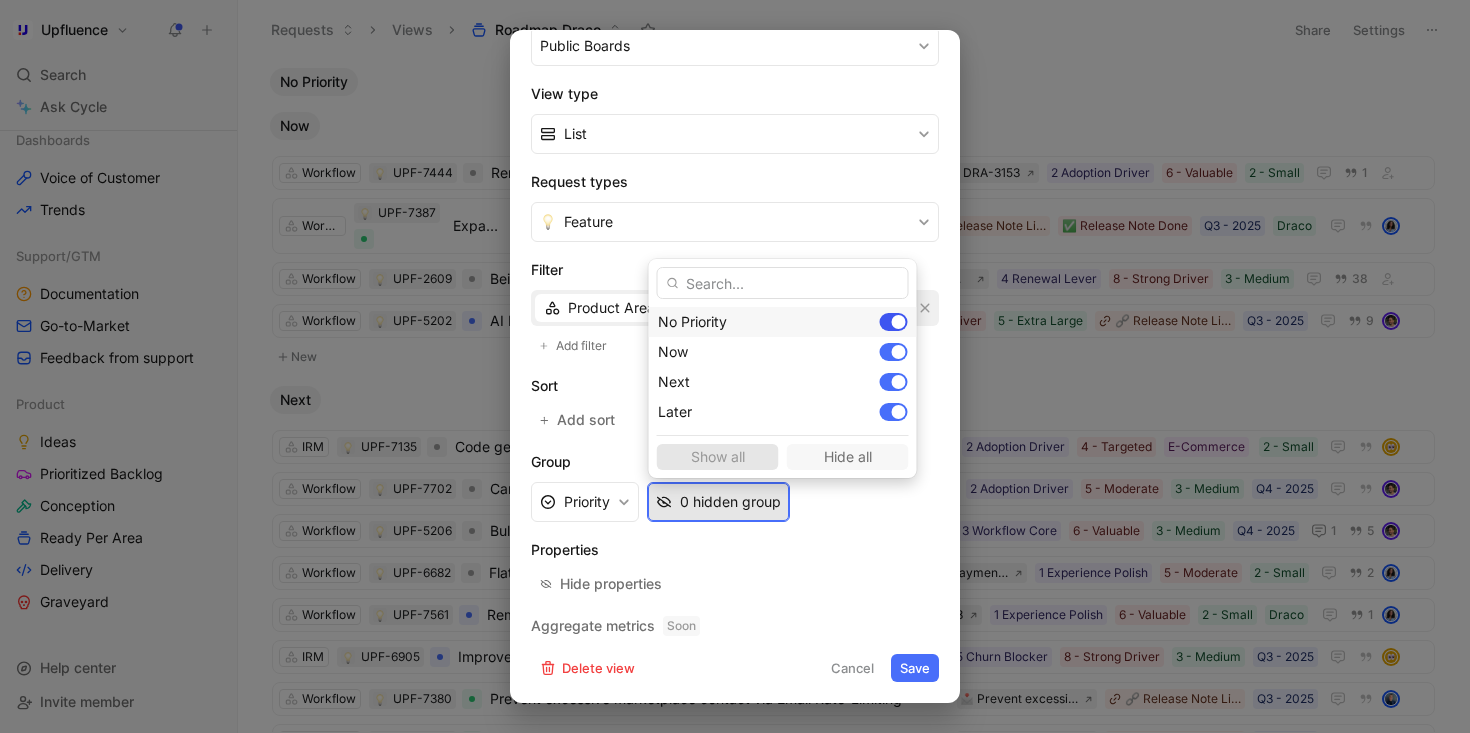 click at bounding box center (899, 322) 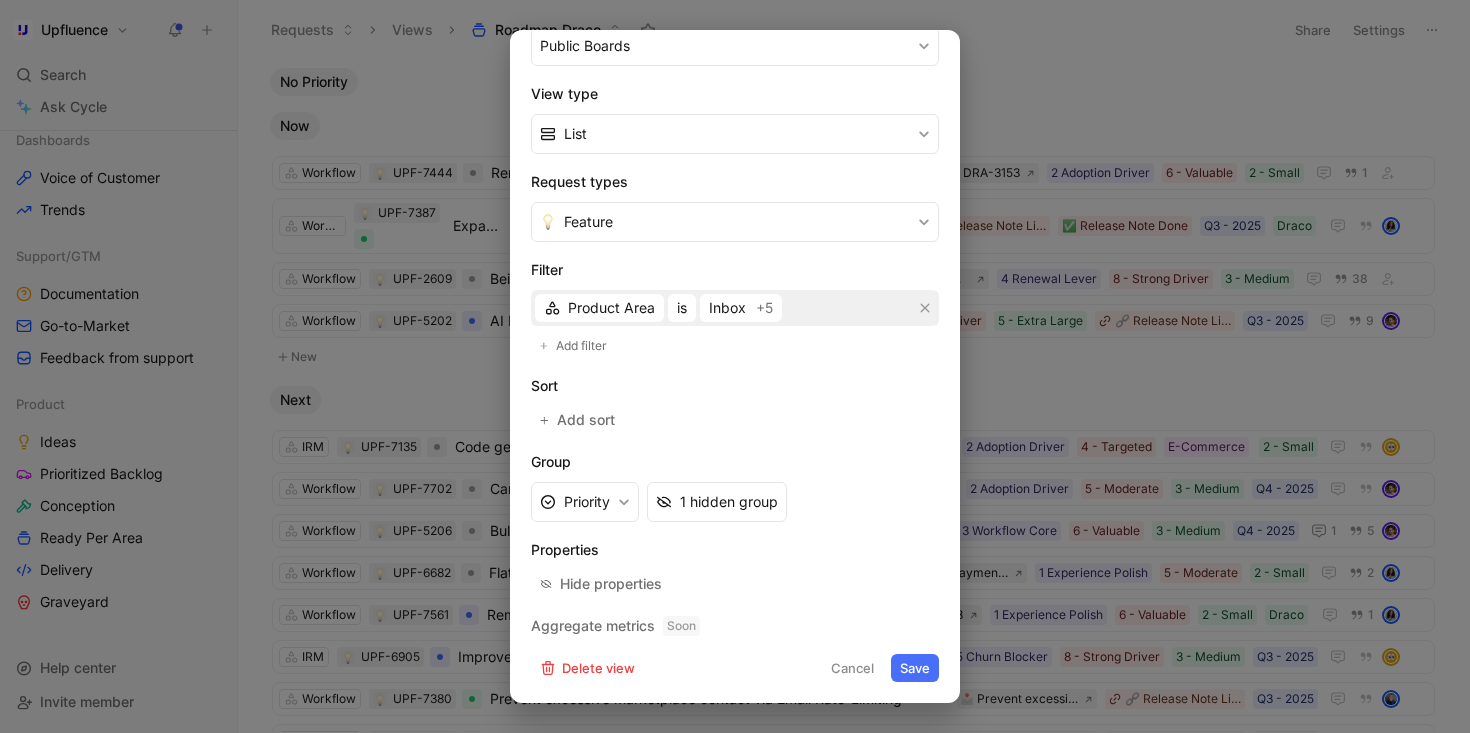 click on "Save" at bounding box center [915, 668] 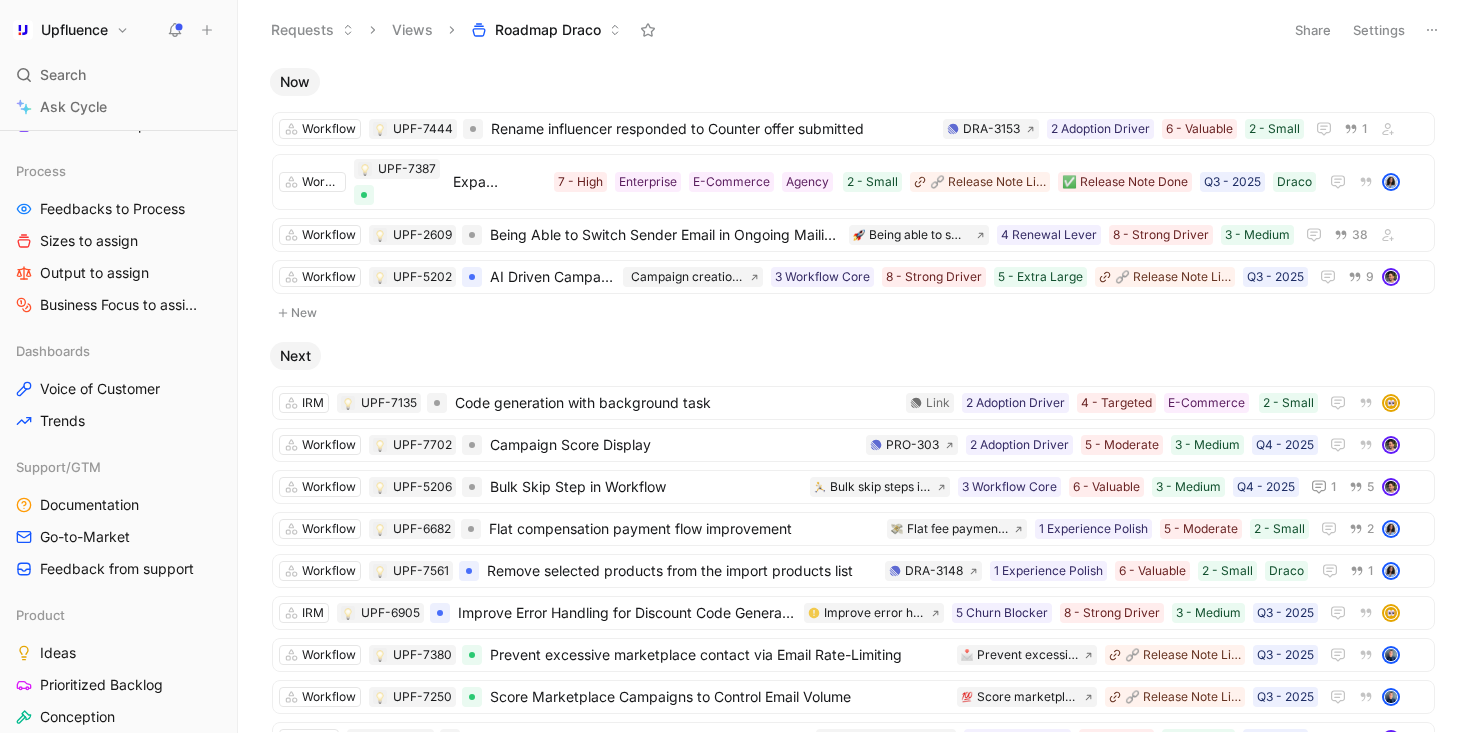 scroll, scrollTop: 512, scrollLeft: 0, axis: vertical 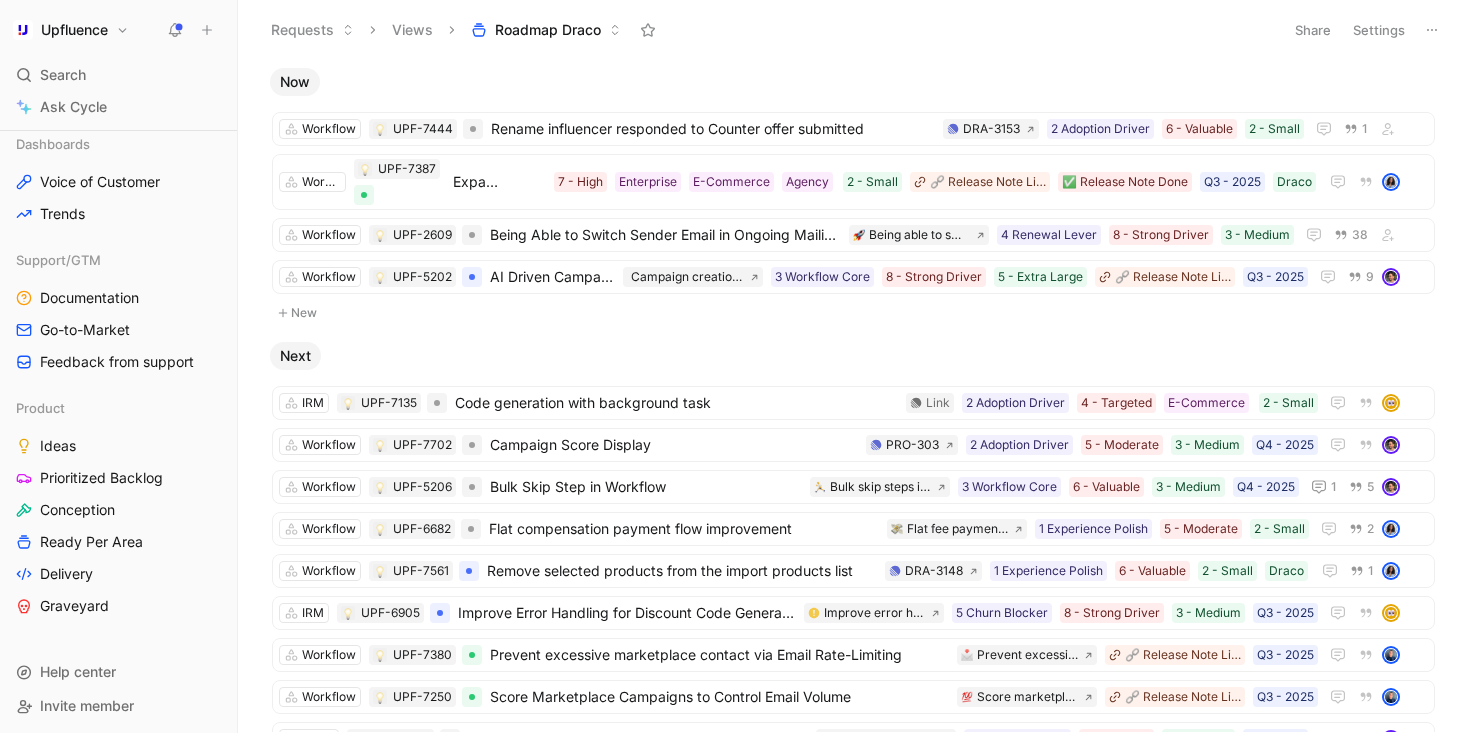 click on "Roadmap Draco" at bounding box center (548, 30) 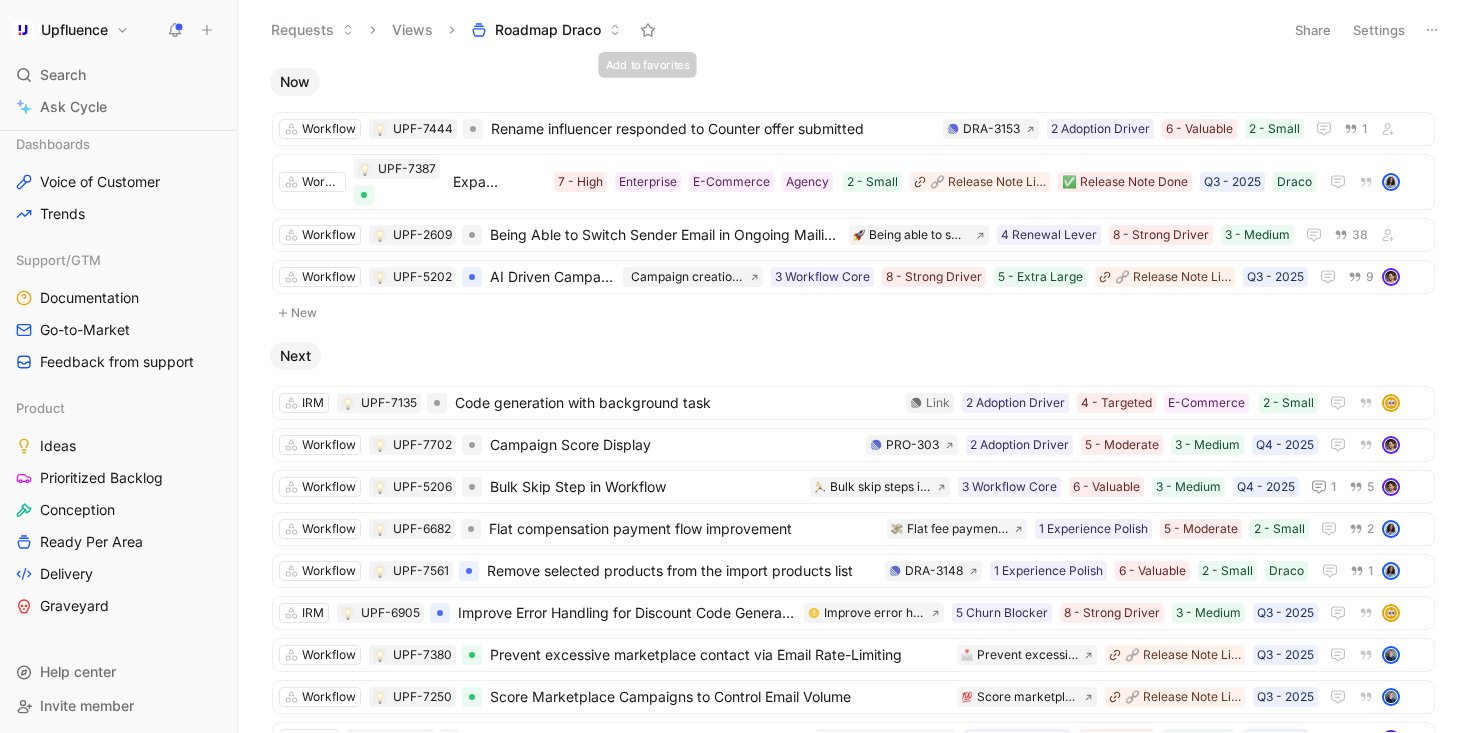 click 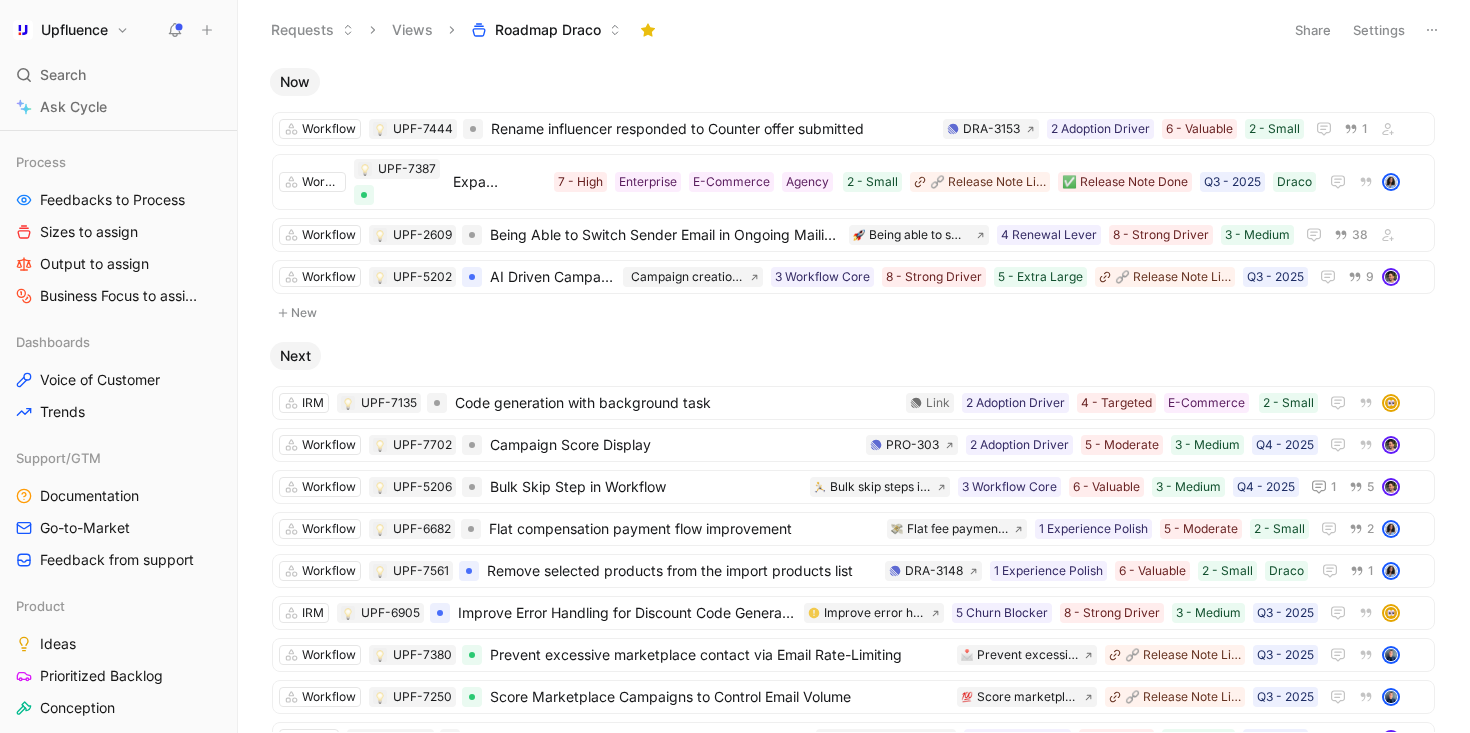 scroll, scrollTop: 600, scrollLeft: 0, axis: vertical 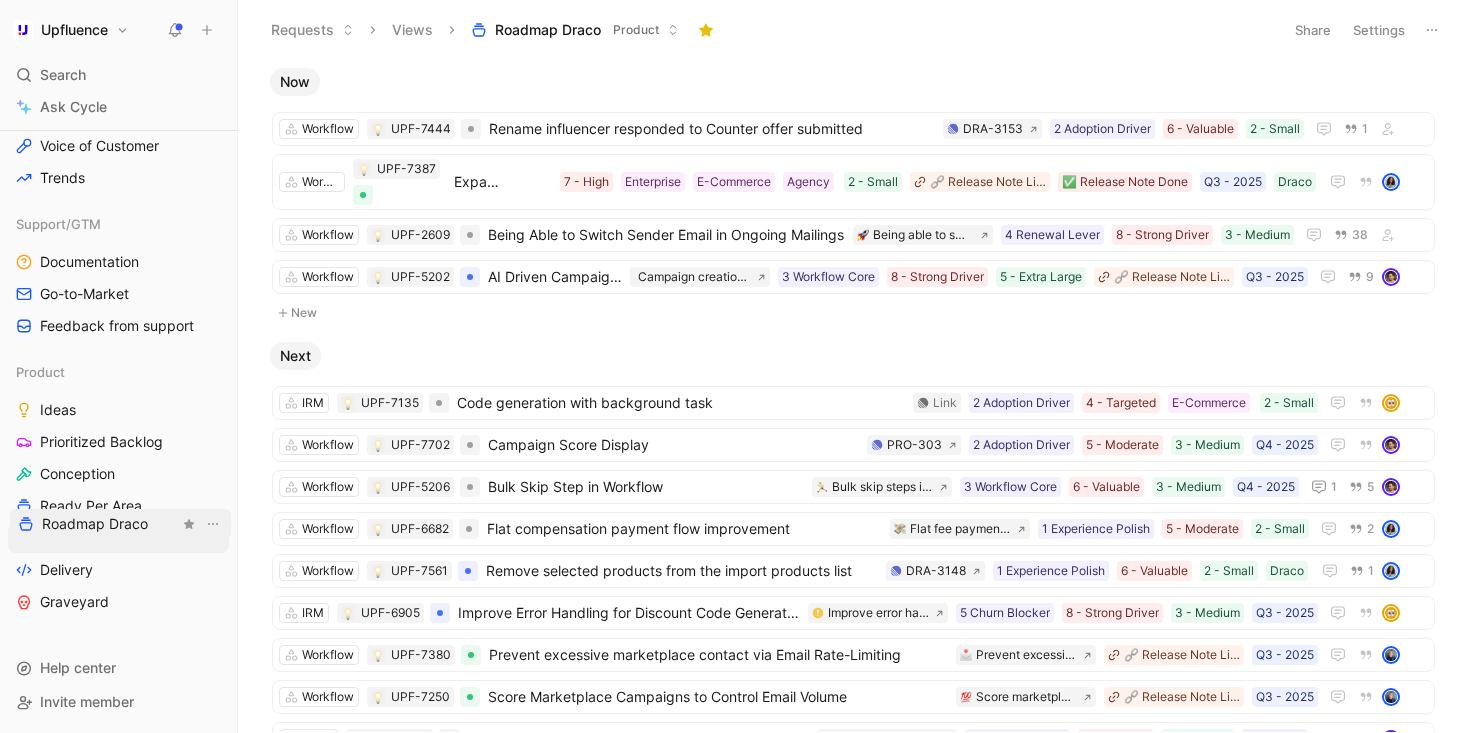 drag, startPoint x: 123, startPoint y: 412, endPoint x: 124, endPoint y: 529, distance: 117.00427 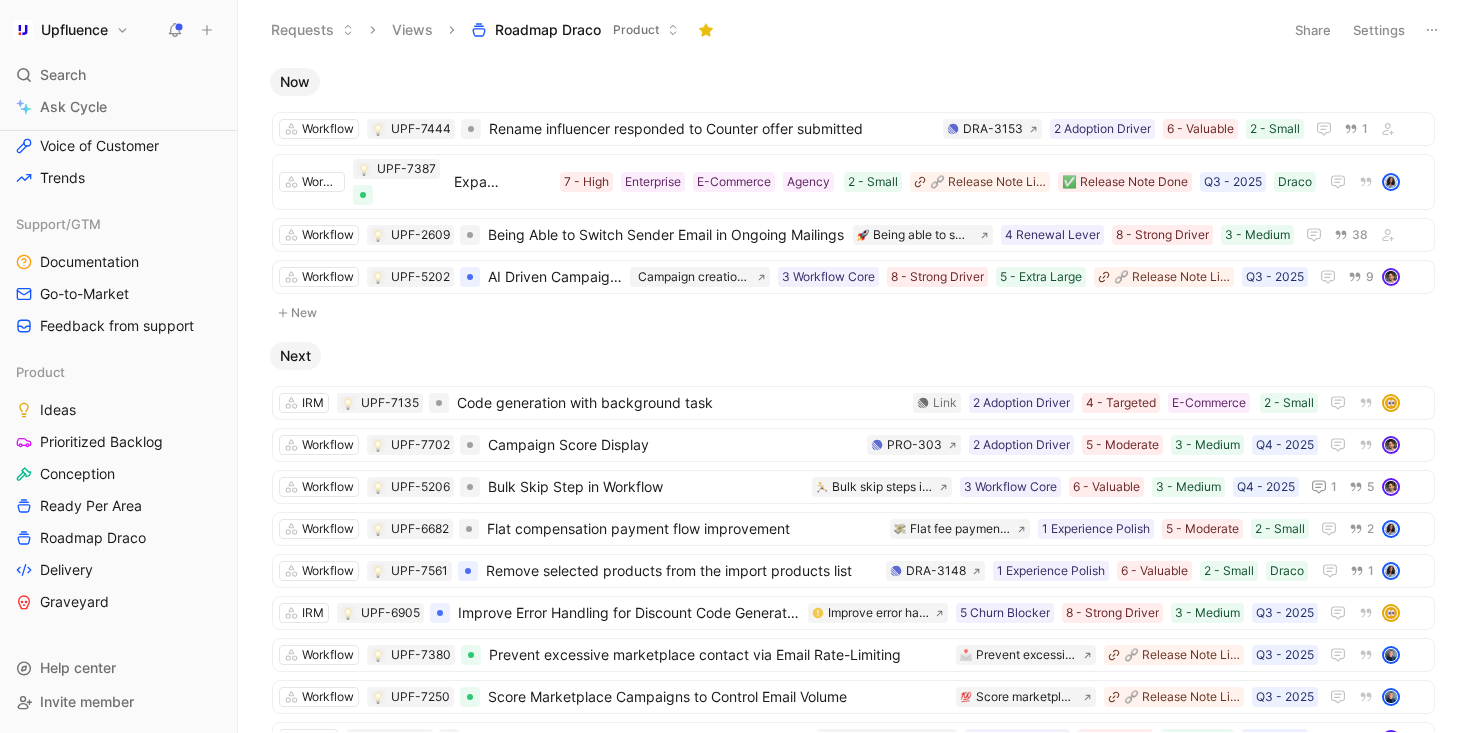 click on "Settings" at bounding box center [1379, 30] 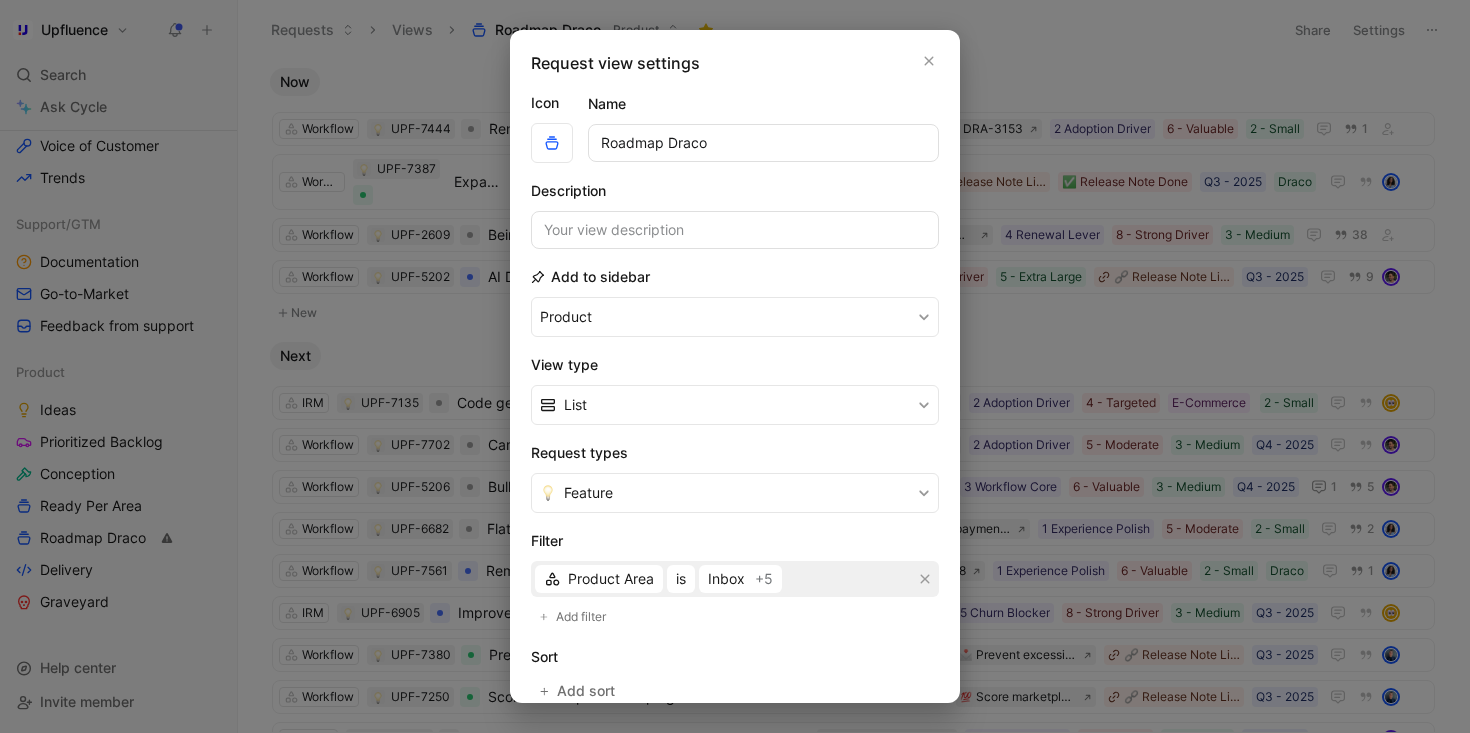 scroll, scrollTop: 271, scrollLeft: 0, axis: vertical 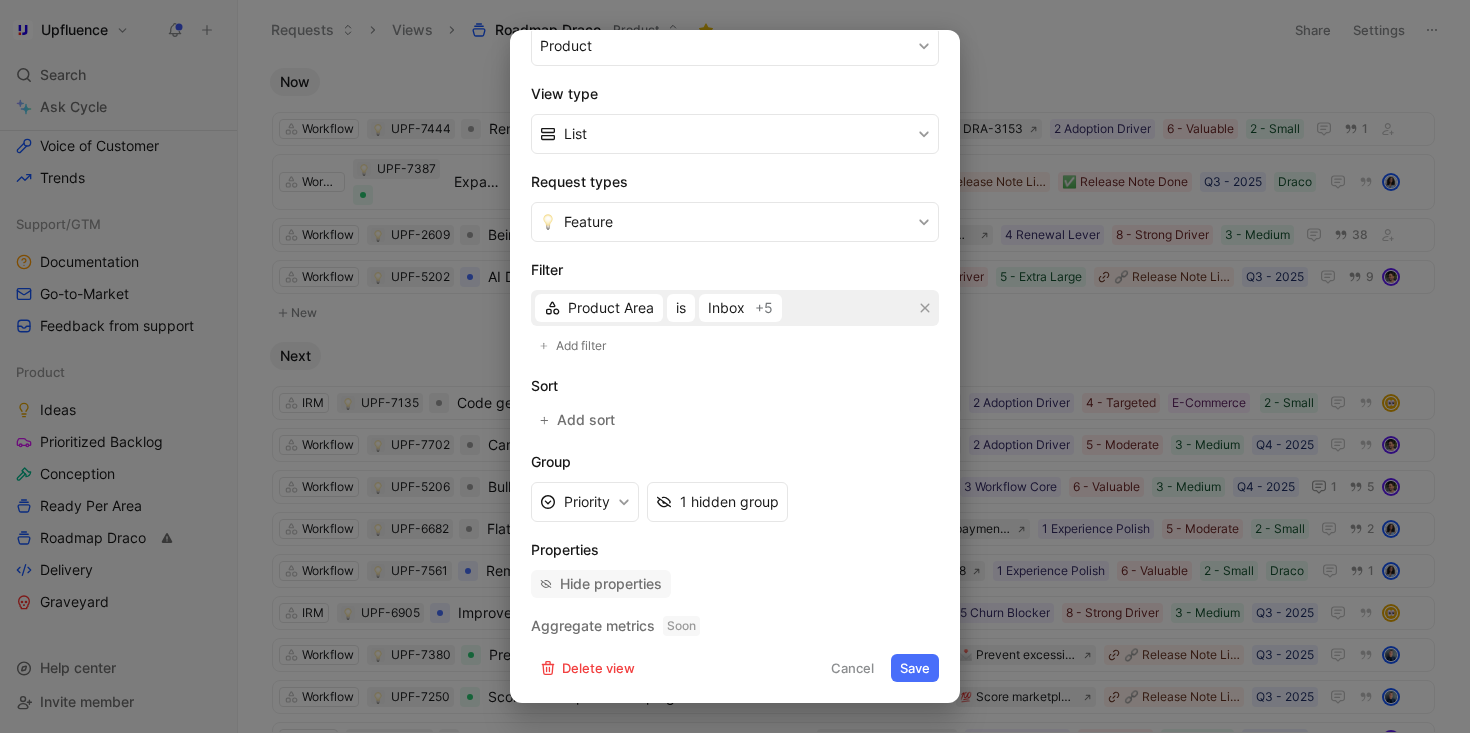 click on "Hide properties" at bounding box center [611, 584] 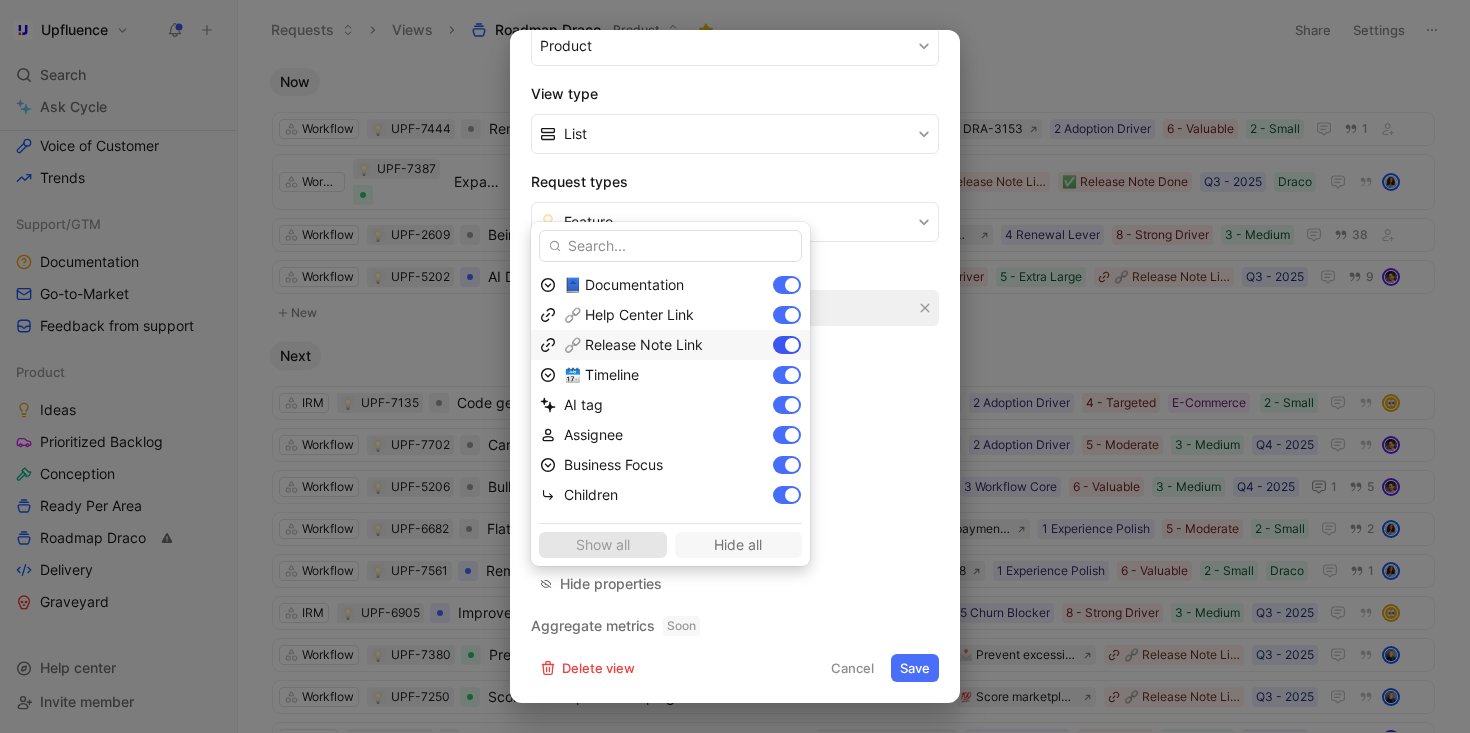 click at bounding box center (792, 345) 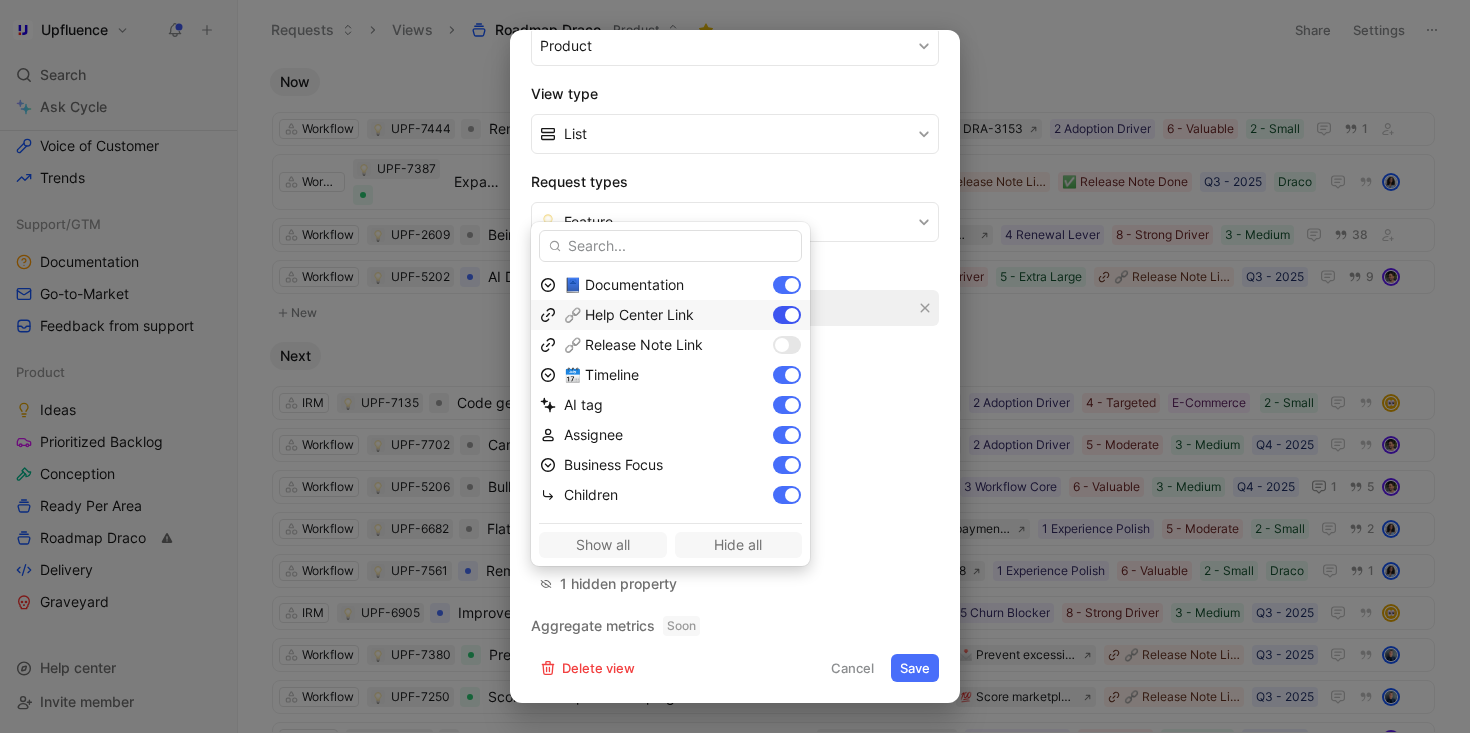 click at bounding box center (792, 315) 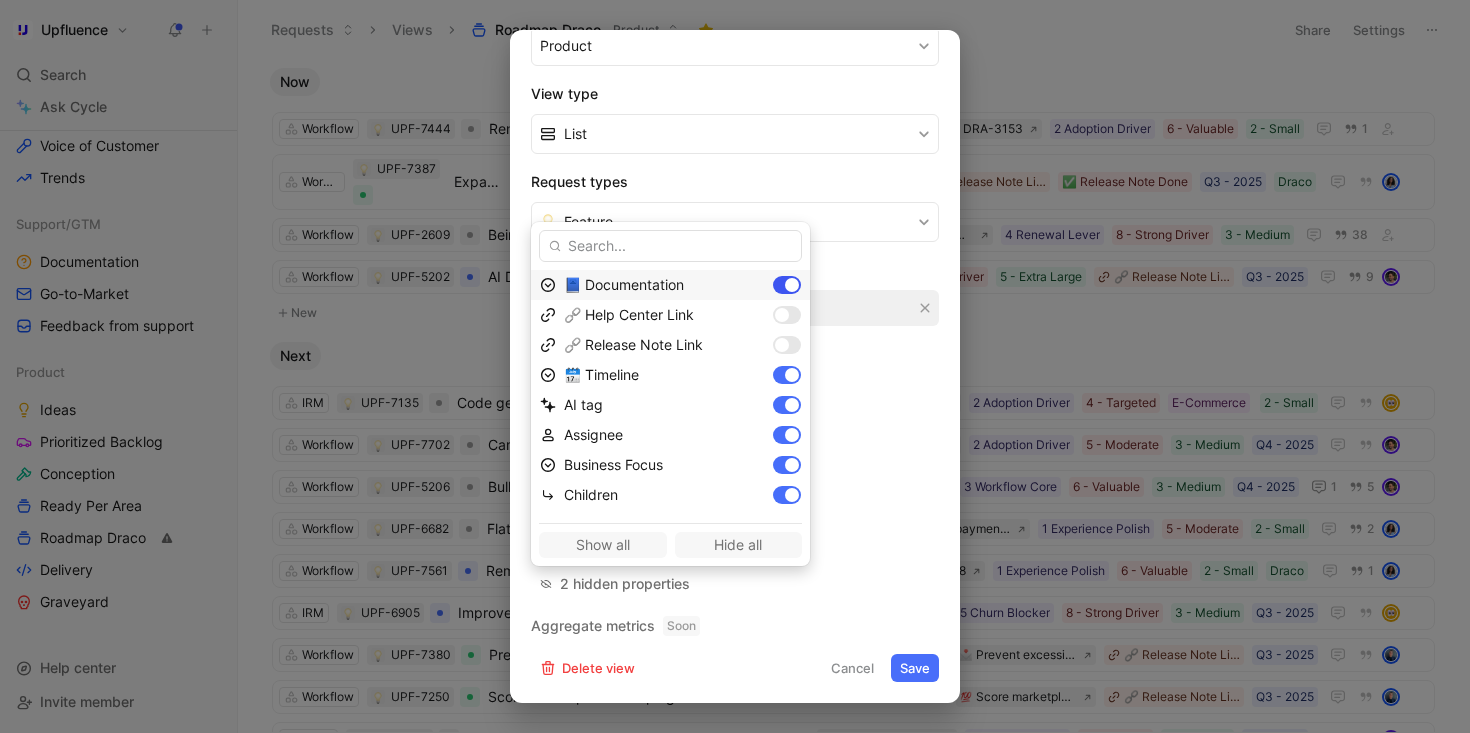 click at bounding box center (792, 285) 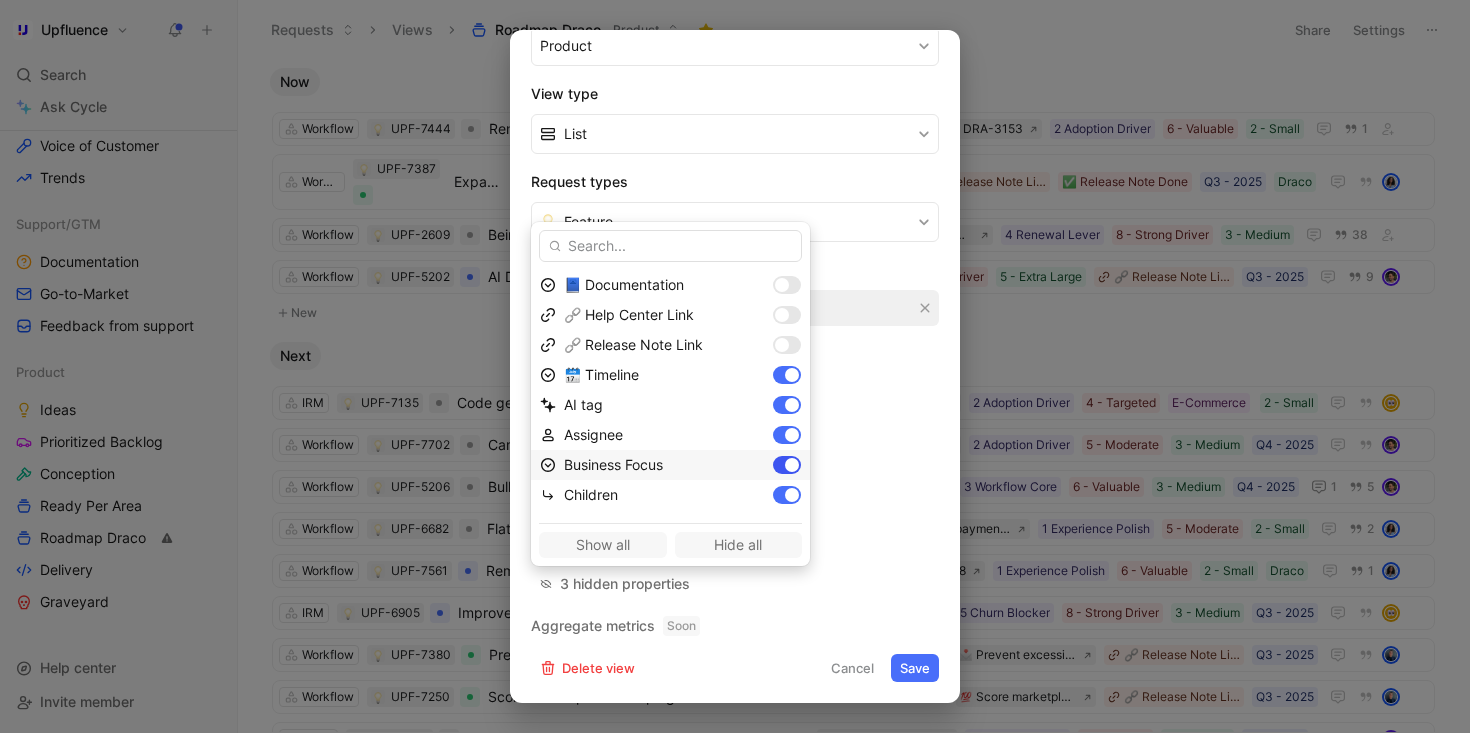 click at bounding box center (792, 465) 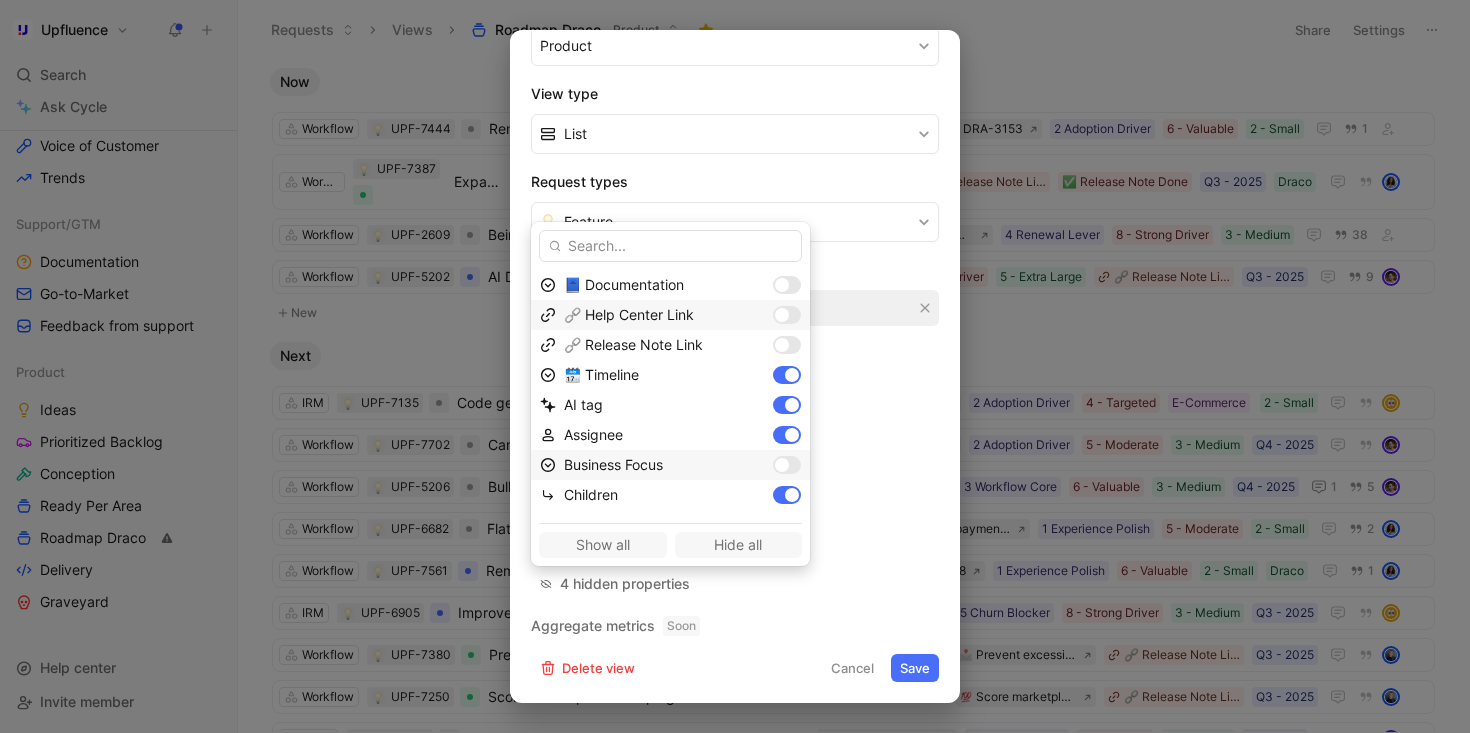 click at bounding box center (782, 465) 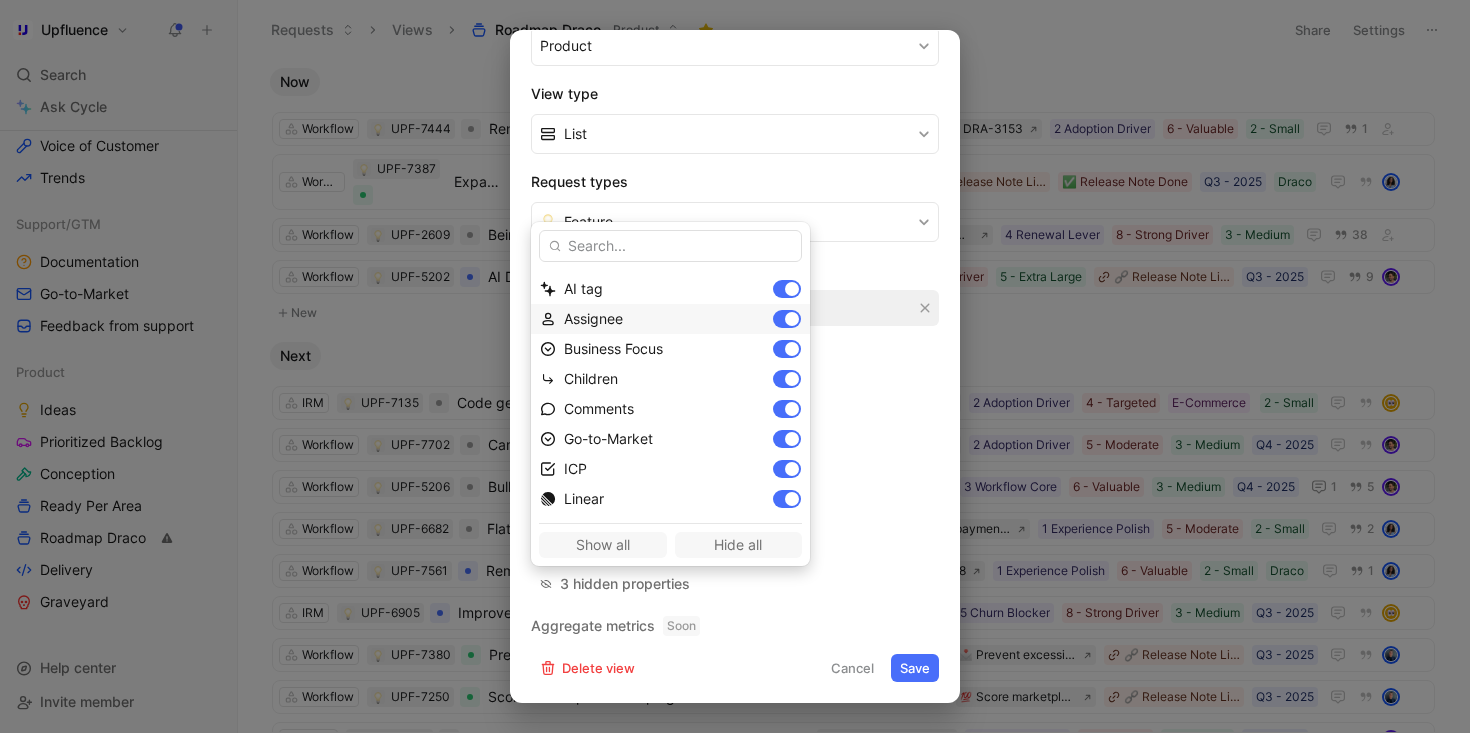 scroll, scrollTop: 118, scrollLeft: 0, axis: vertical 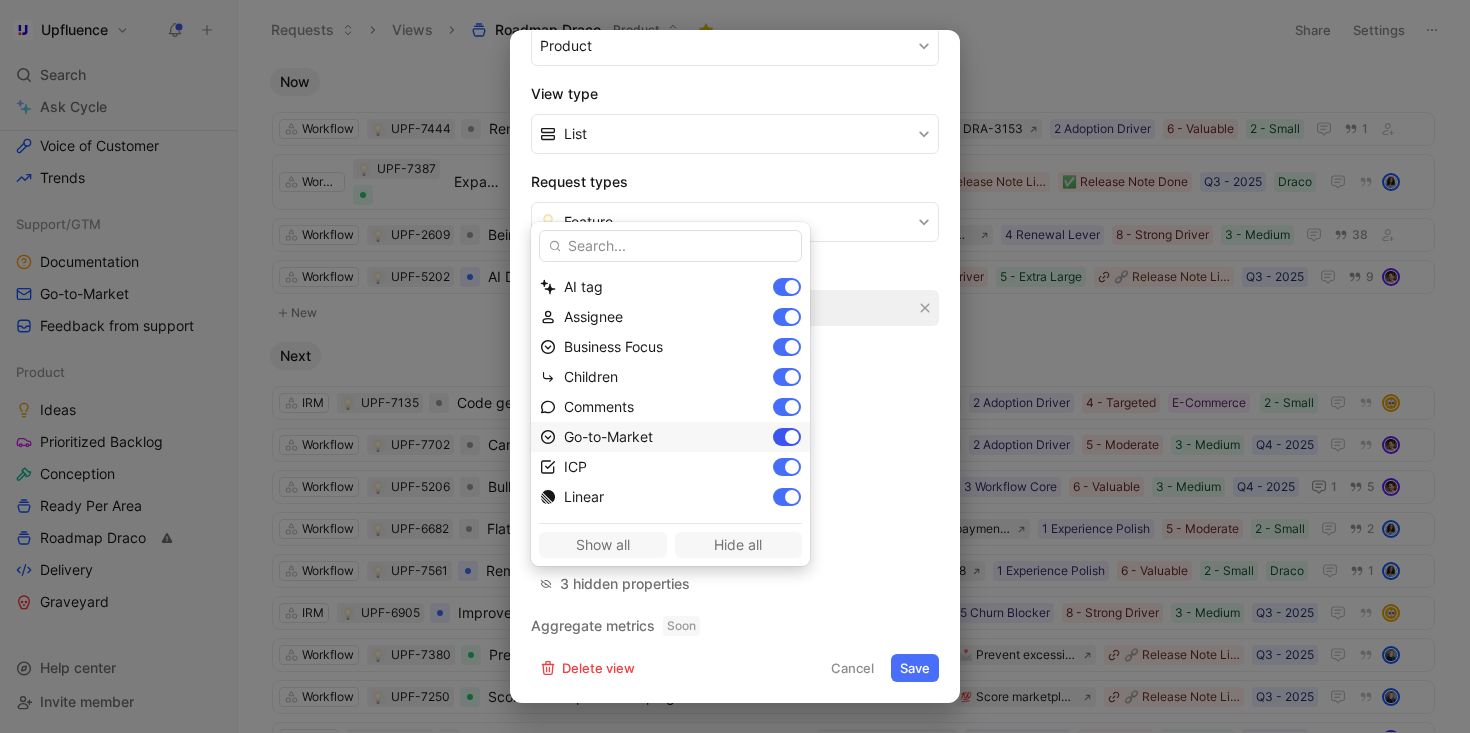 click at bounding box center [792, 437] 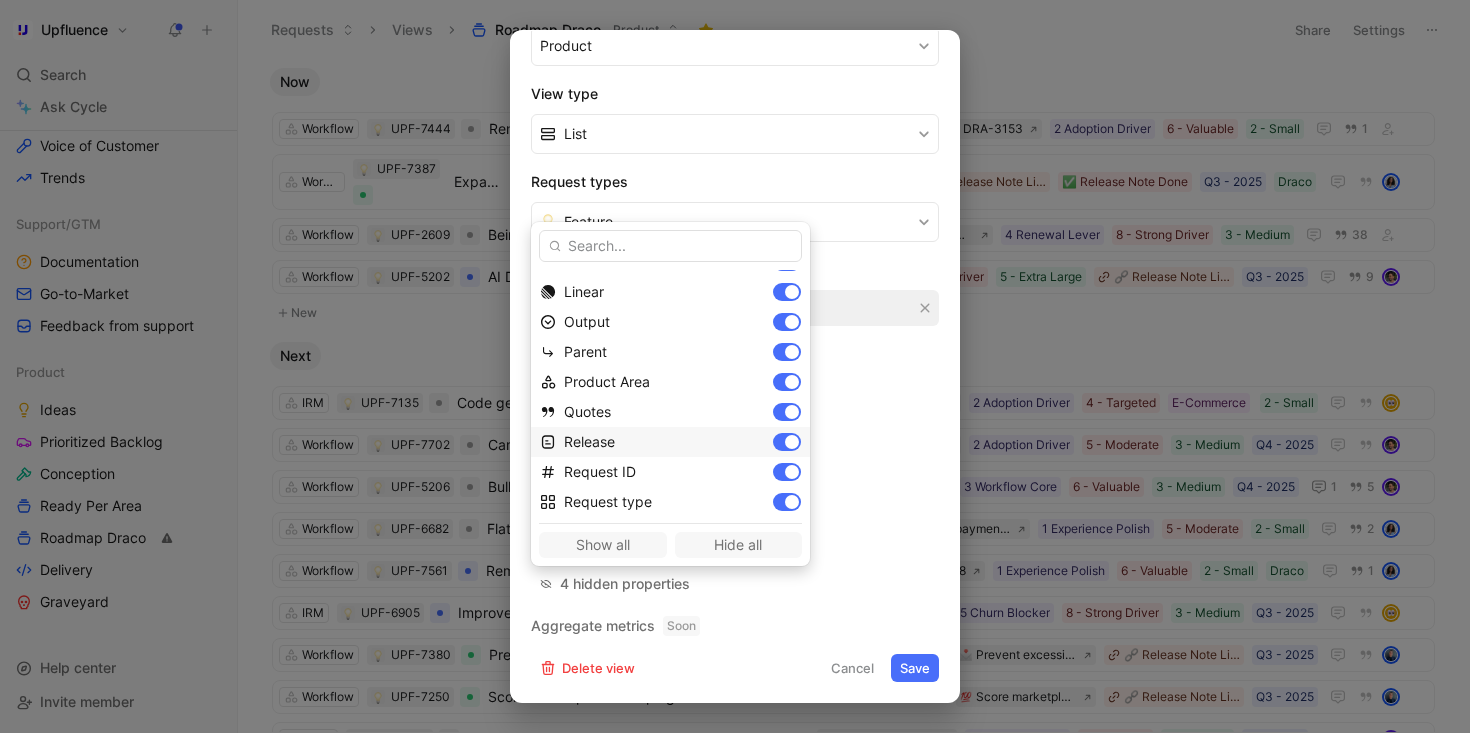 scroll, scrollTop: 401, scrollLeft: 0, axis: vertical 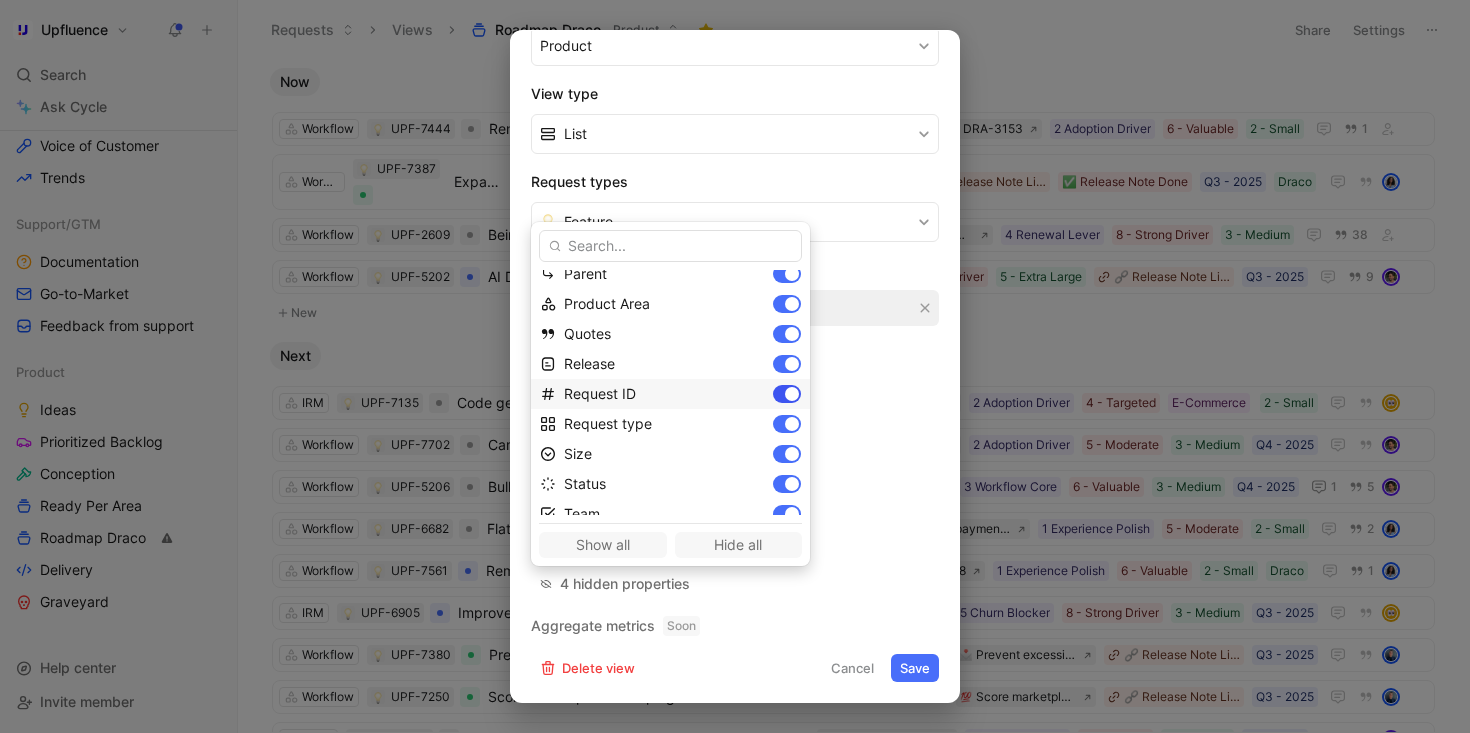 click at bounding box center [792, 394] 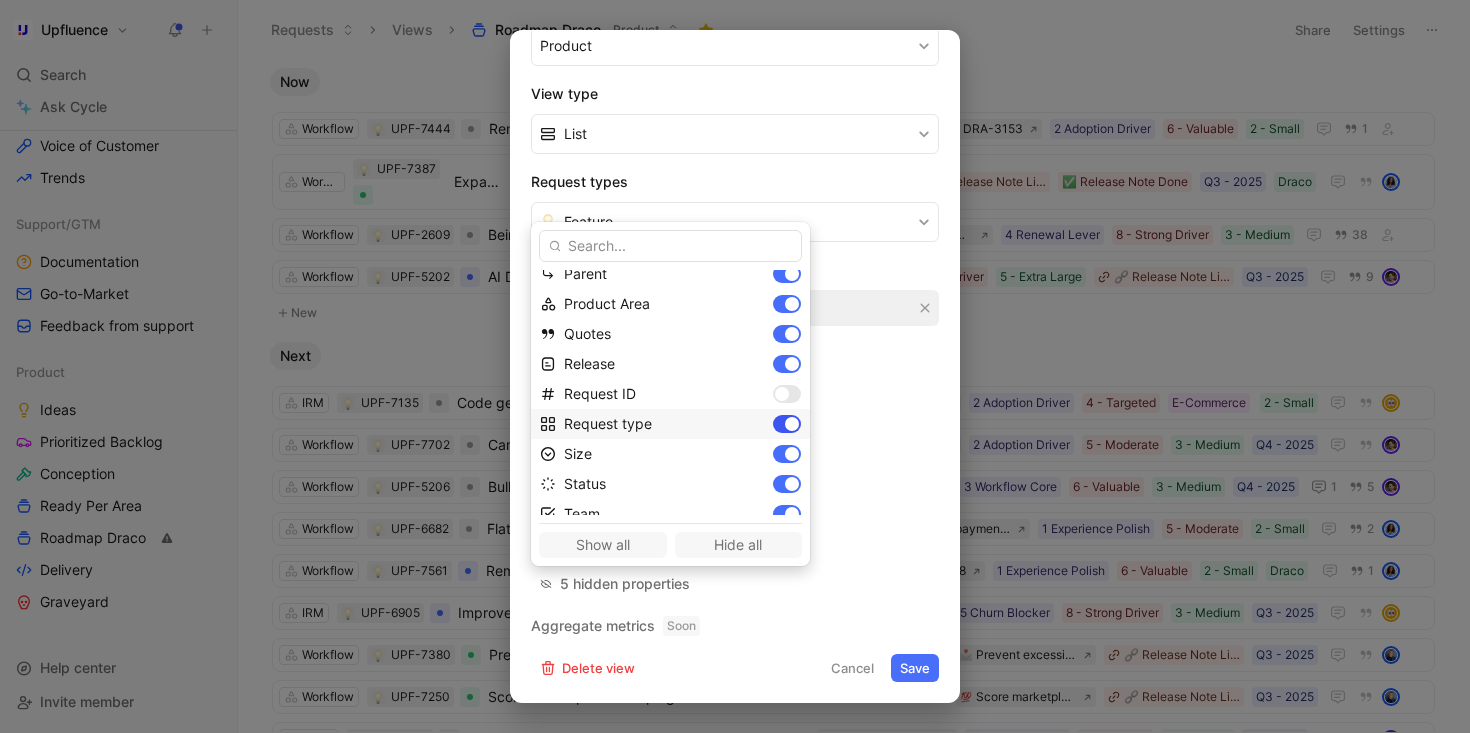 click at bounding box center [792, 424] 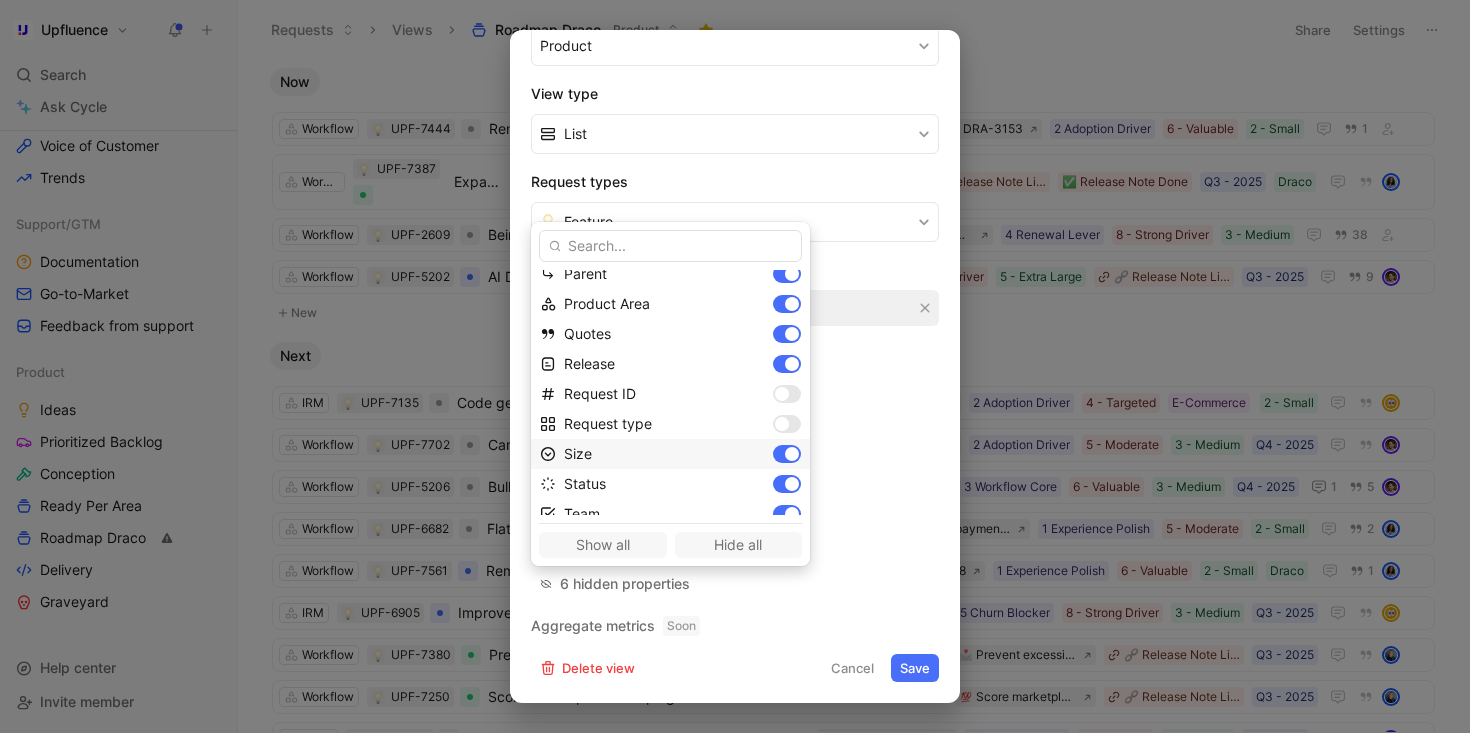 scroll, scrollTop: 415, scrollLeft: 0, axis: vertical 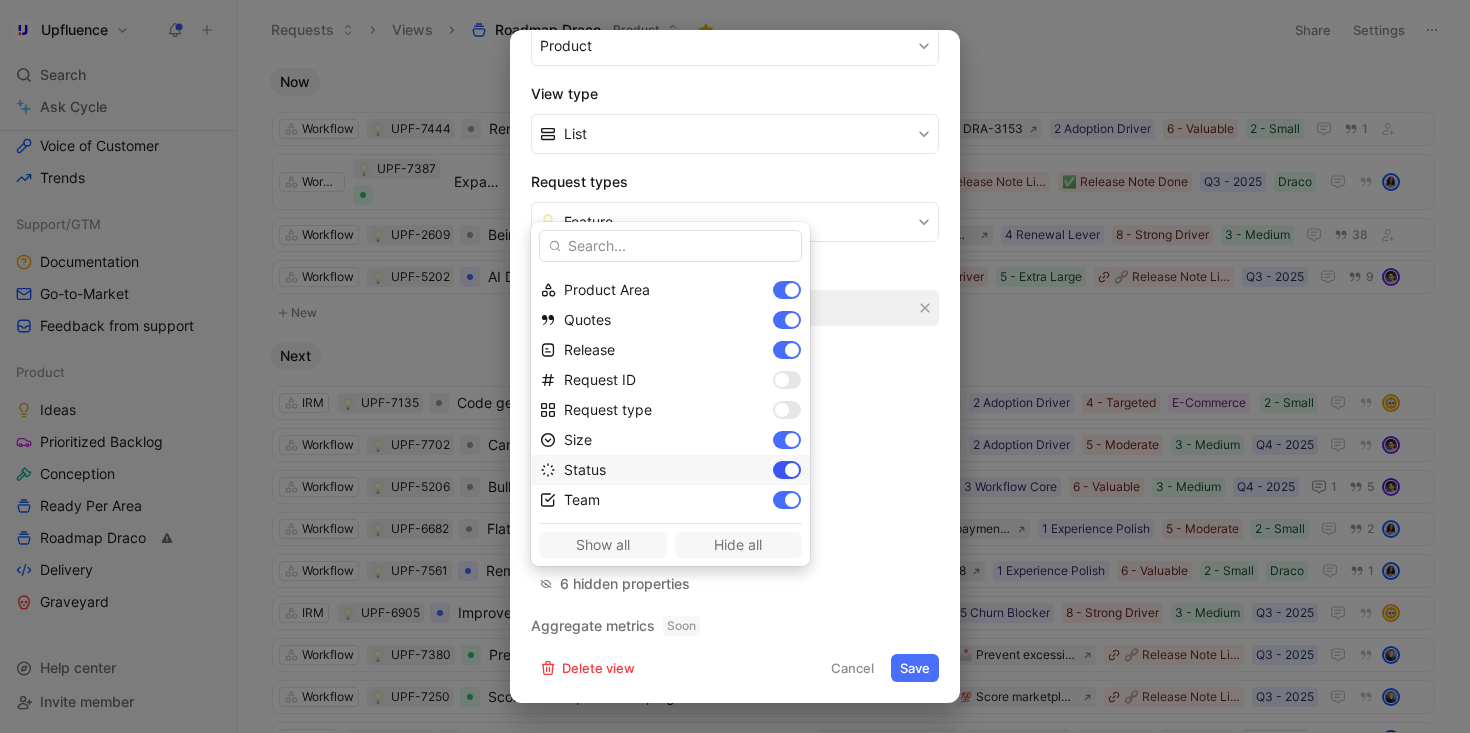 click at bounding box center [792, 470] 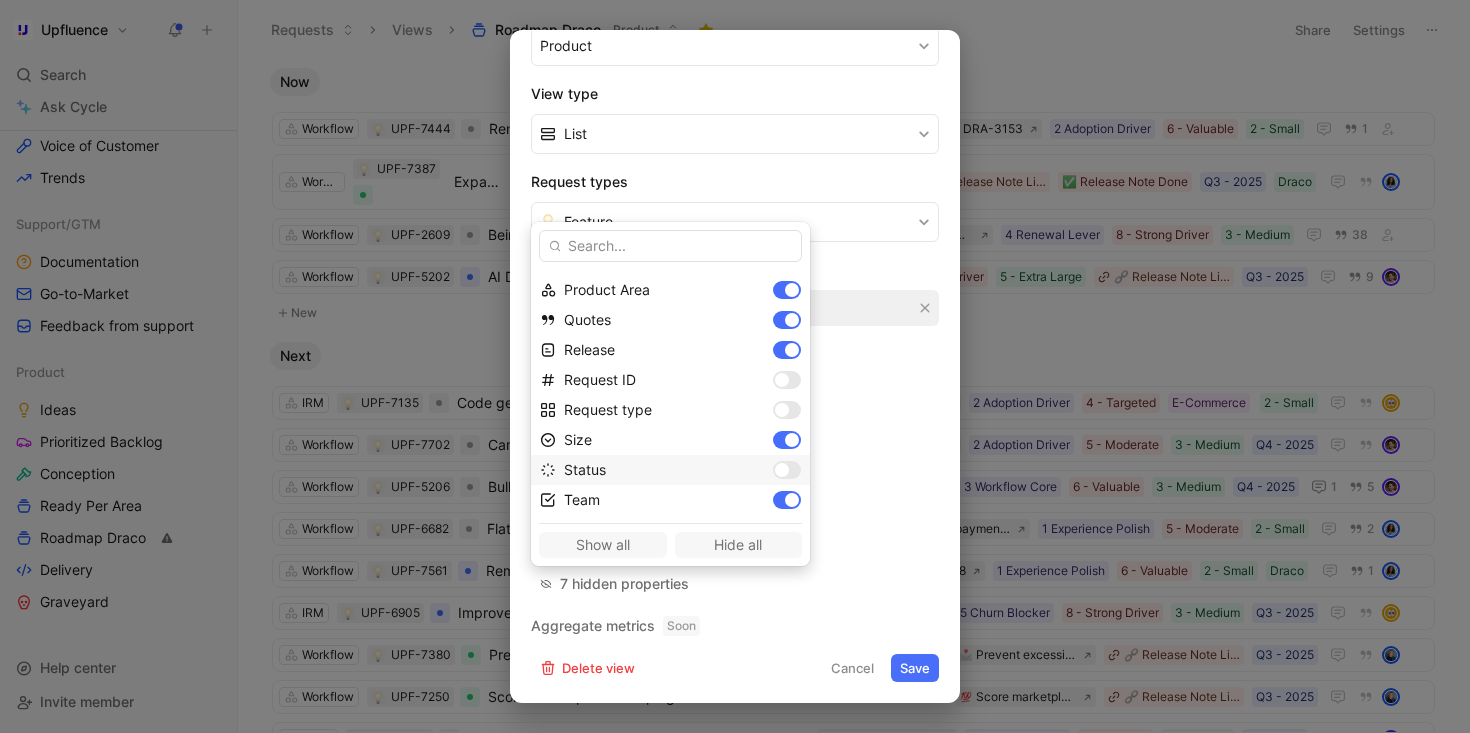 click at bounding box center (782, 470) 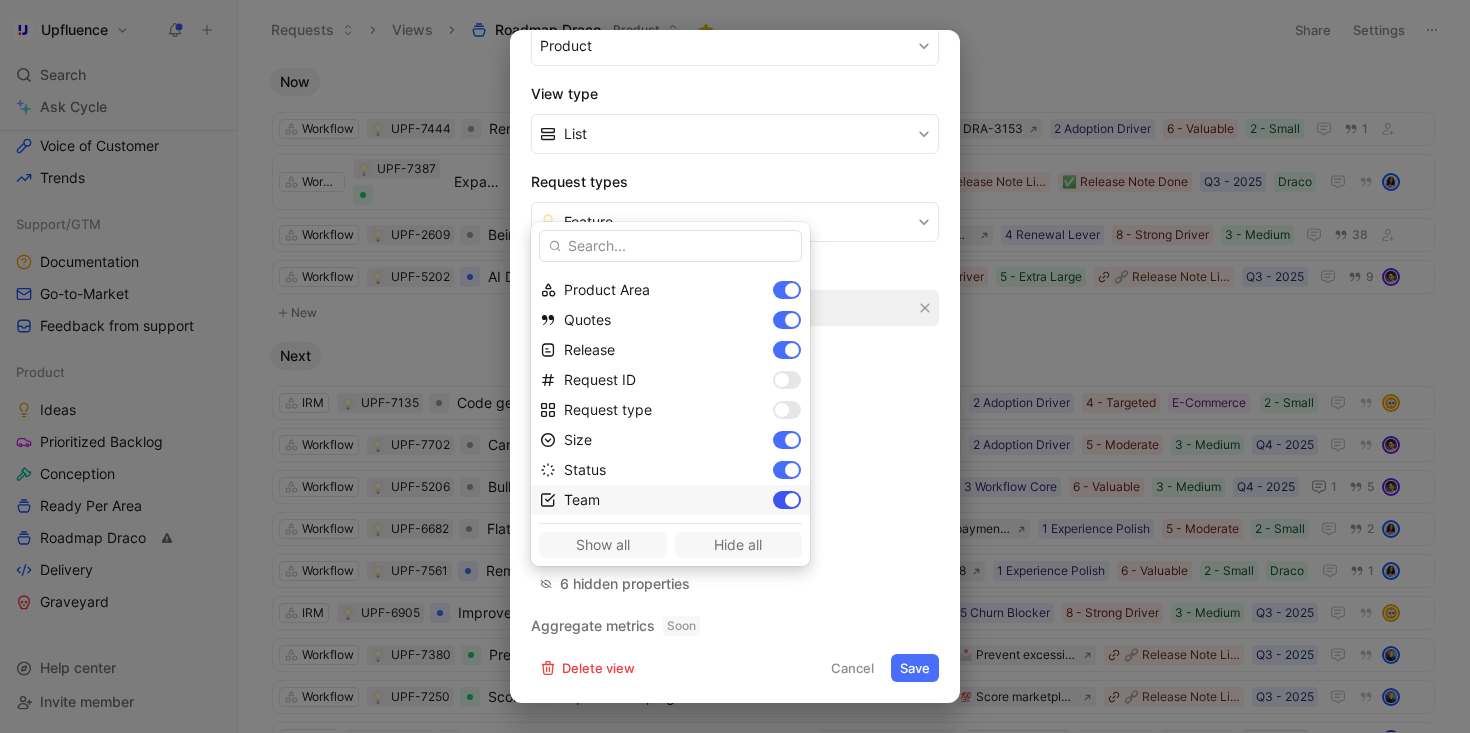 click at bounding box center (792, 500) 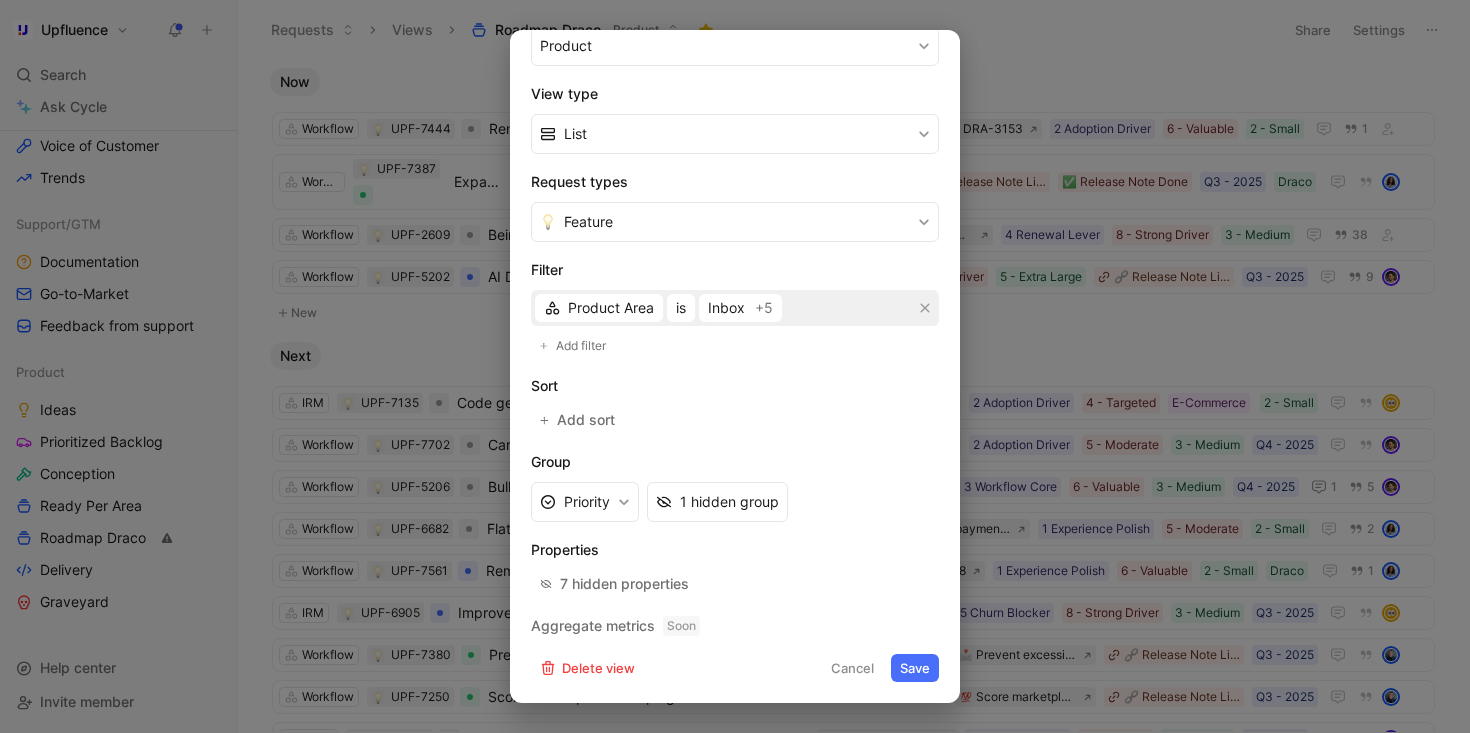 click on "Save" at bounding box center [915, 668] 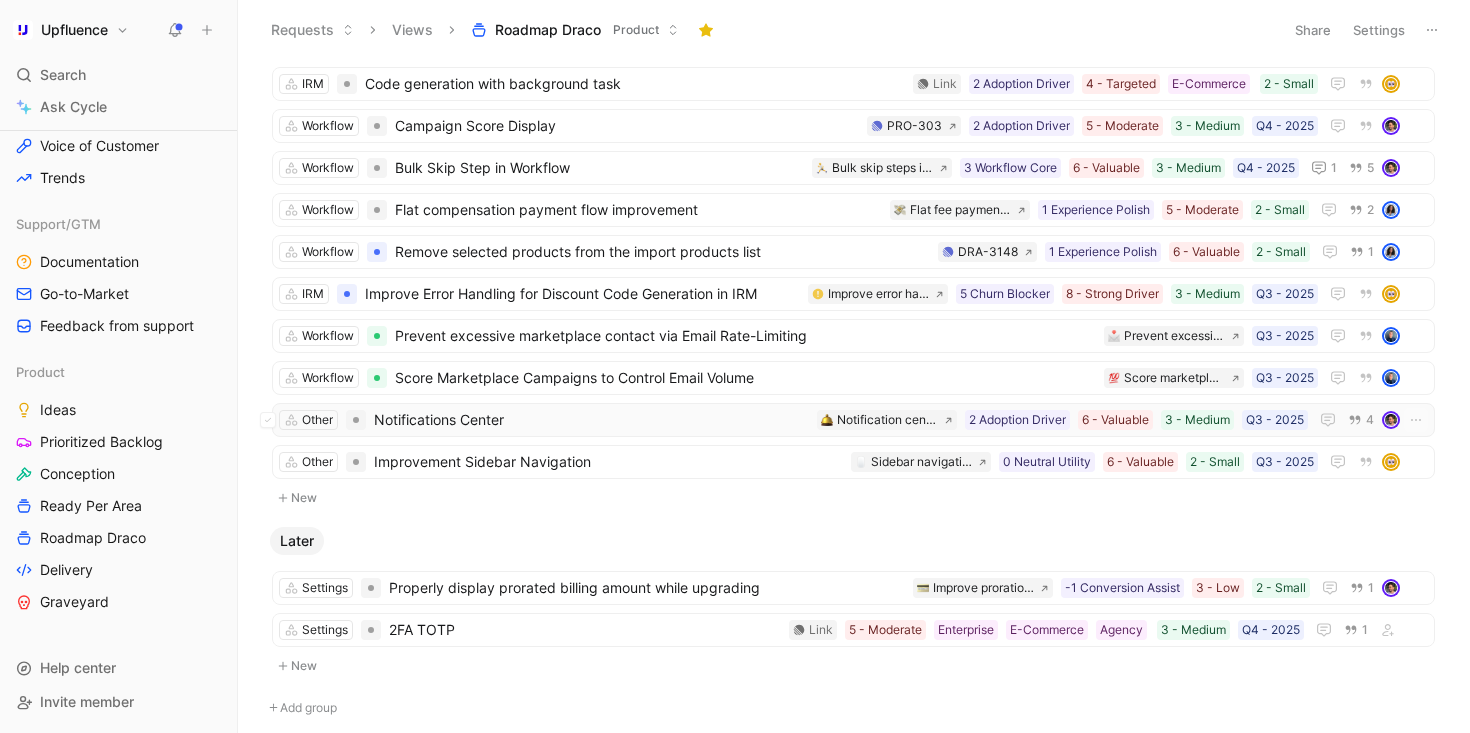 scroll, scrollTop: 294, scrollLeft: 0, axis: vertical 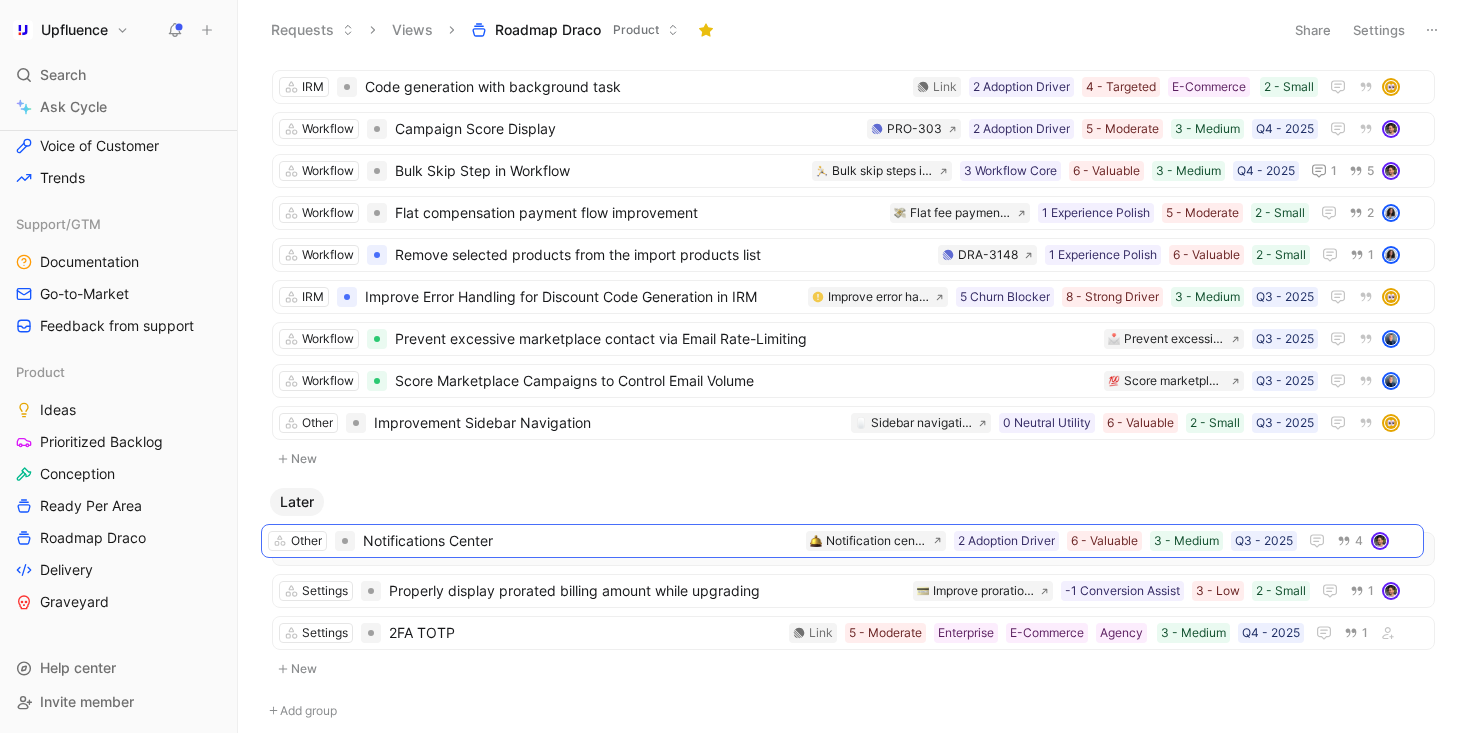 drag, startPoint x: 587, startPoint y: 424, endPoint x: 578, endPoint y: 542, distance: 118.34272 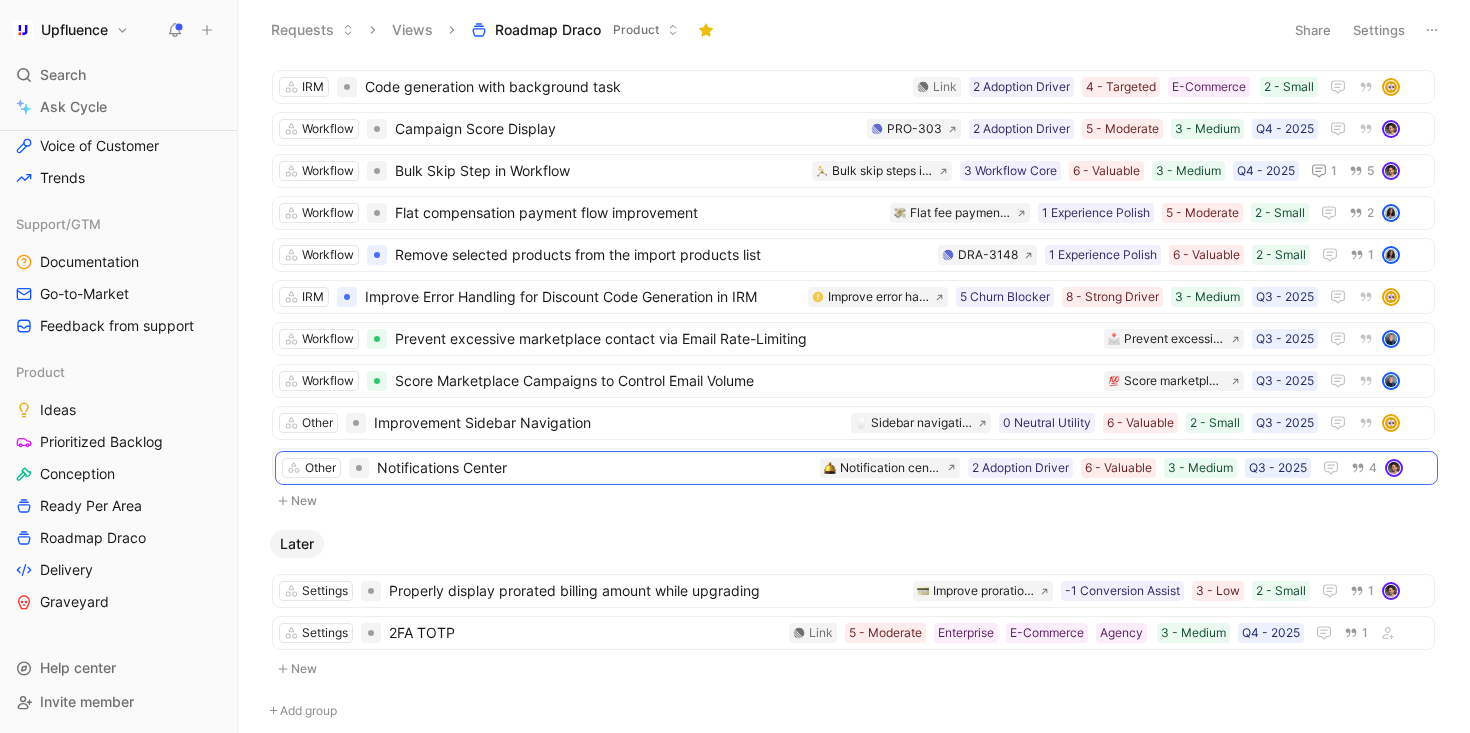drag, startPoint x: 561, startPoint y: 547, endPoint x: 563, endPoint y: 467, distance: 80.024994 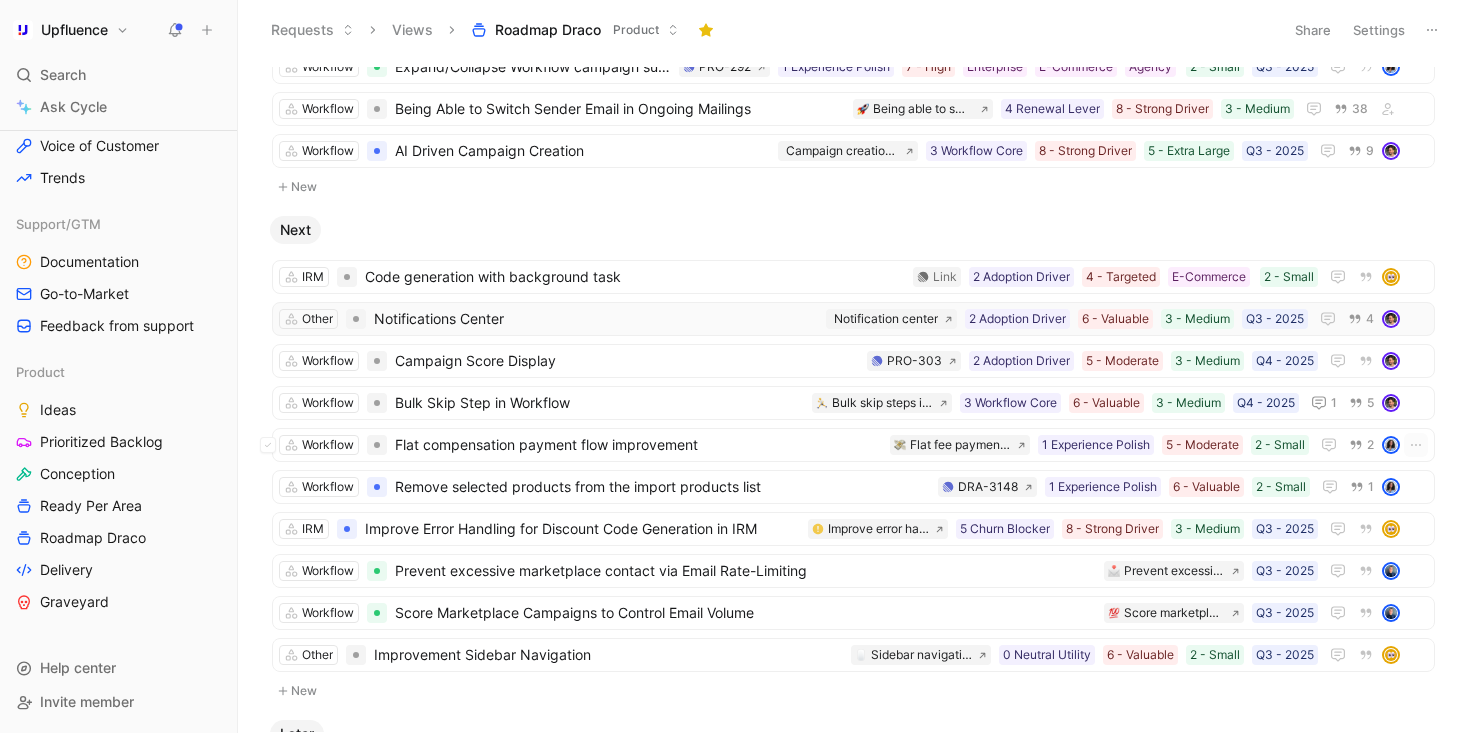 scroll, scrollTop: 158, scrollLeft: 0, axis: vertical 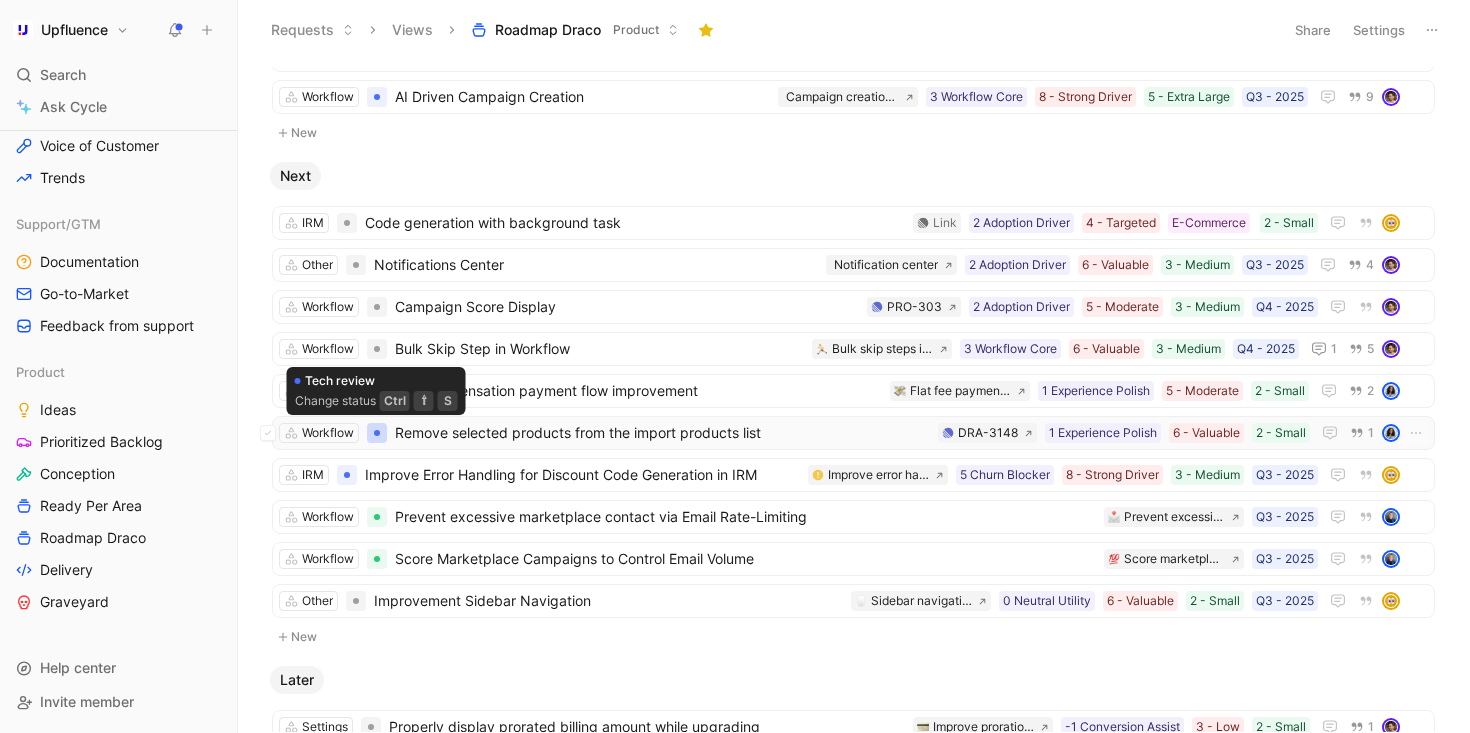 click at bounding box center [377, 433] 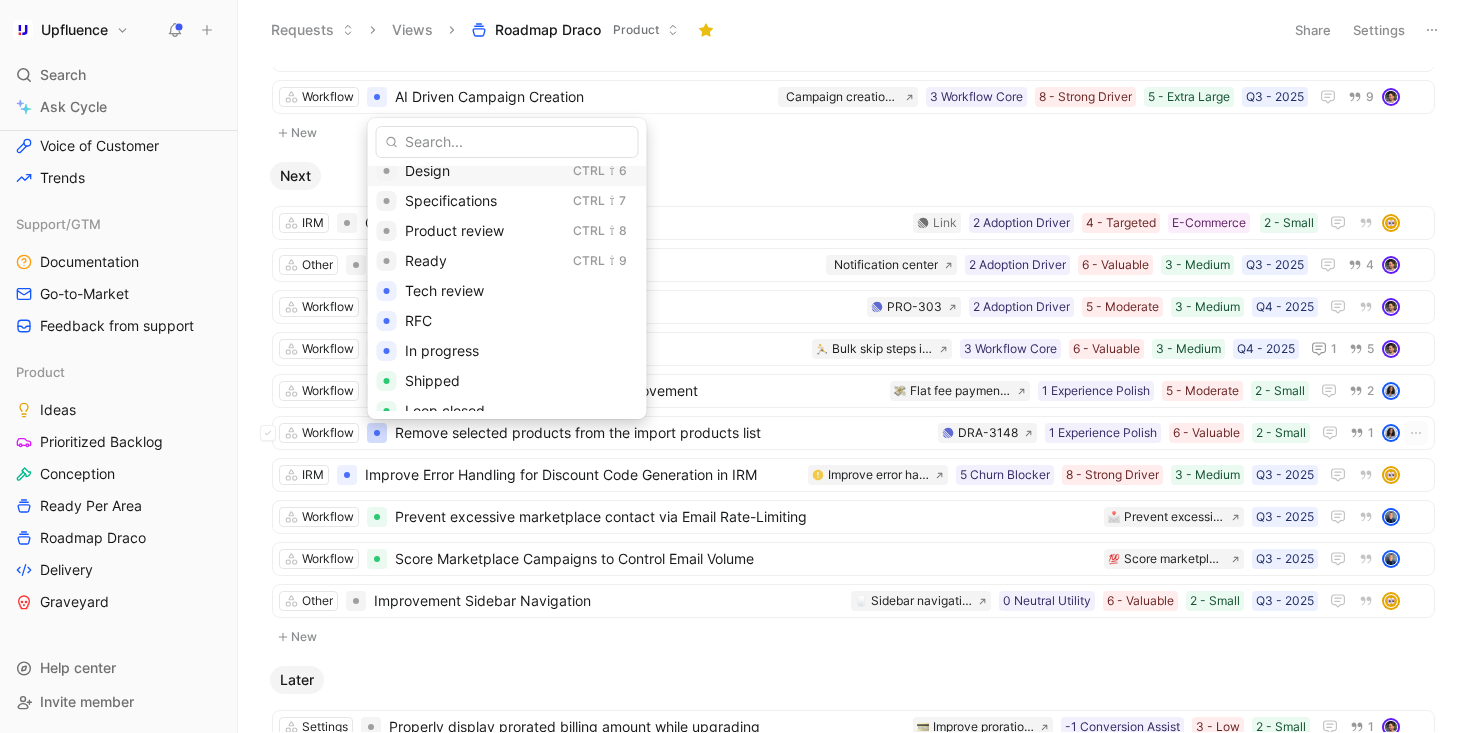 scroll, scrollTop: 235, scrollLeft: 0, axis: vertical 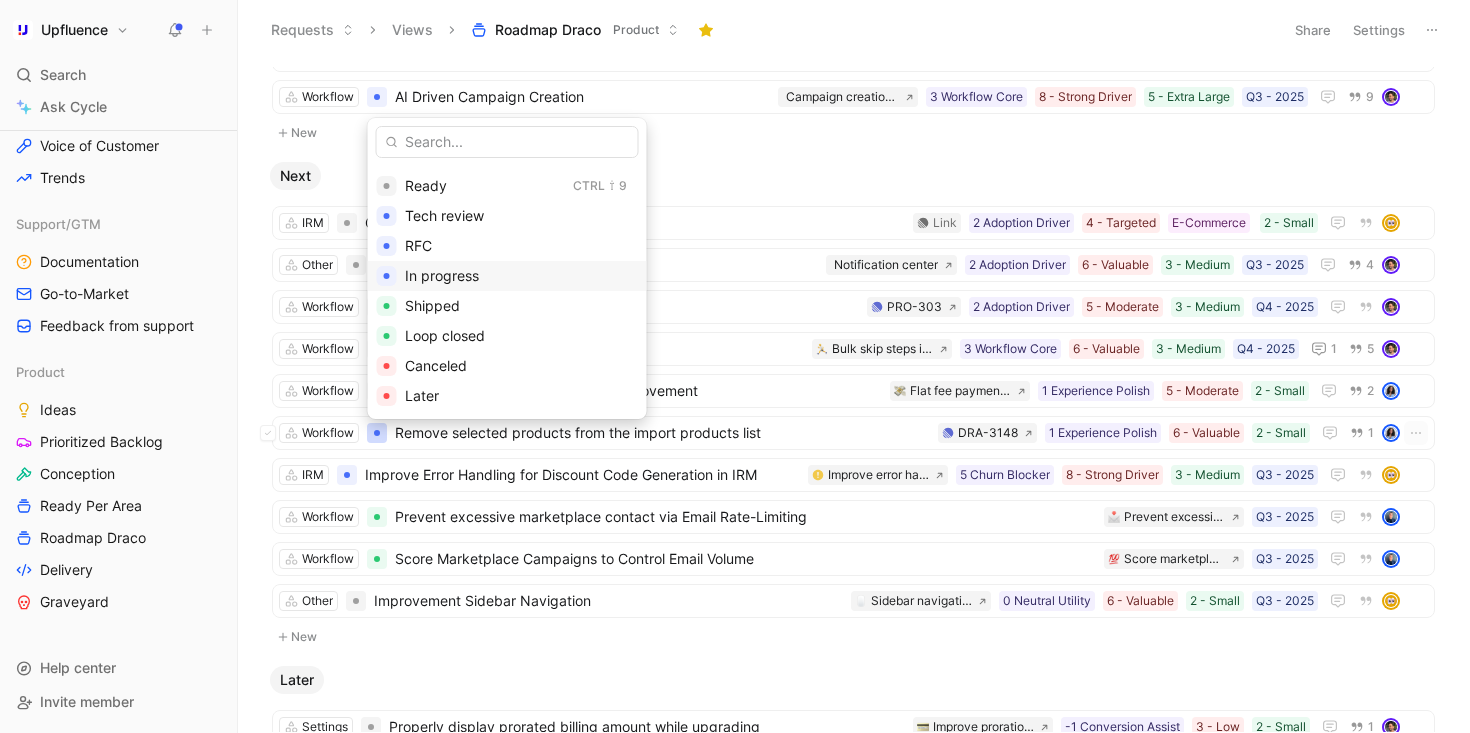 click on "In progress" at bounding box center (521, 276) 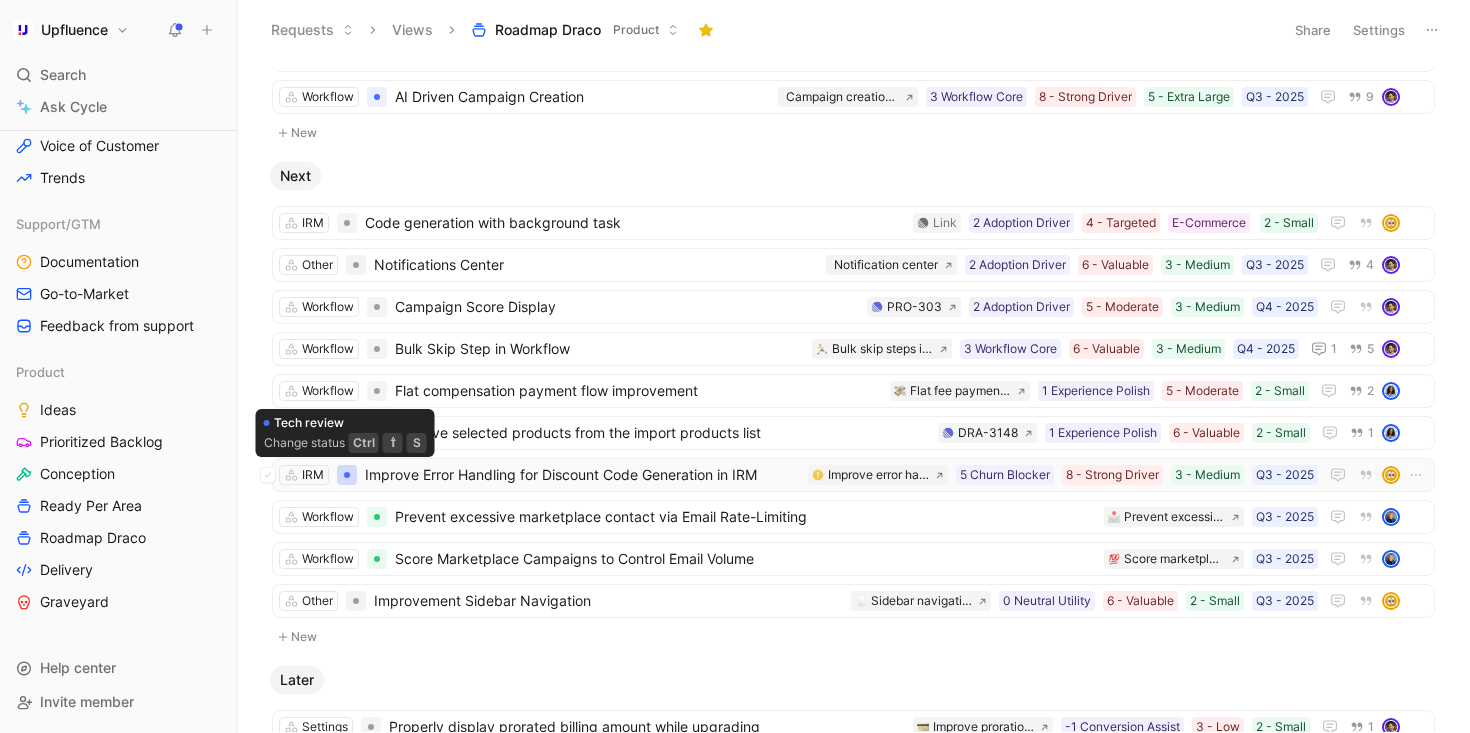 click at bounding box center [347, 475] 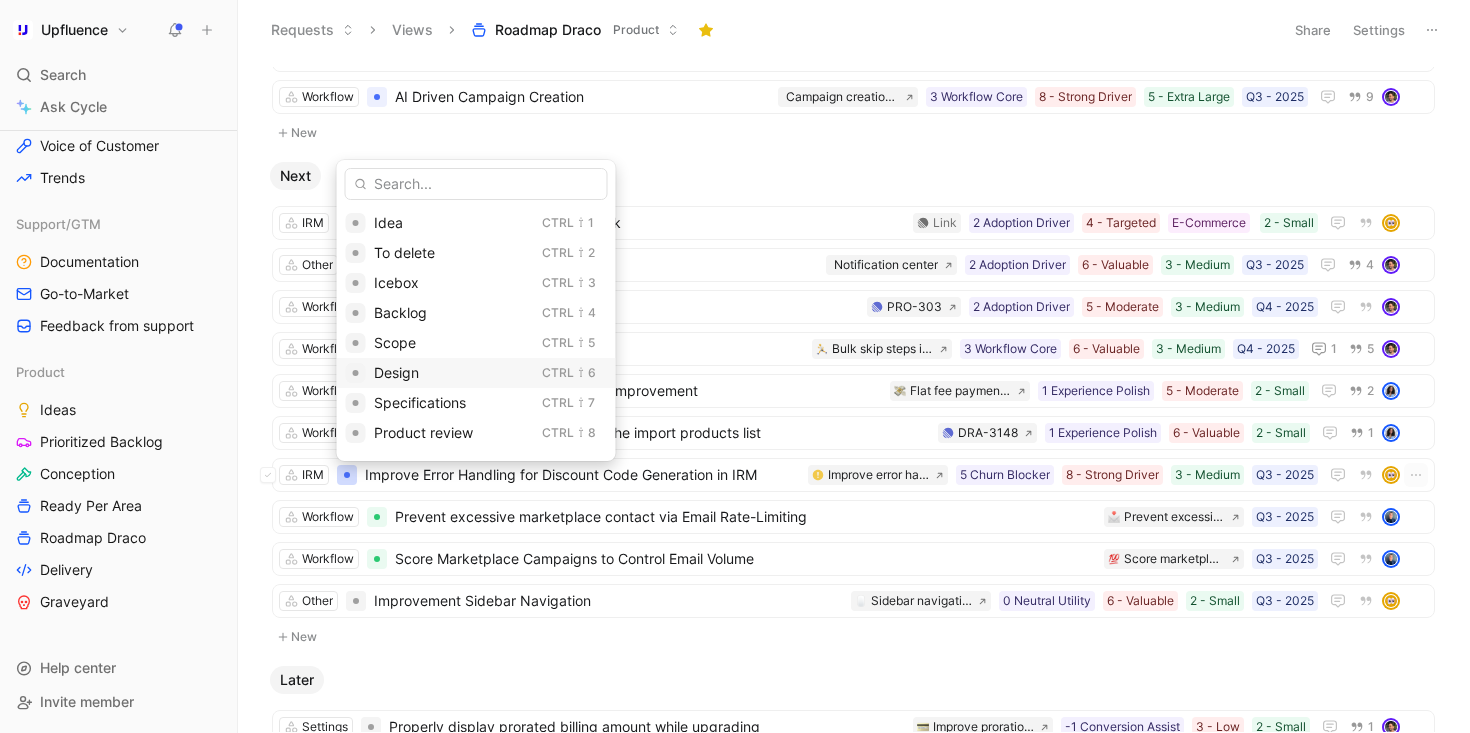 scroll, scrollTop: 235, scrollLeft: 0, axis: vertical 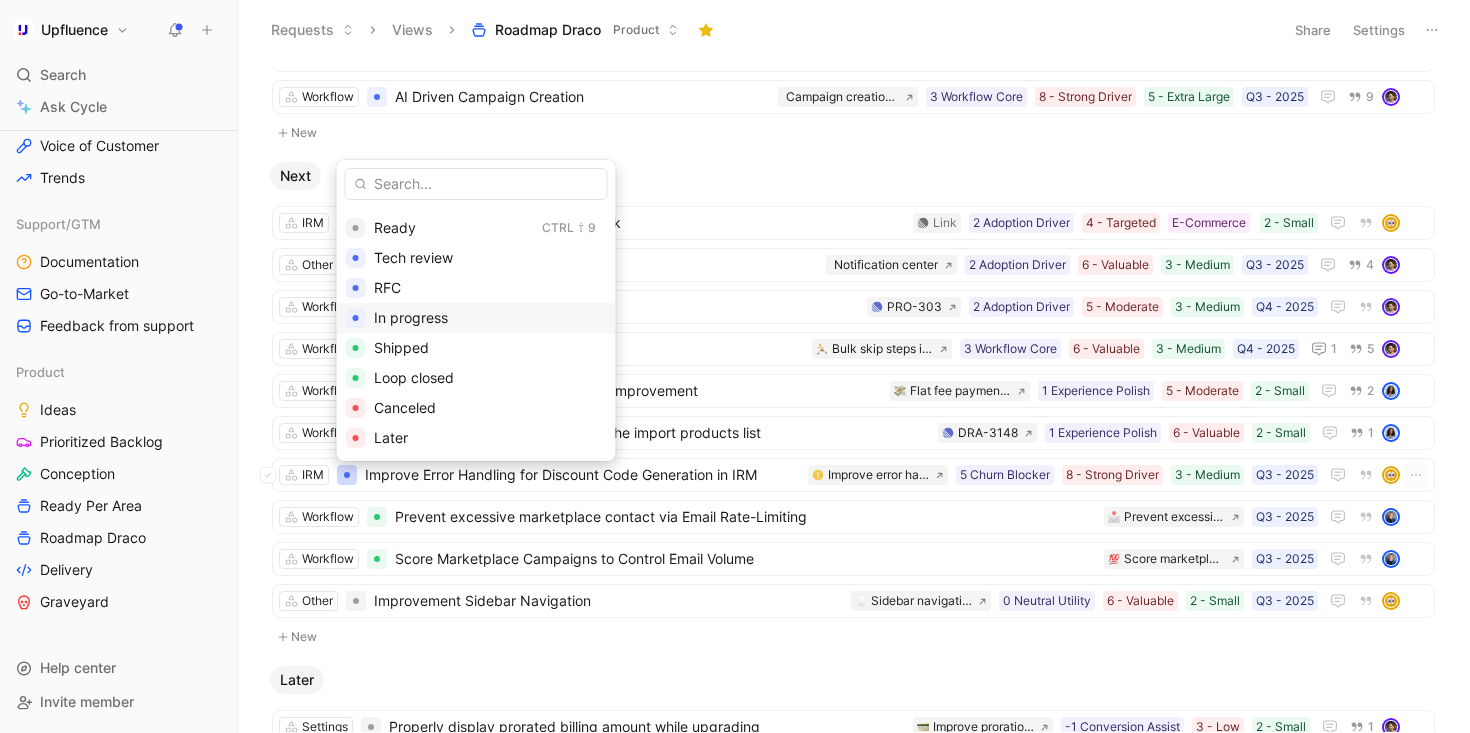 click on "In progress" at bounding box center [411, 317] 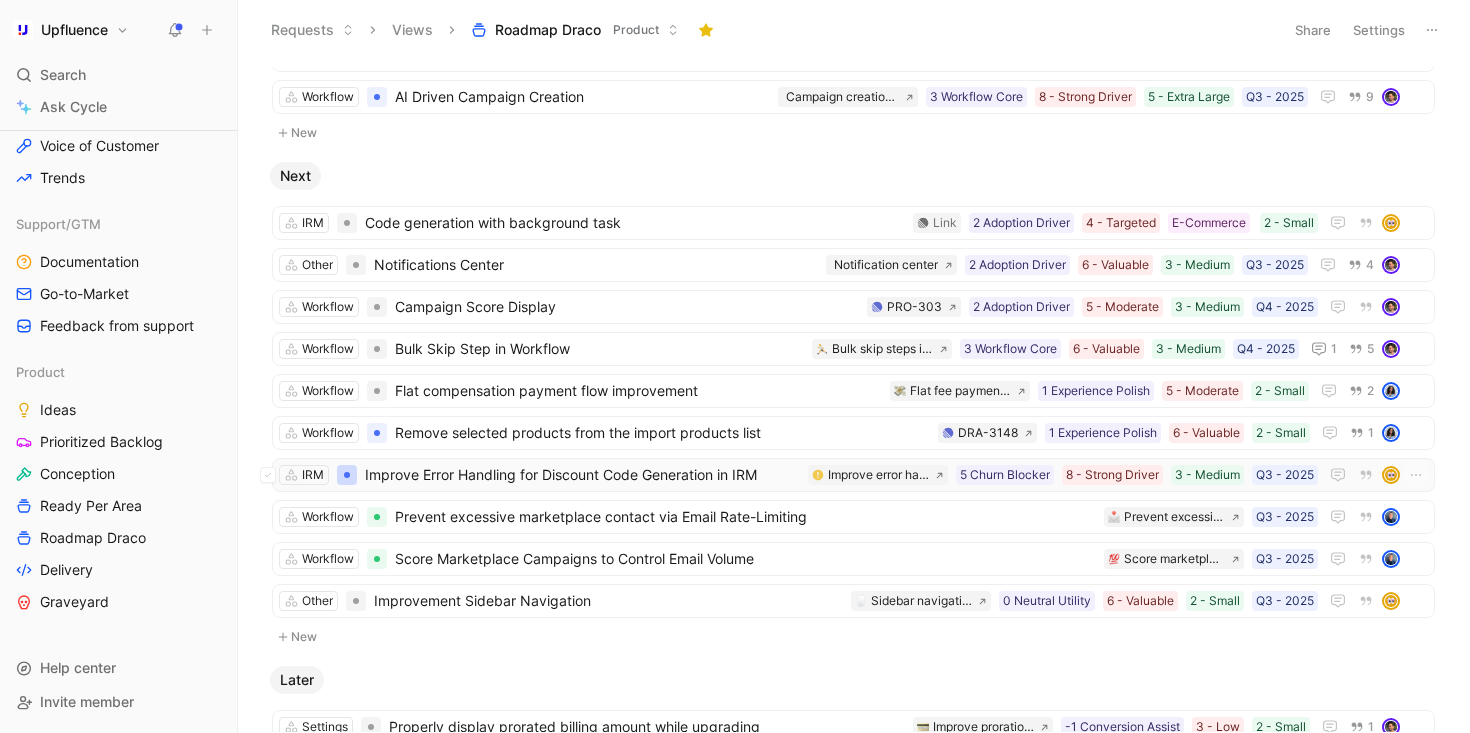 click at bounding box center (347, 475) 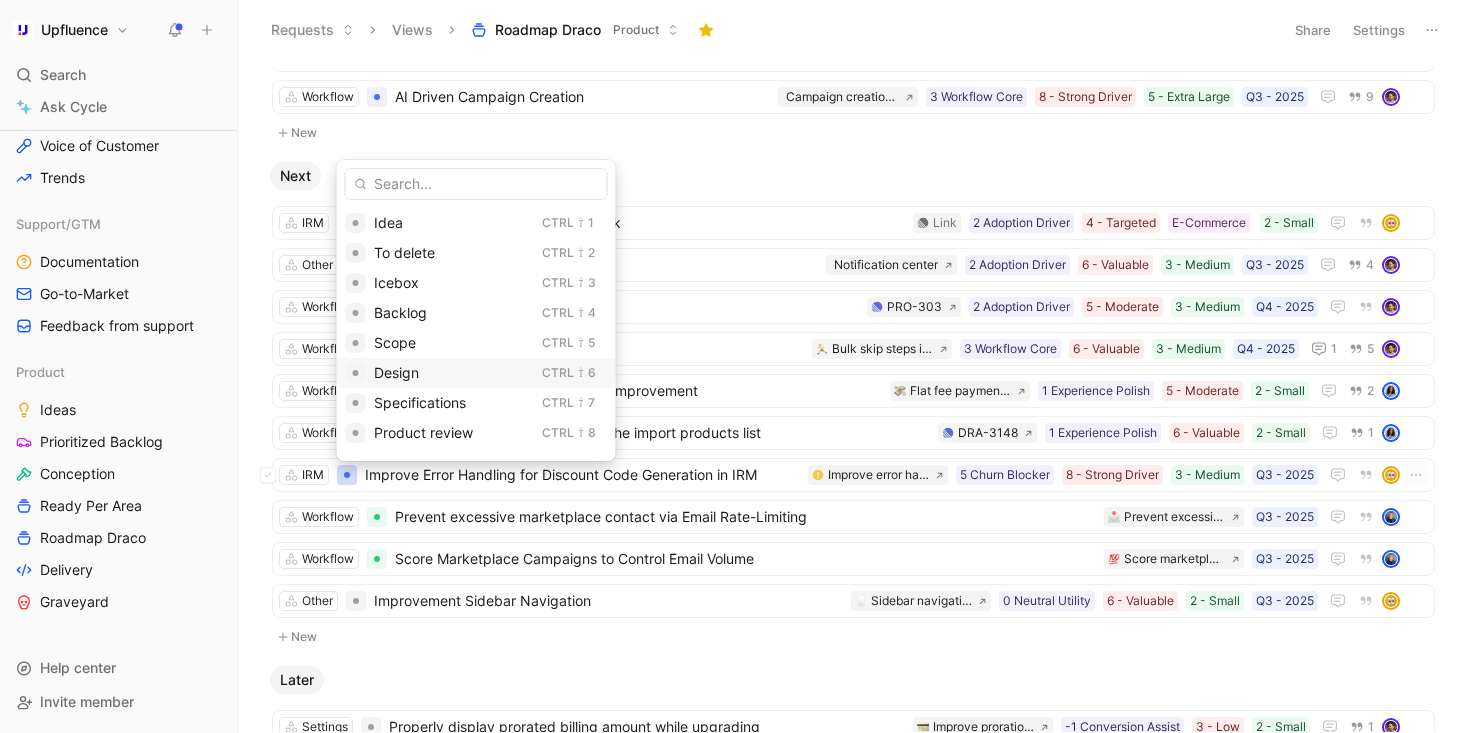 scroll, scrollTop: 235, scrollLeft: 0, axis: vertical 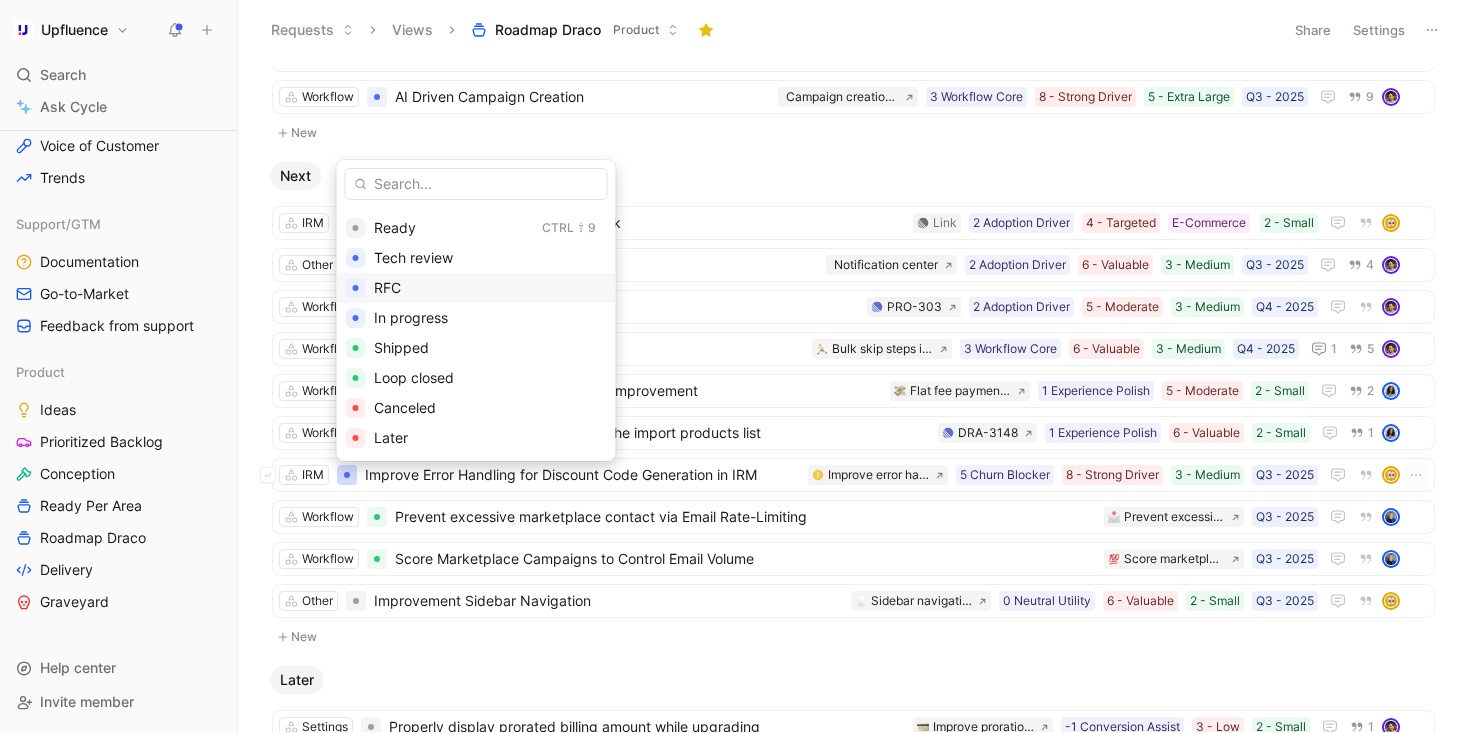 click on "RFC" at bounding box center (490, 288) 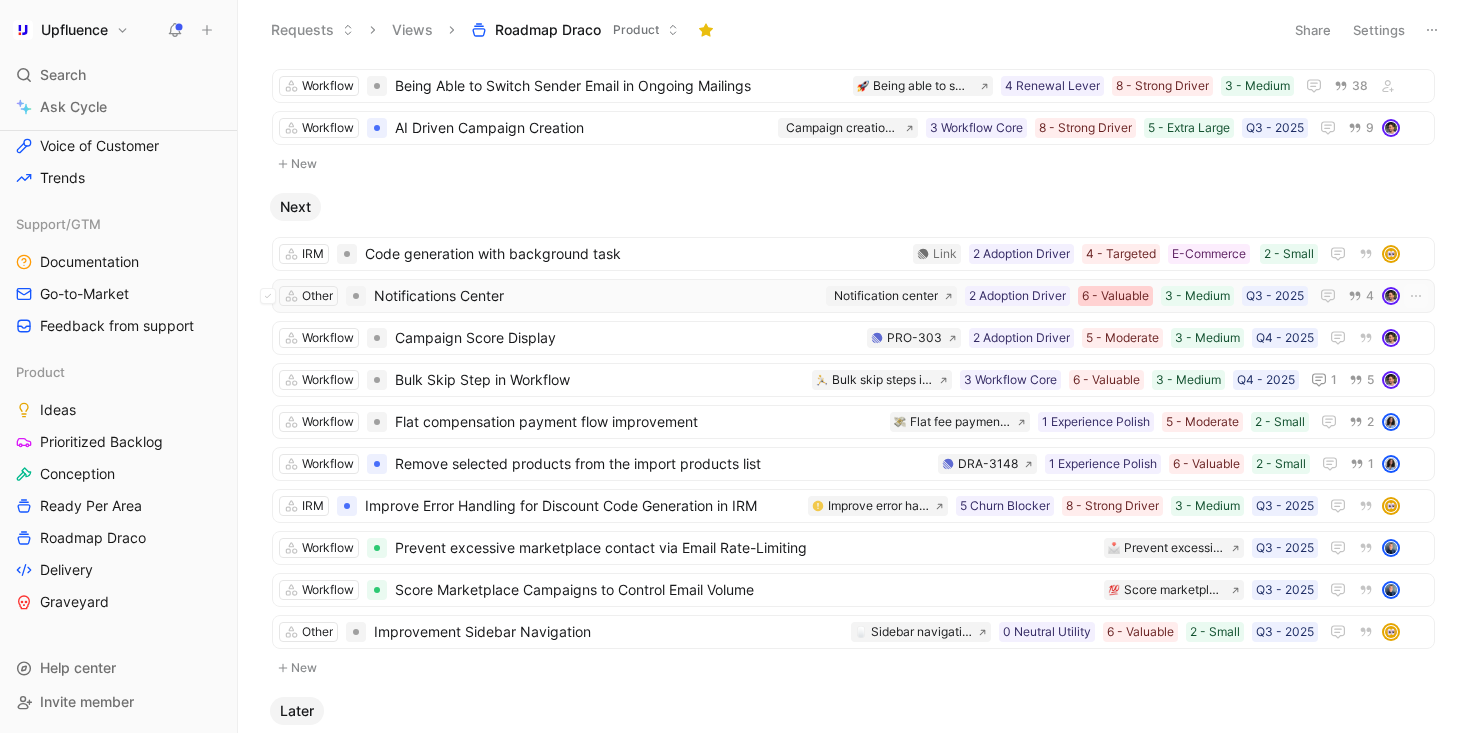 scroll, scrollTop: 0, scrollLeft: 0, axis: both 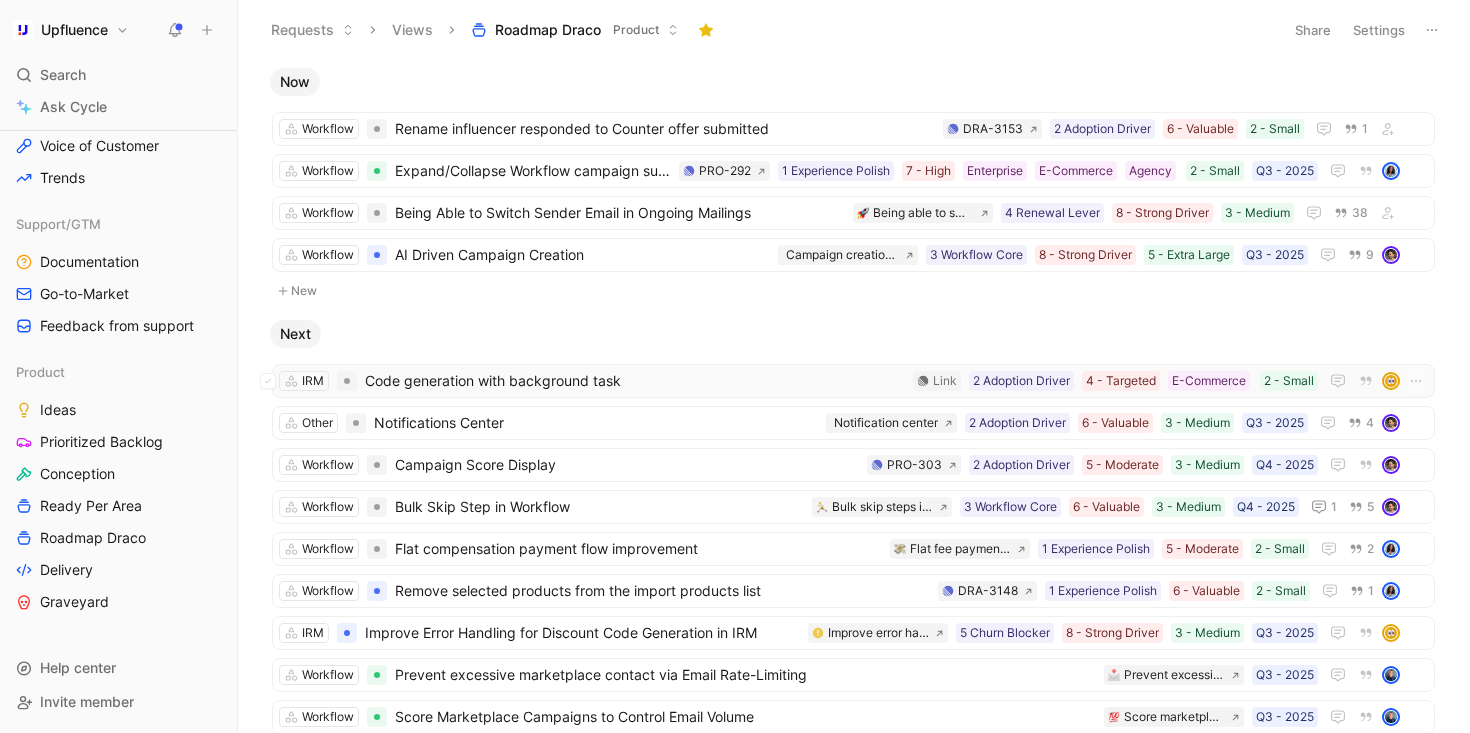 click on "Code generation with background task" at bounding box center [635, 381] 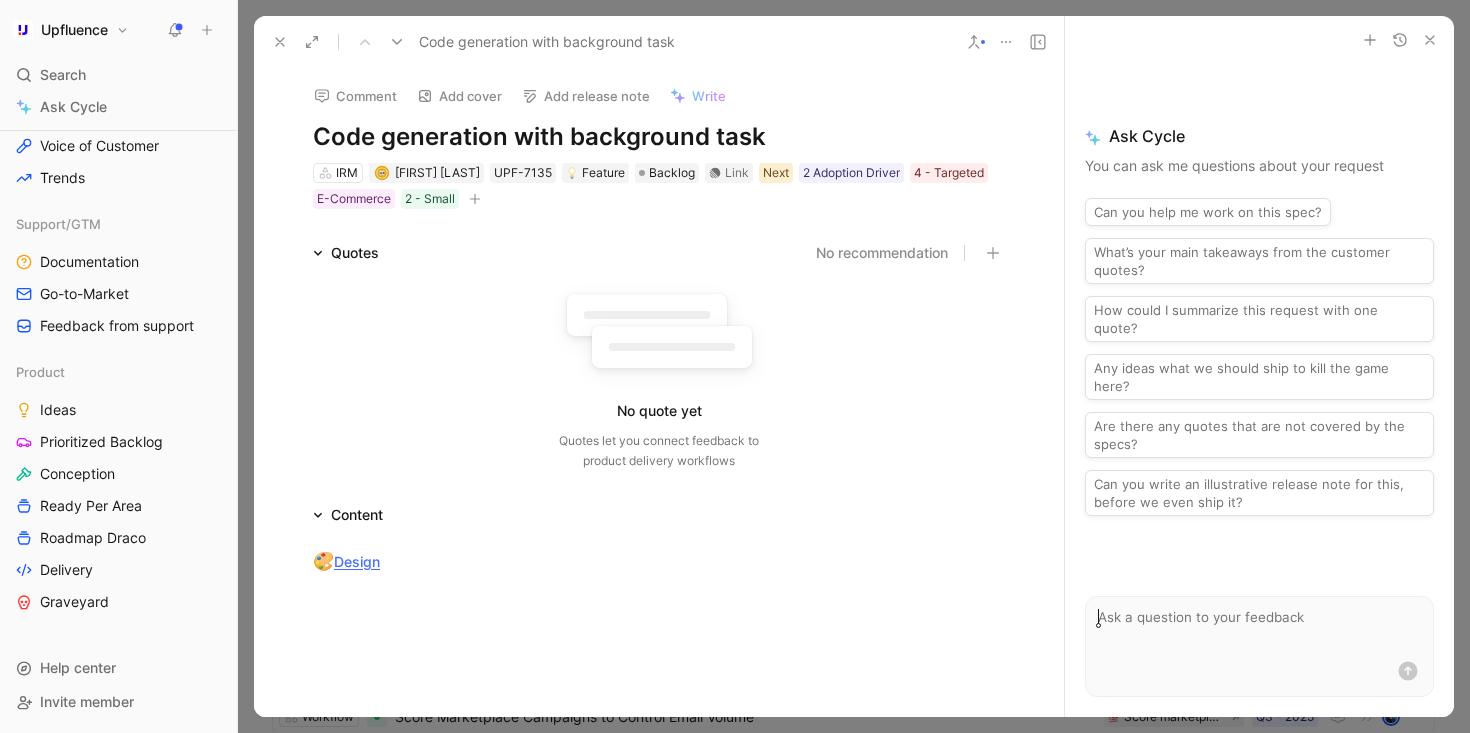click on "Next" at bounding box center [776, 173] 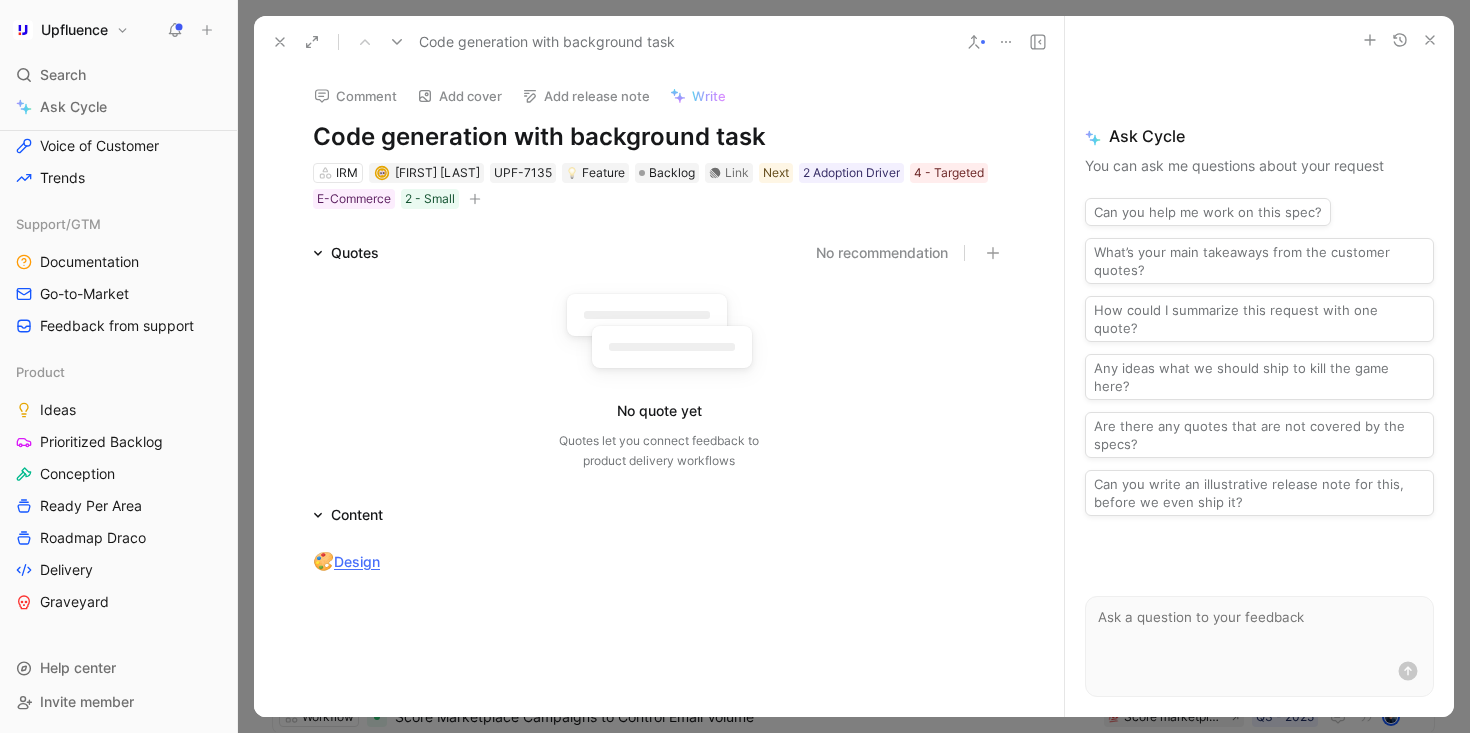 click 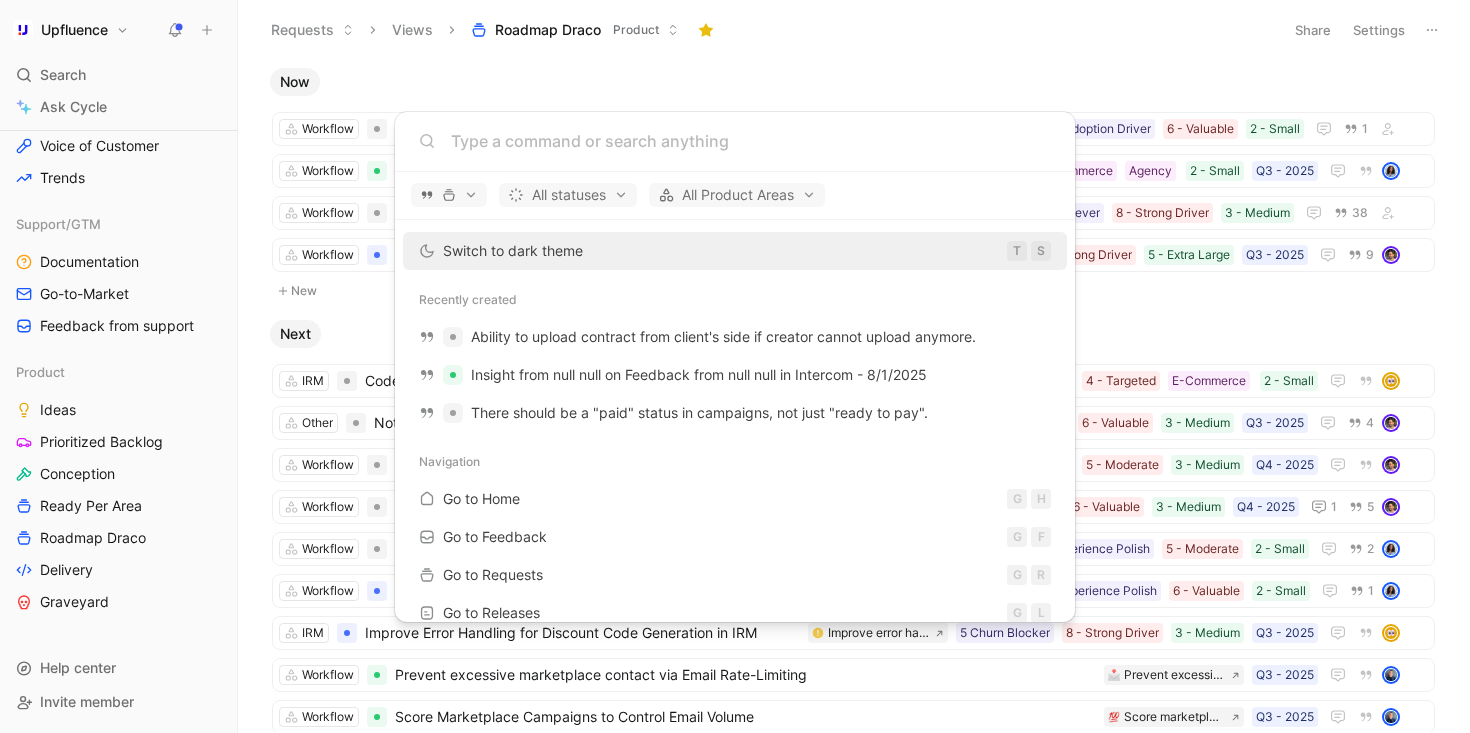 click on "Upfluence Search ⌘ K Ask Cycle Workspace Home G then H Feedback G then F Requests G then R Releases G then L Customers Product Areas Favorites Roadmap Draco Product Public Boards Public Roadmap Process Feedbacks to Process Sizes to assign Output to assign Business Focus to assign Dashboards Voice of Customer Trends Support/GTM Documentation Go-to-Market Feedback from support Product Ideas Prioritized Backlog Conception Ready Per Area Roadmap Draco Delivery Graveyard
To pick up a draggable item, press the space bar.
While dragging, use the arrow keys to move the item.
Press space again to drop the item in its new position, or press escape to cancel.
Draggable item Qm9hcmRMaW5rXzdkODAzOGQ4LWVmZDUtNDk3Ni05MTBkLTAzN2VjZjkyOTYyYg== was dropped over droppable area Qm9hcmRMaW5rXzdjYWQ2NDM0LWEyZjQtNGM4MC1hNTU2LTU2YjhmZjUyZjc1Mw== Help center Invite member Requests Views Roadmap Draco Product Share Settings Now Workflow Rename influencer responded to Counter offer submitted 2 - Small 1 38" at bounding box center [735, 366] 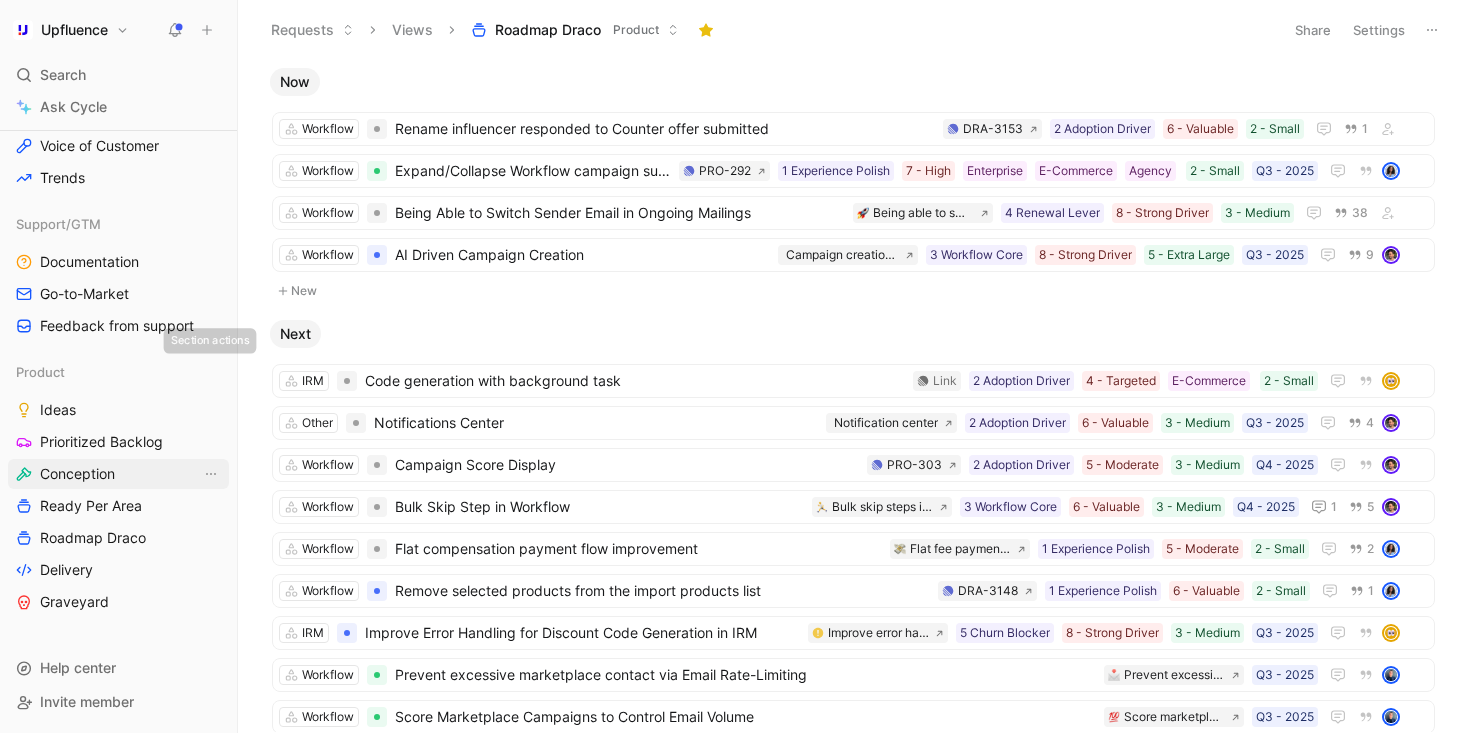 scroll, scrollTop: 629, scrollLeft: 0, axis: vertical 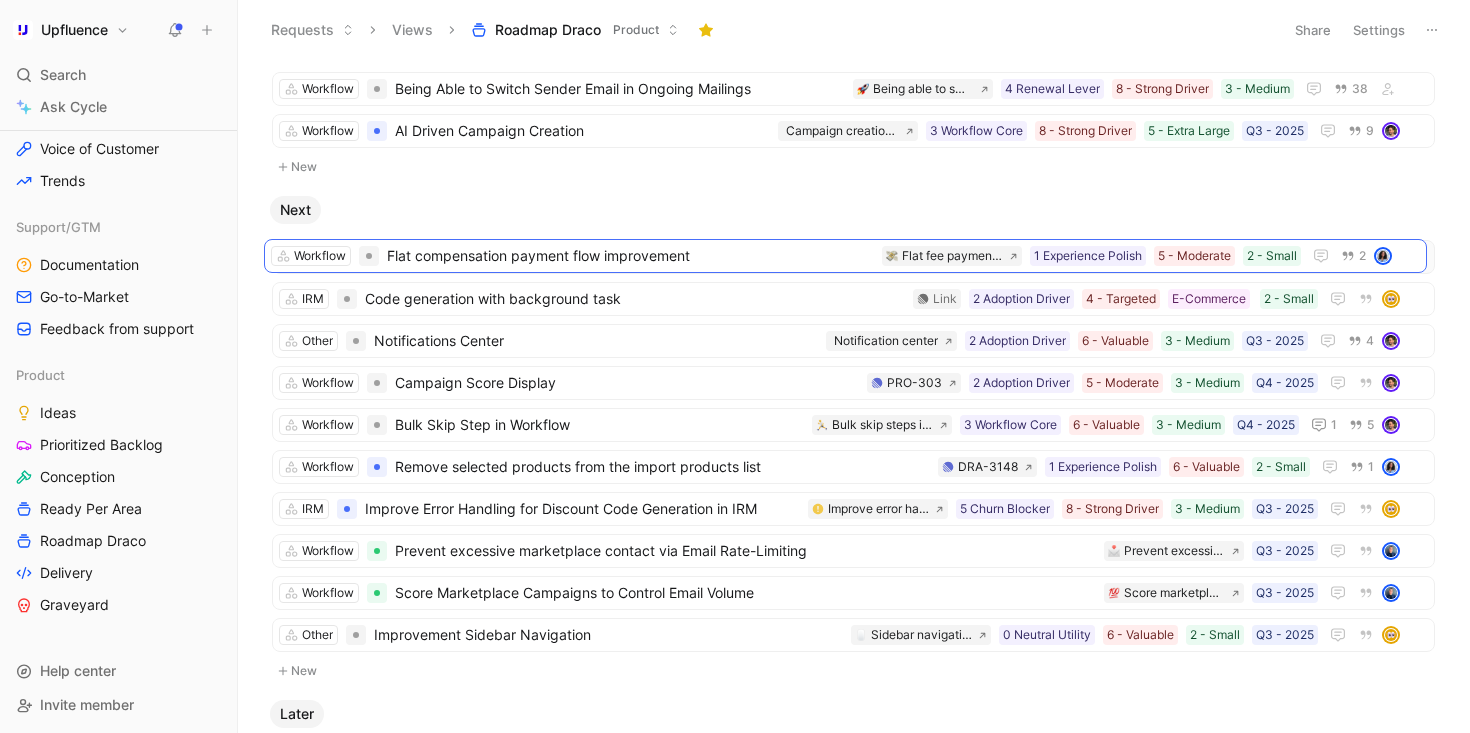 drag, startPoint x: 648, startPoint y: 383, endPoint x: 639, endPoint y: 254, distance: 129.31357 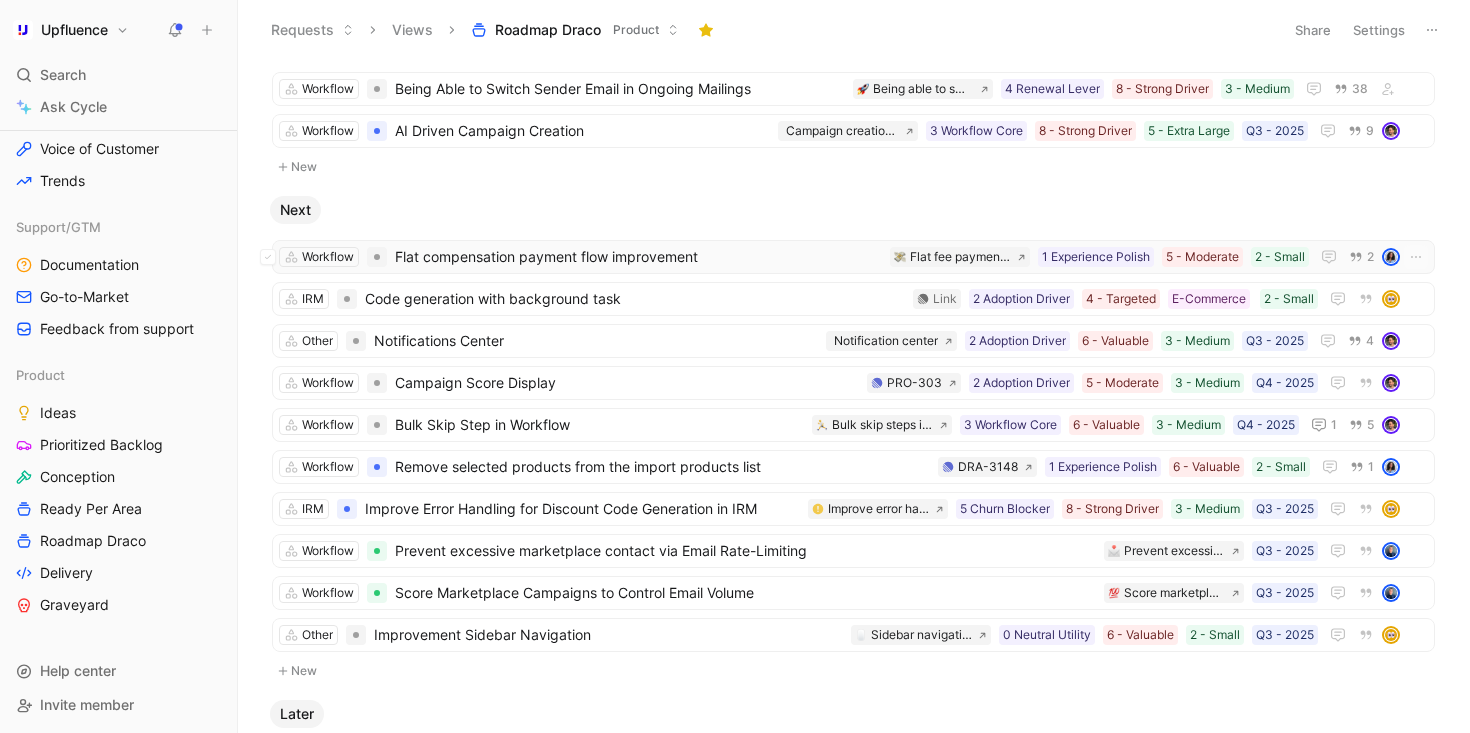 click on "Flat compensation payment flow improvement" at bounding box center (638, 257) 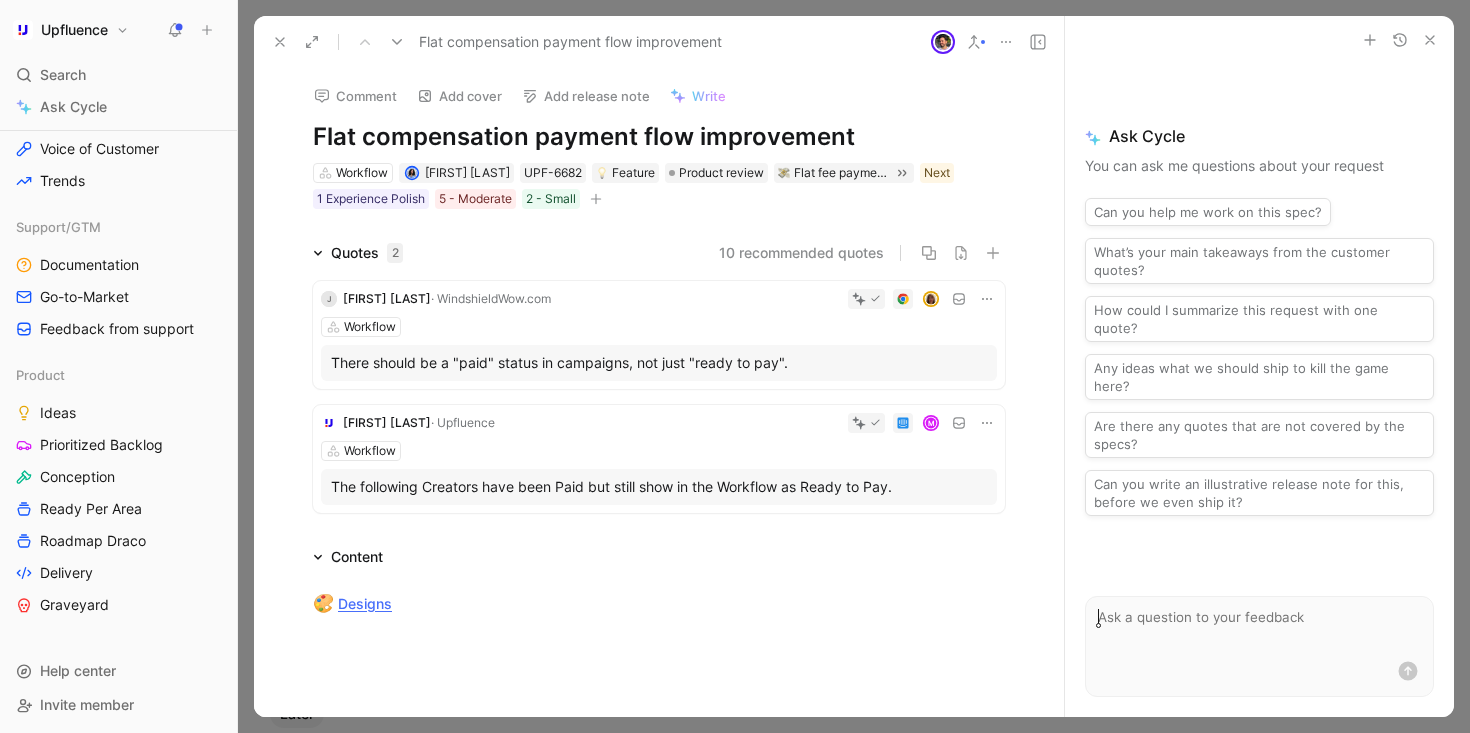 click 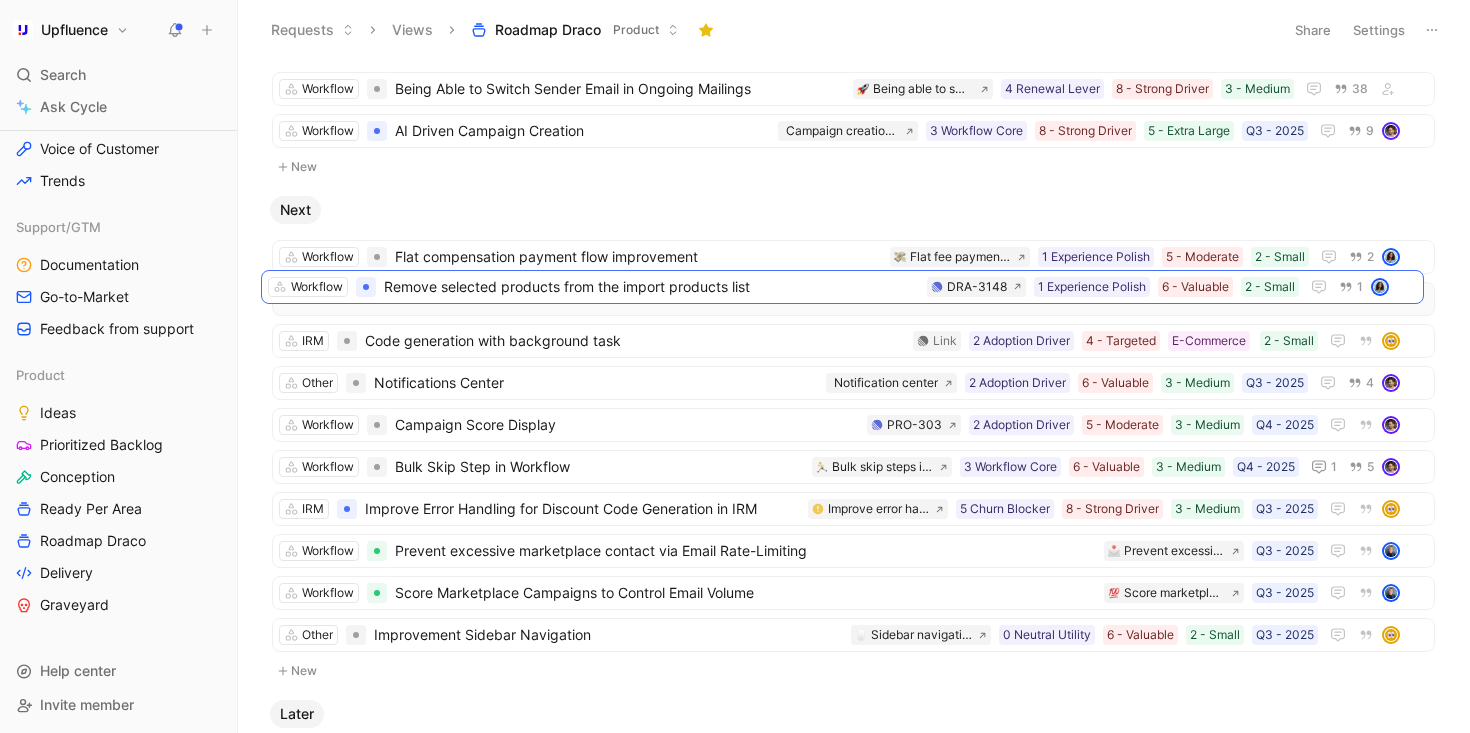 drag, startPoint x: 691, startPoint y: 460, endPoint x: 680, endPoint y: 283, distance: 177.34148 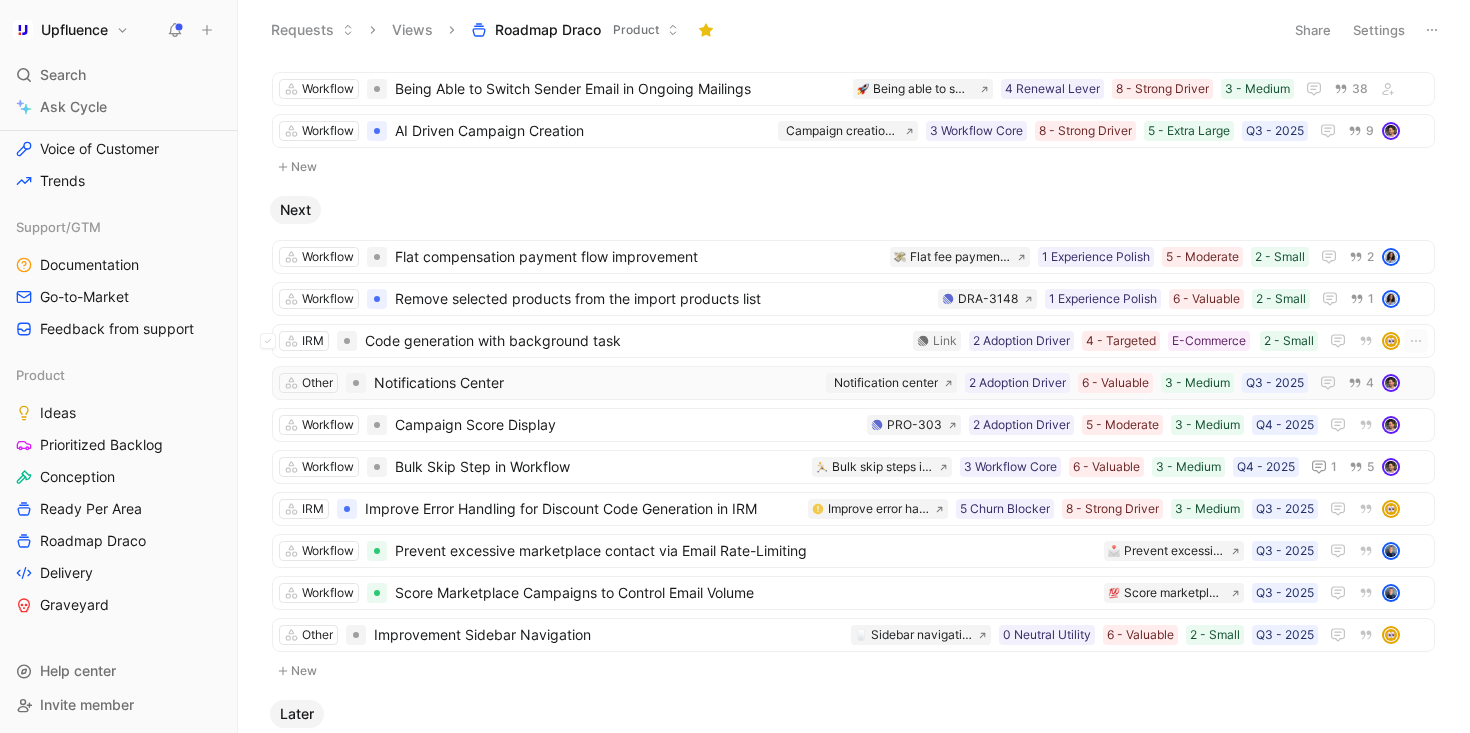 scroll, scrollTop: 0, scrollLeft: 0, axis: both 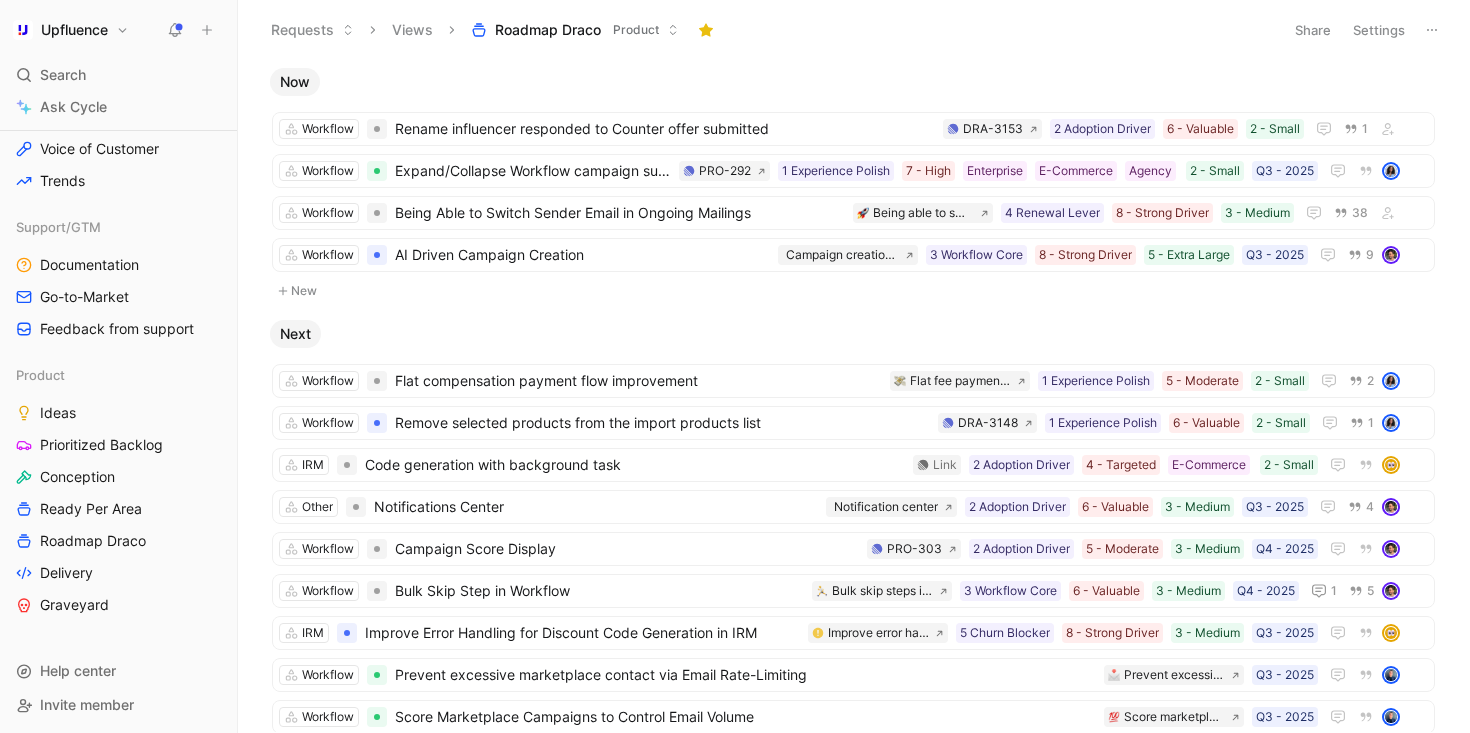 click on "Settings" at bounding box center (1379, 30) 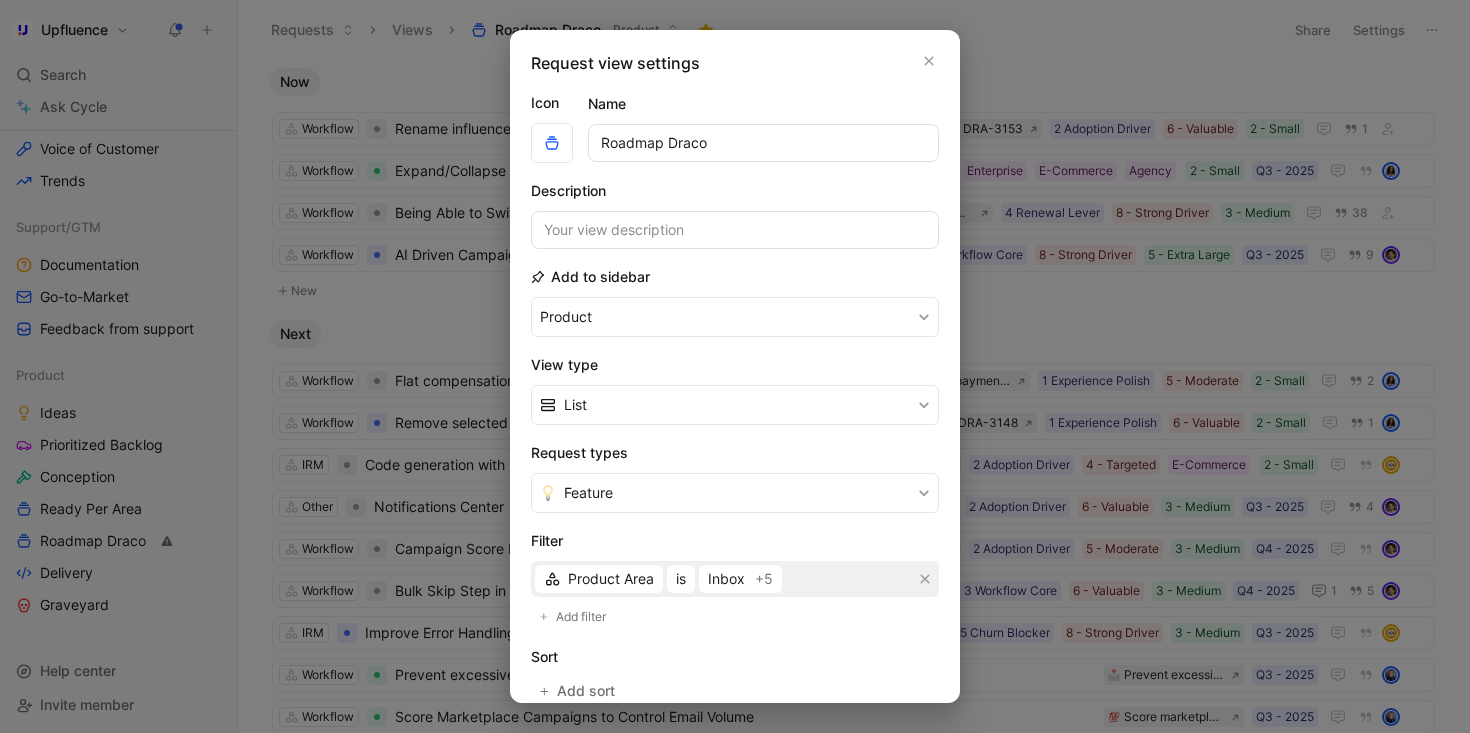 scroll, scrollTop: 271, scrollLeft: 0, axis: vertical 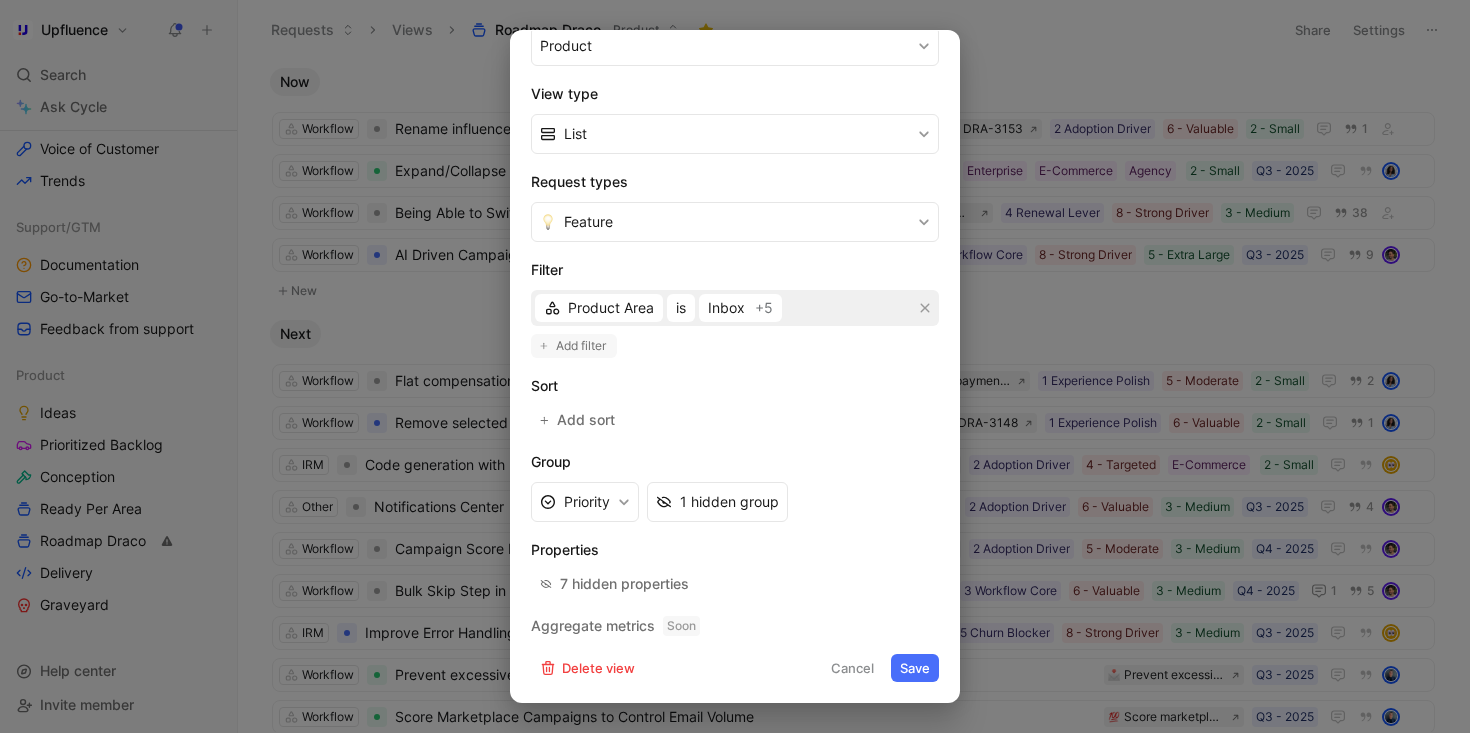 click on "Add filter" at bounding box center (582, 346) 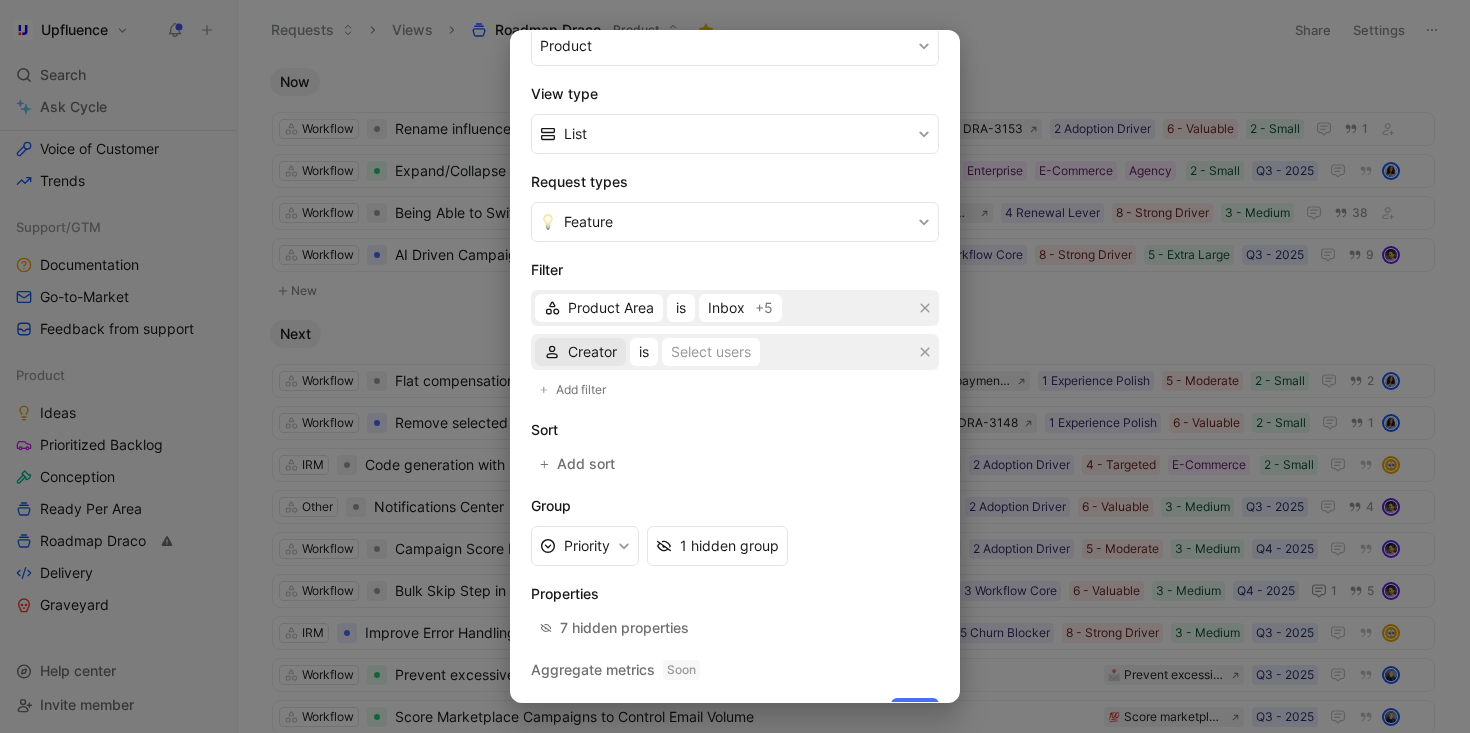 click on "Creator" at bounding box center [592, 352] 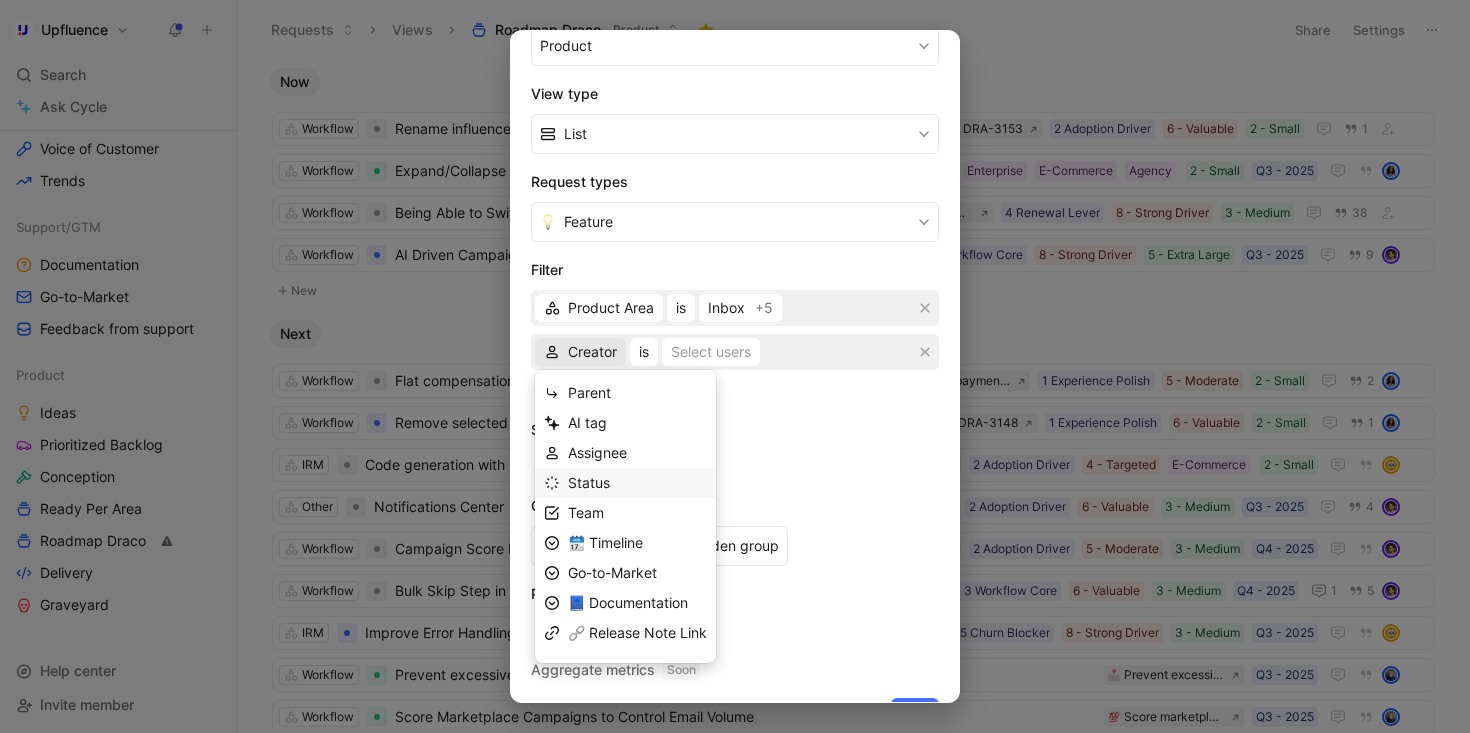 click on "Status" at bounding box center [589, 482] 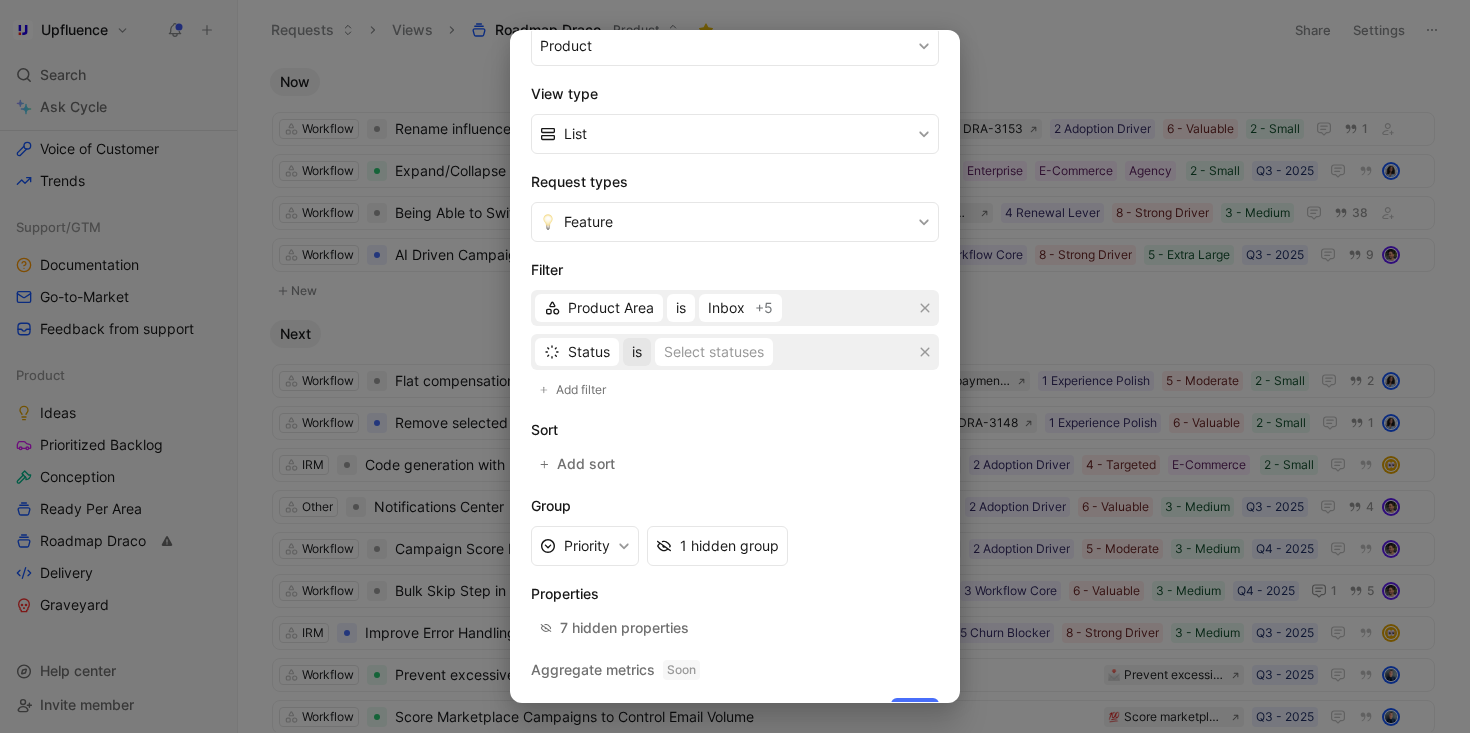 click on "is" at bounding box center (637, 352) 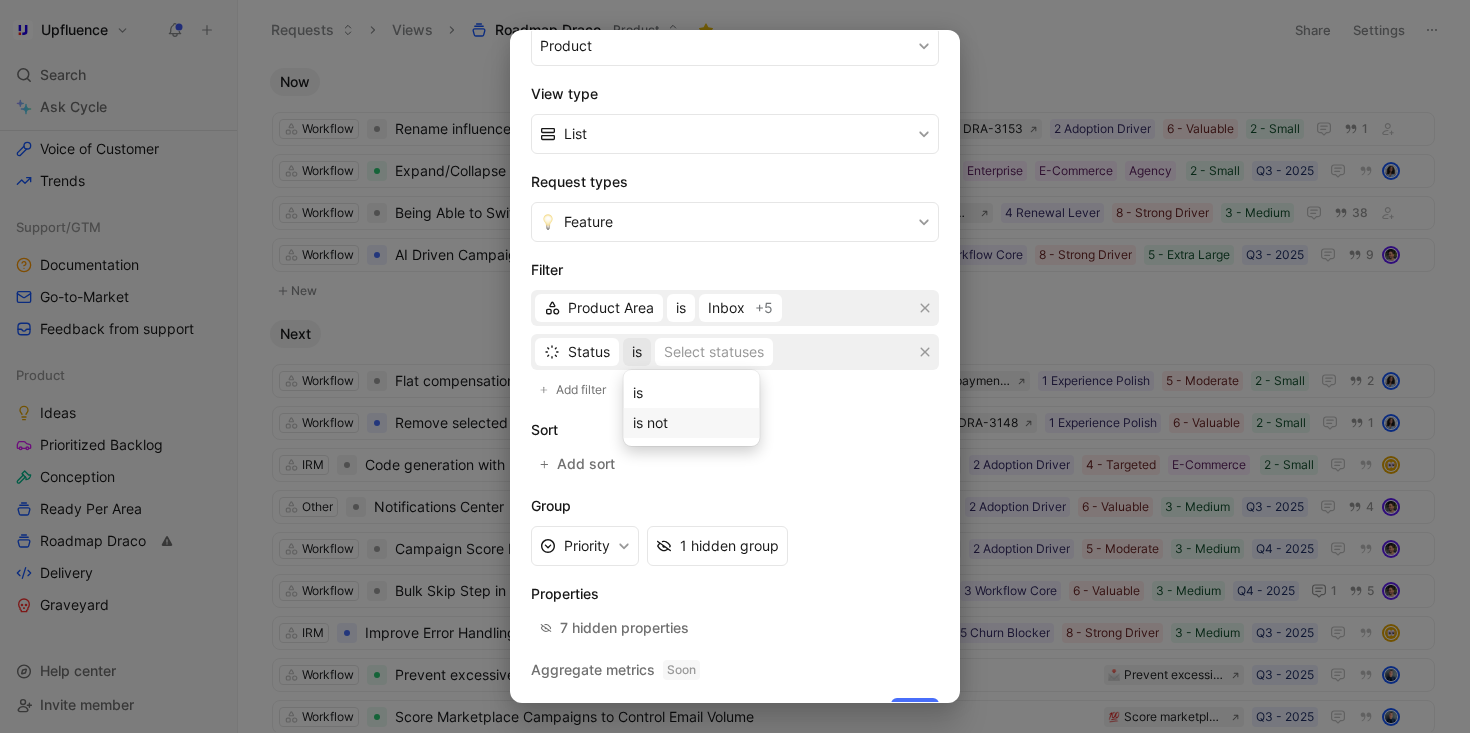click on "is not" at bounding box center (692, 423) 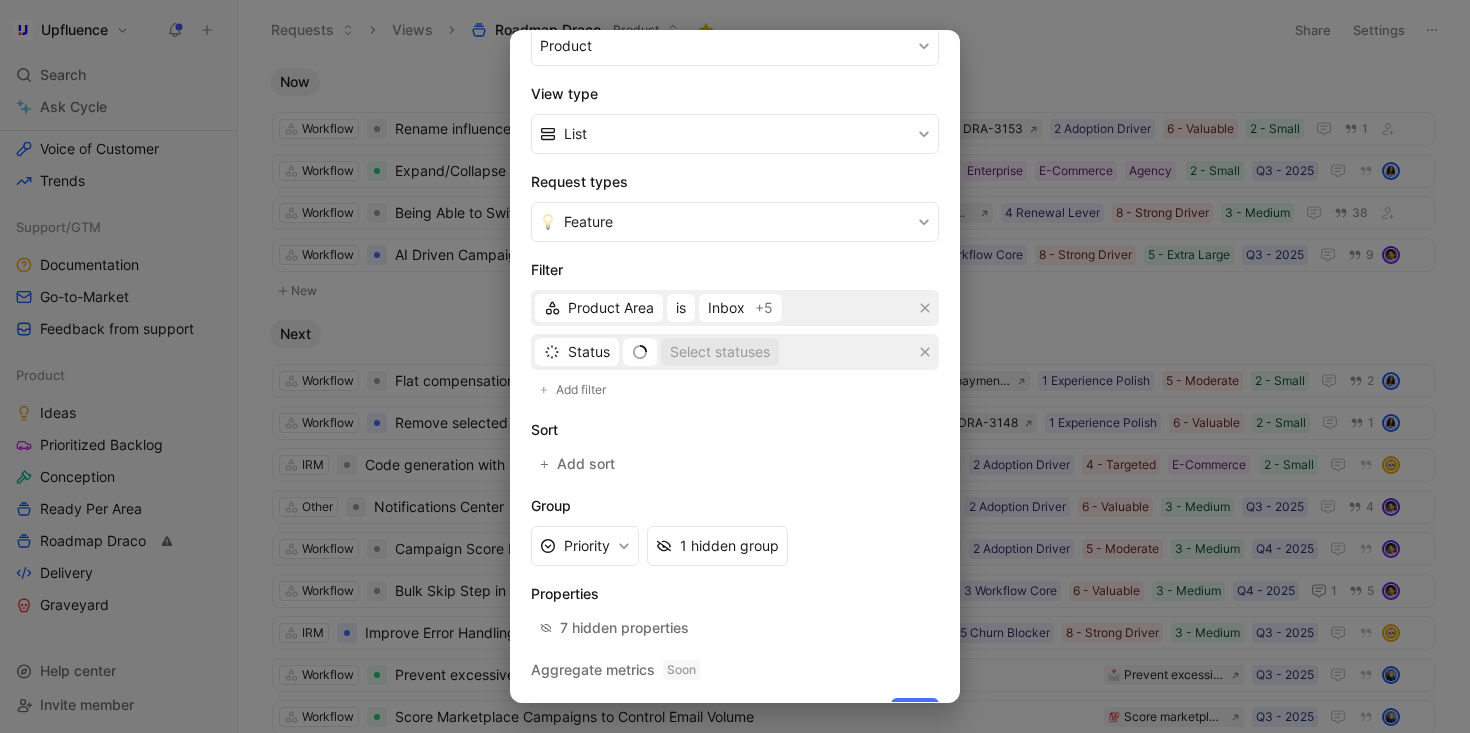 click on "Select statuses" at bounding box center (720, 352) 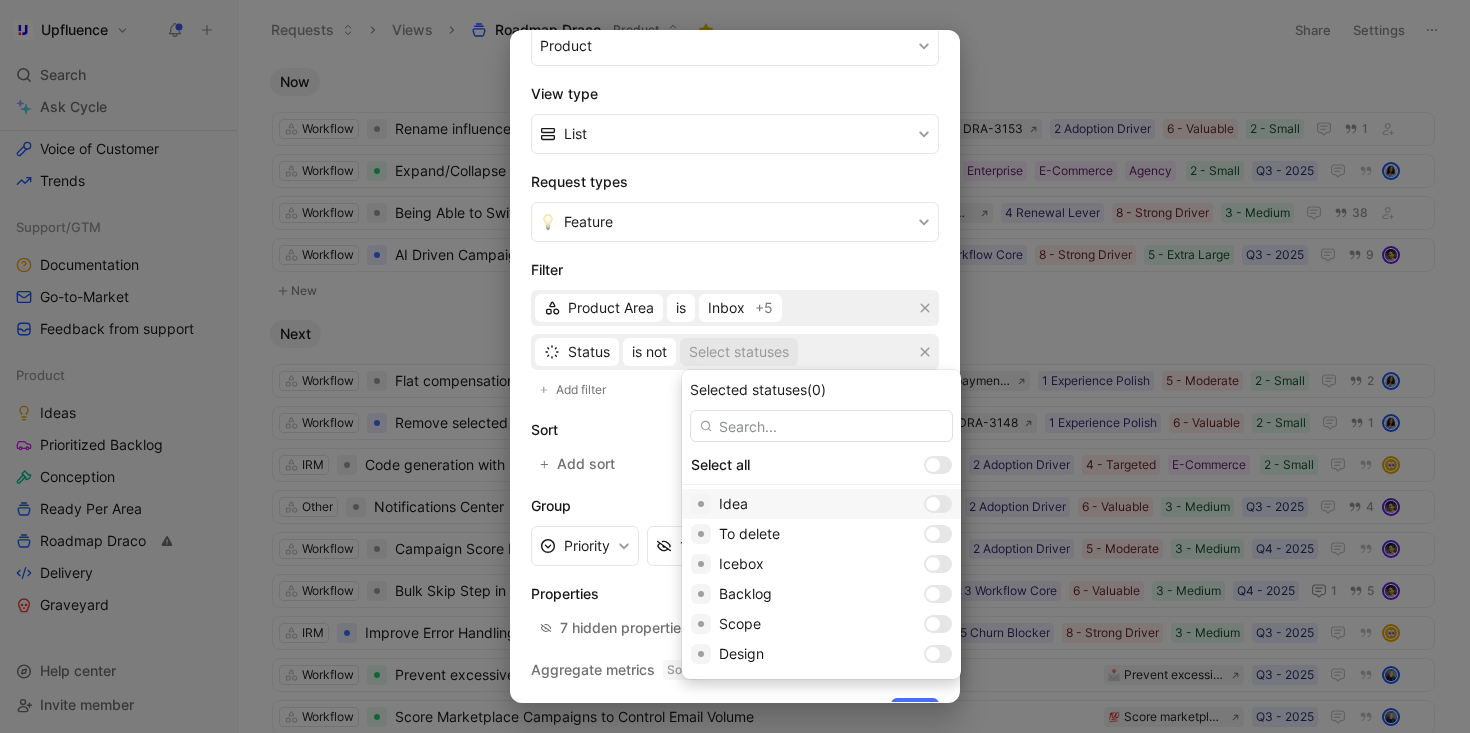 scroll, scrollTop: 298, scrollLeft: 0, axis: vertical 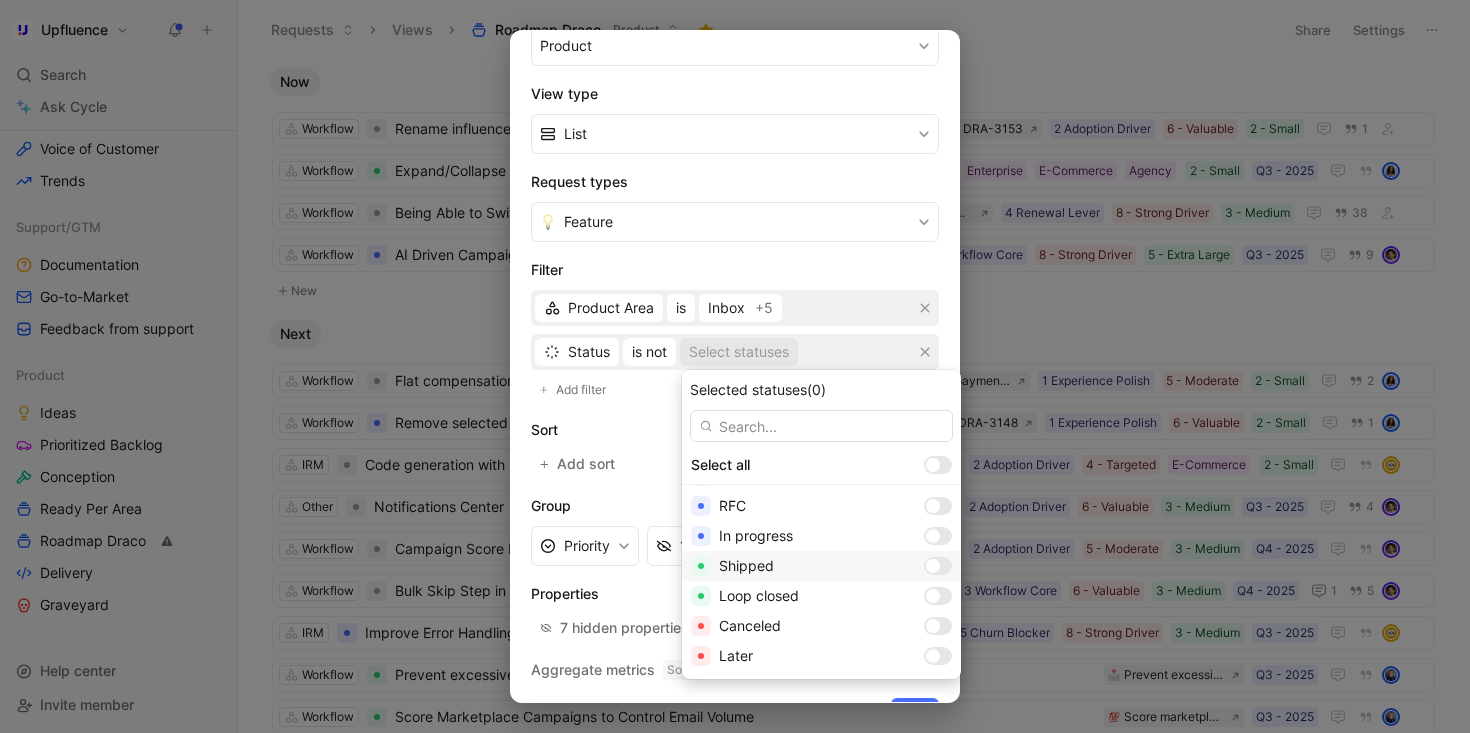 click at bounding box center (933, 566) 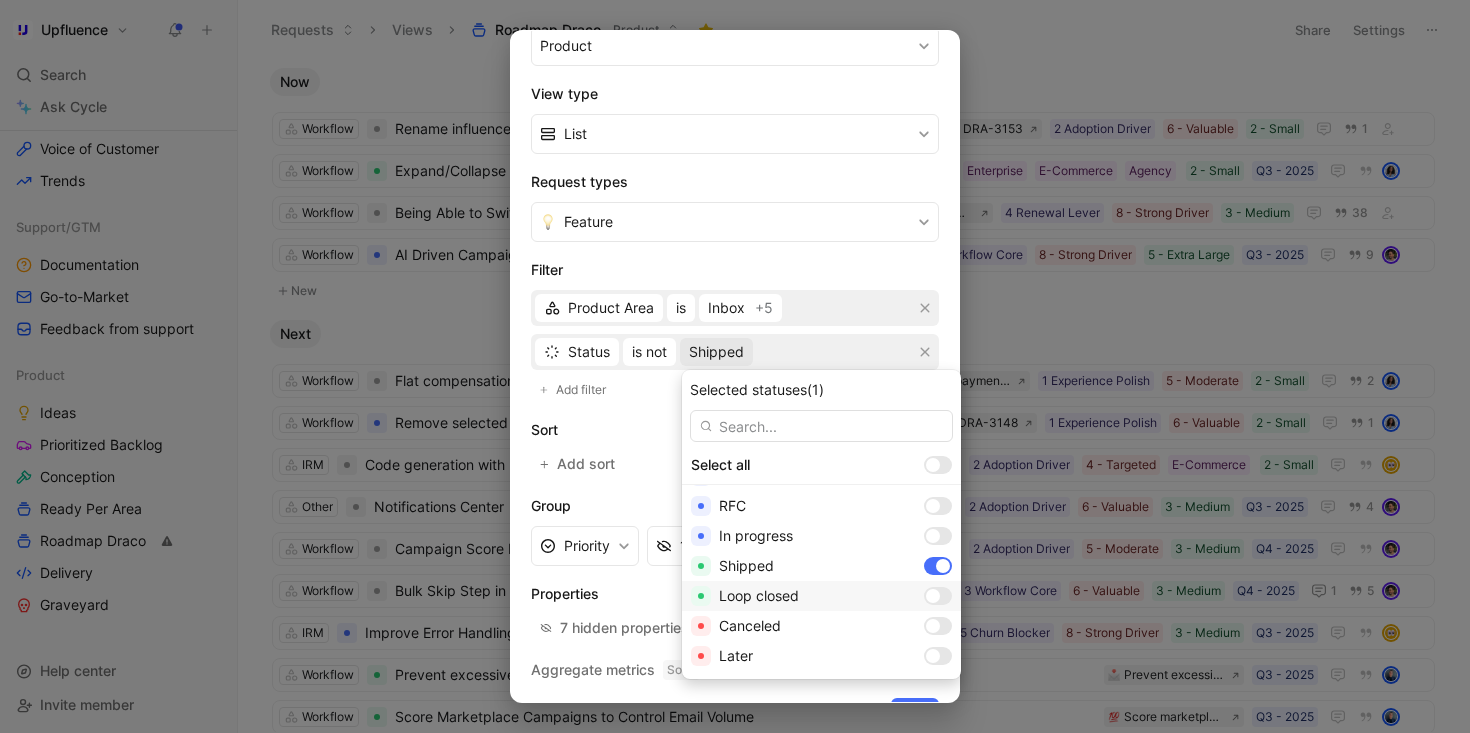 click on "Loop closed" at bounding box center (821, 596) 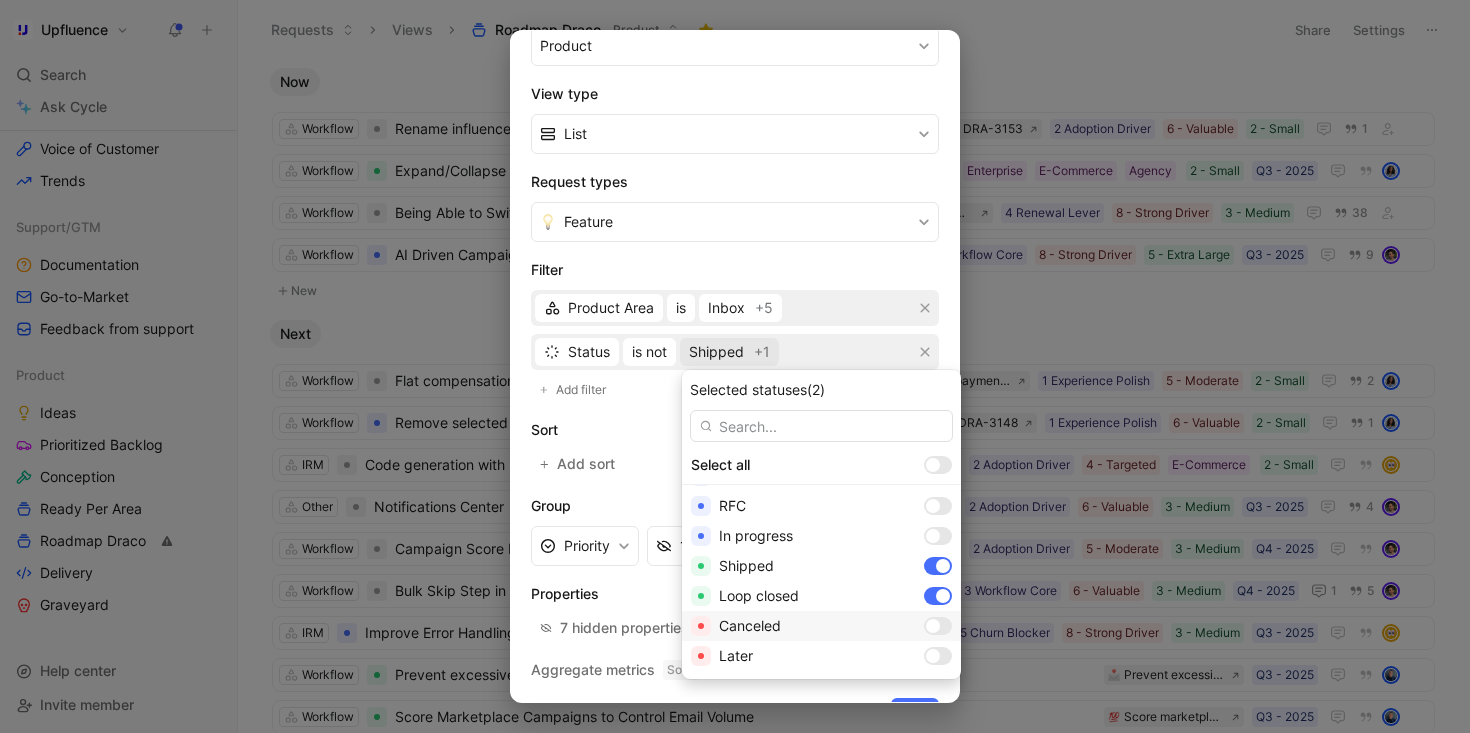 click at bounding box center (938, 626) 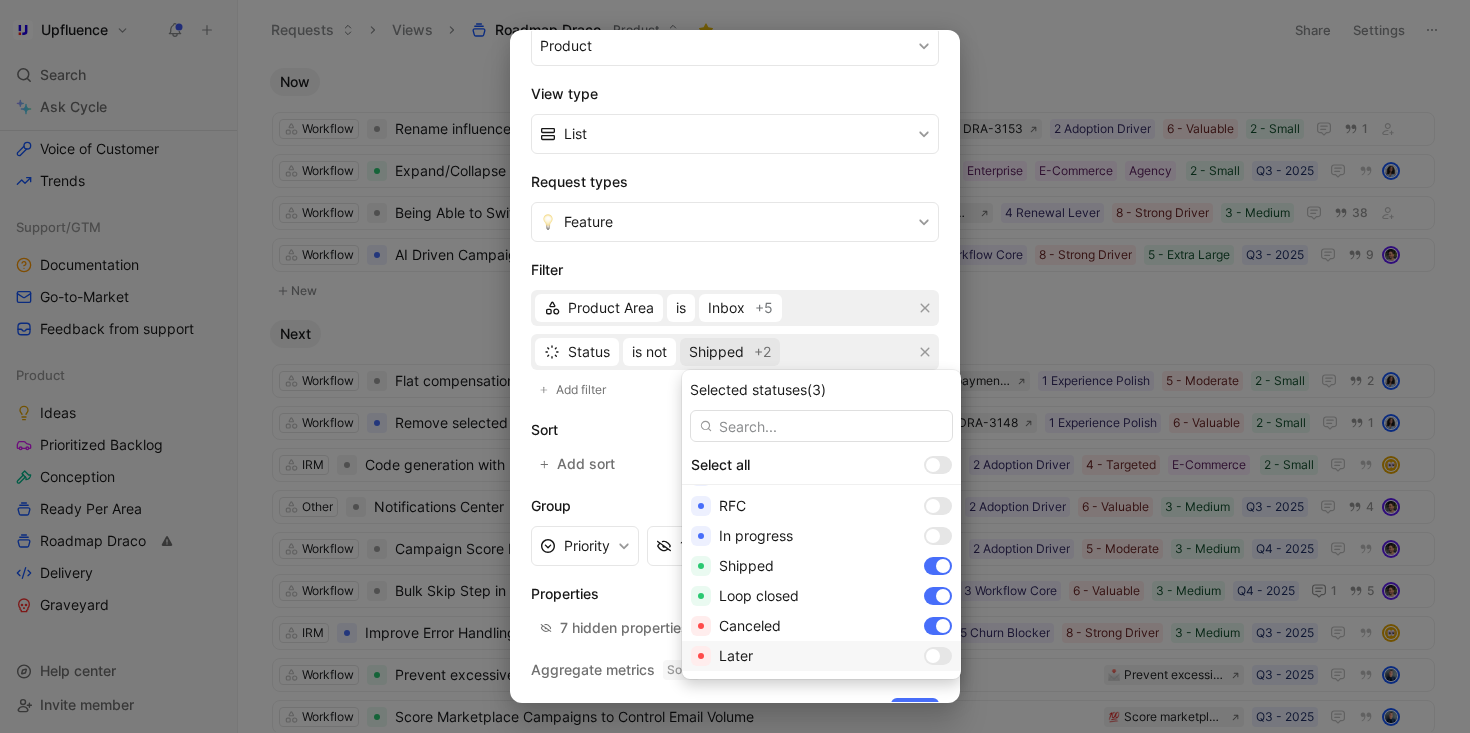 click at bounding box center [933, 656] 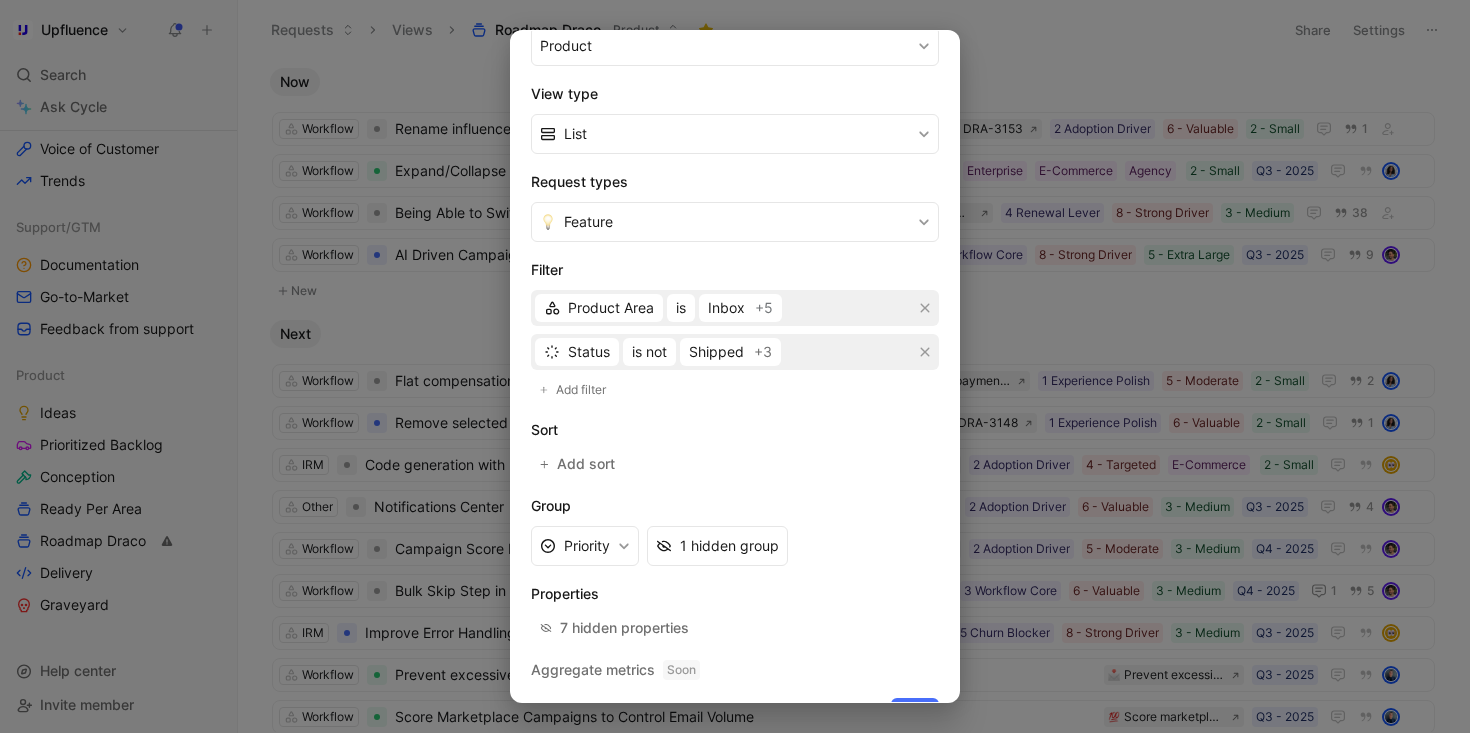 scroll, scrollTop: 315, scrollLeft: 0, axis: vertical 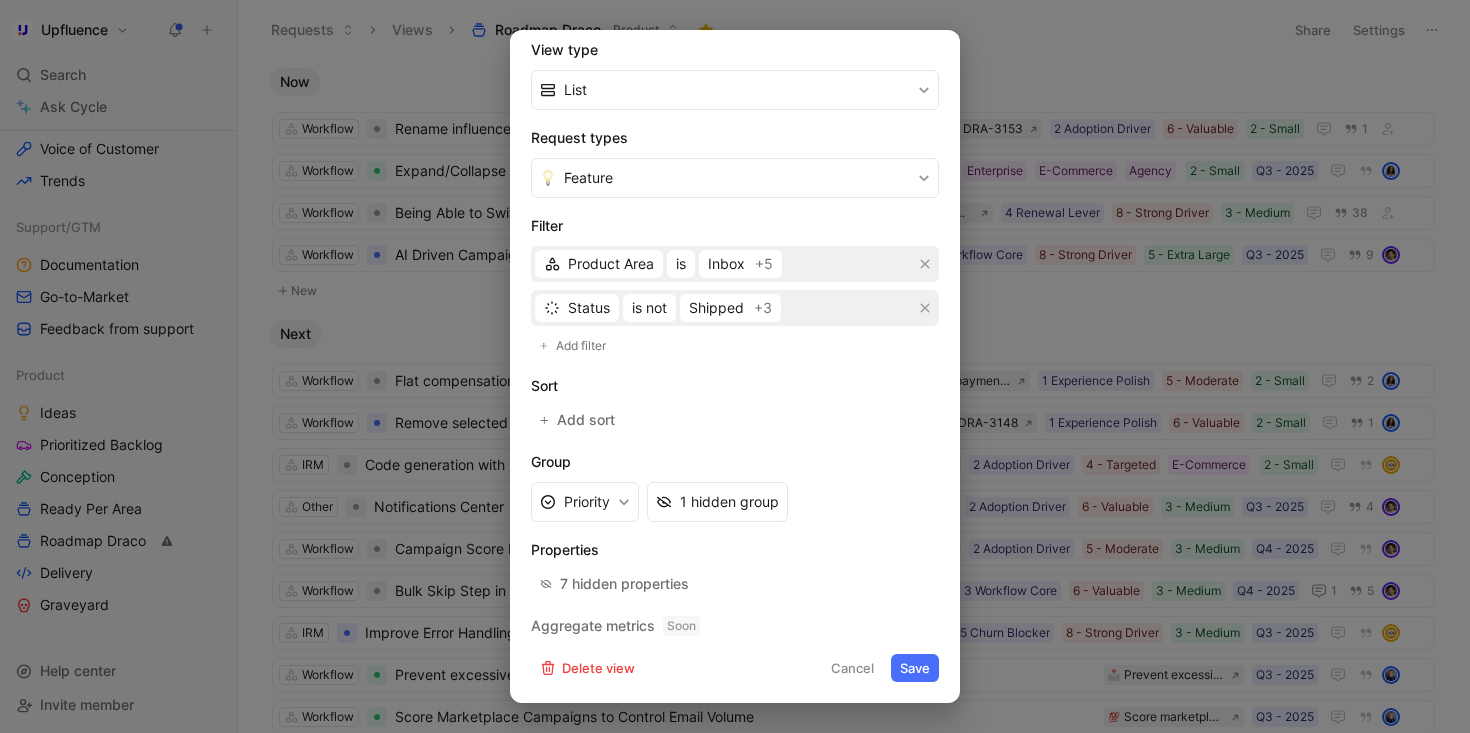 click on "Save" at bounding box center [915, 668] 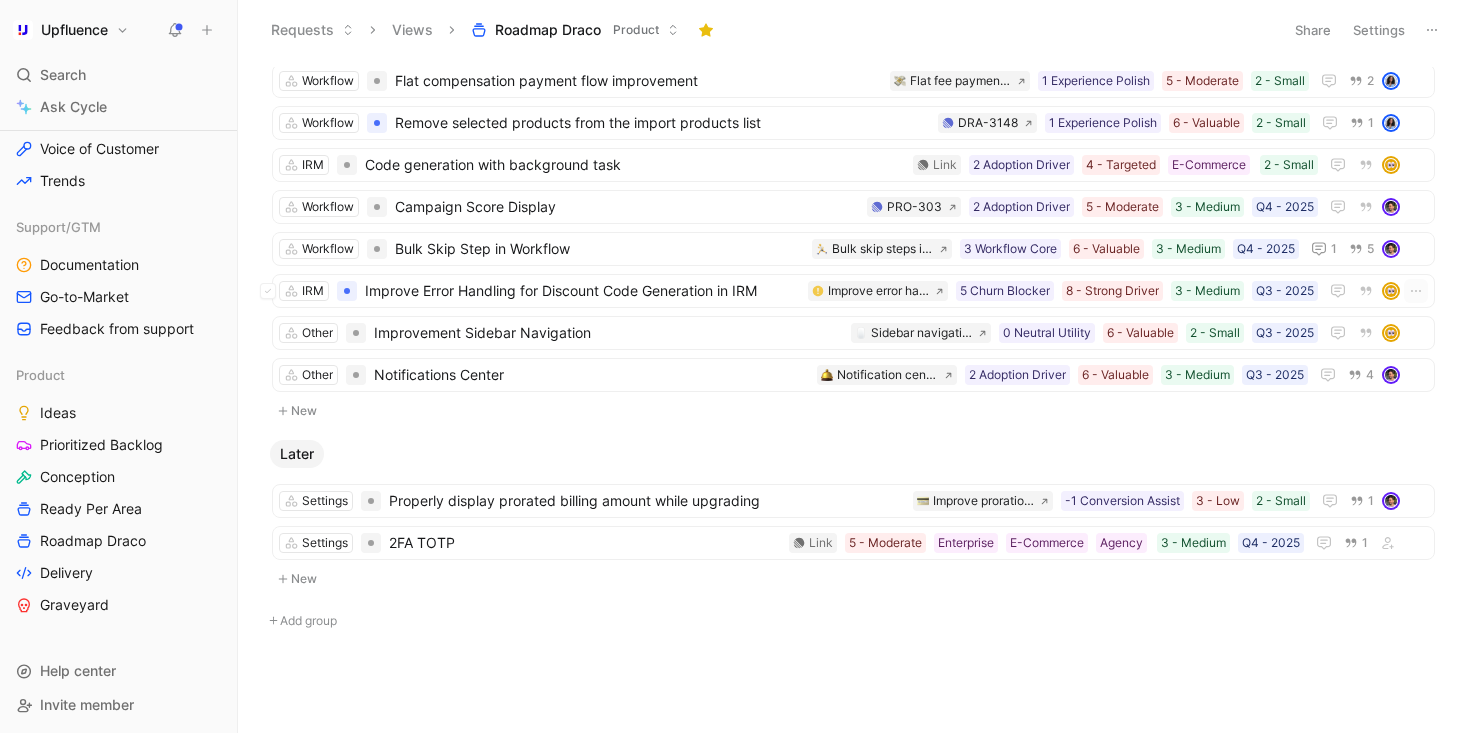 scroll, scrollTop: 0, scrollLeft: 0, axis: both 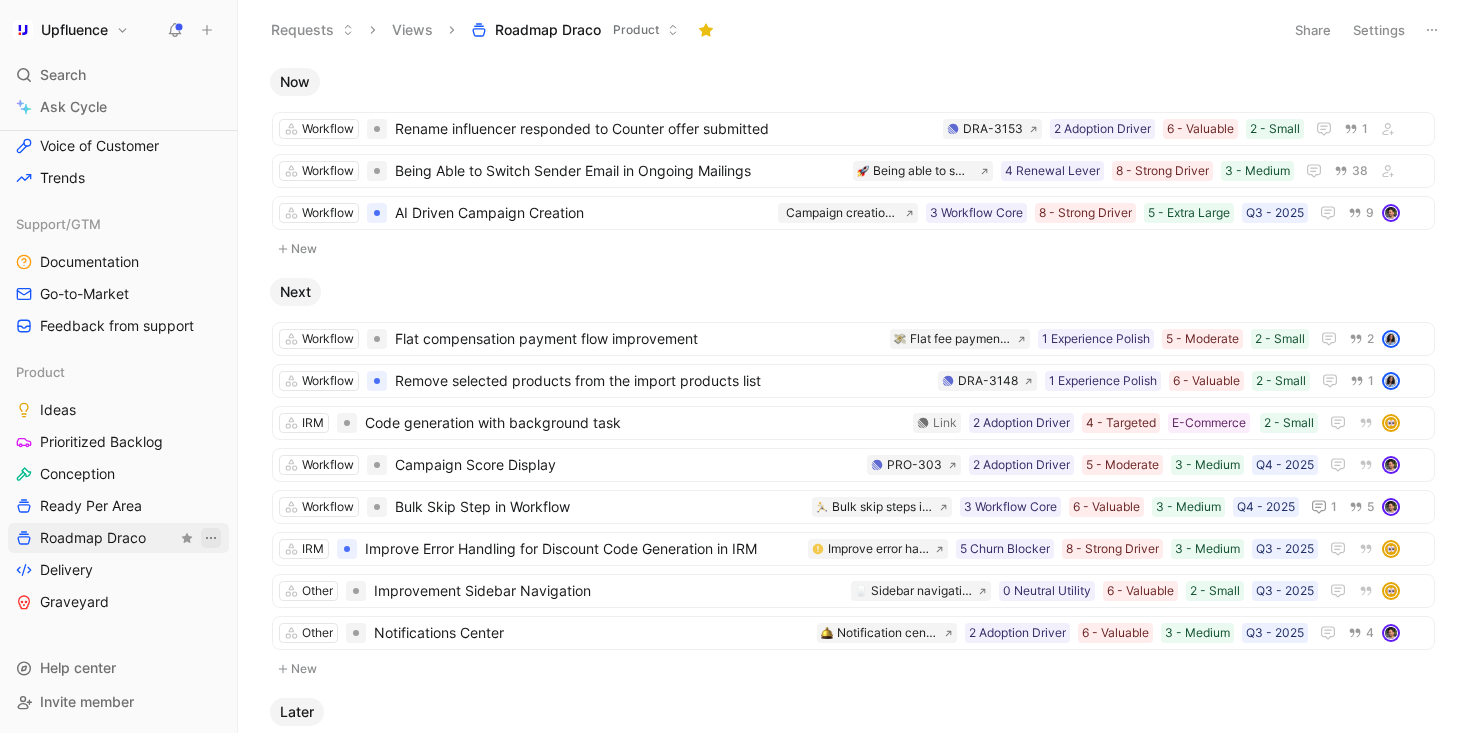 click 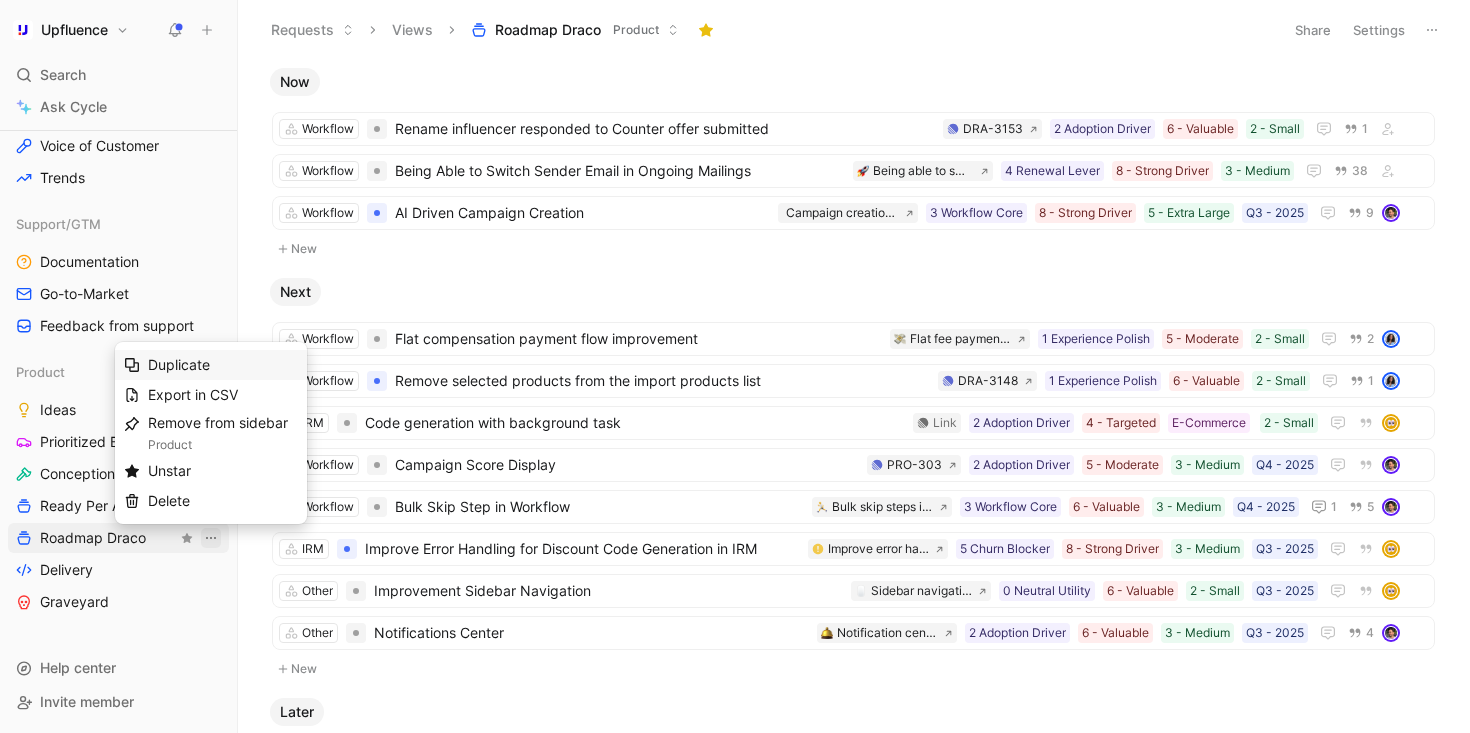 click on "Duplicate" at bounding box center (179, 364) 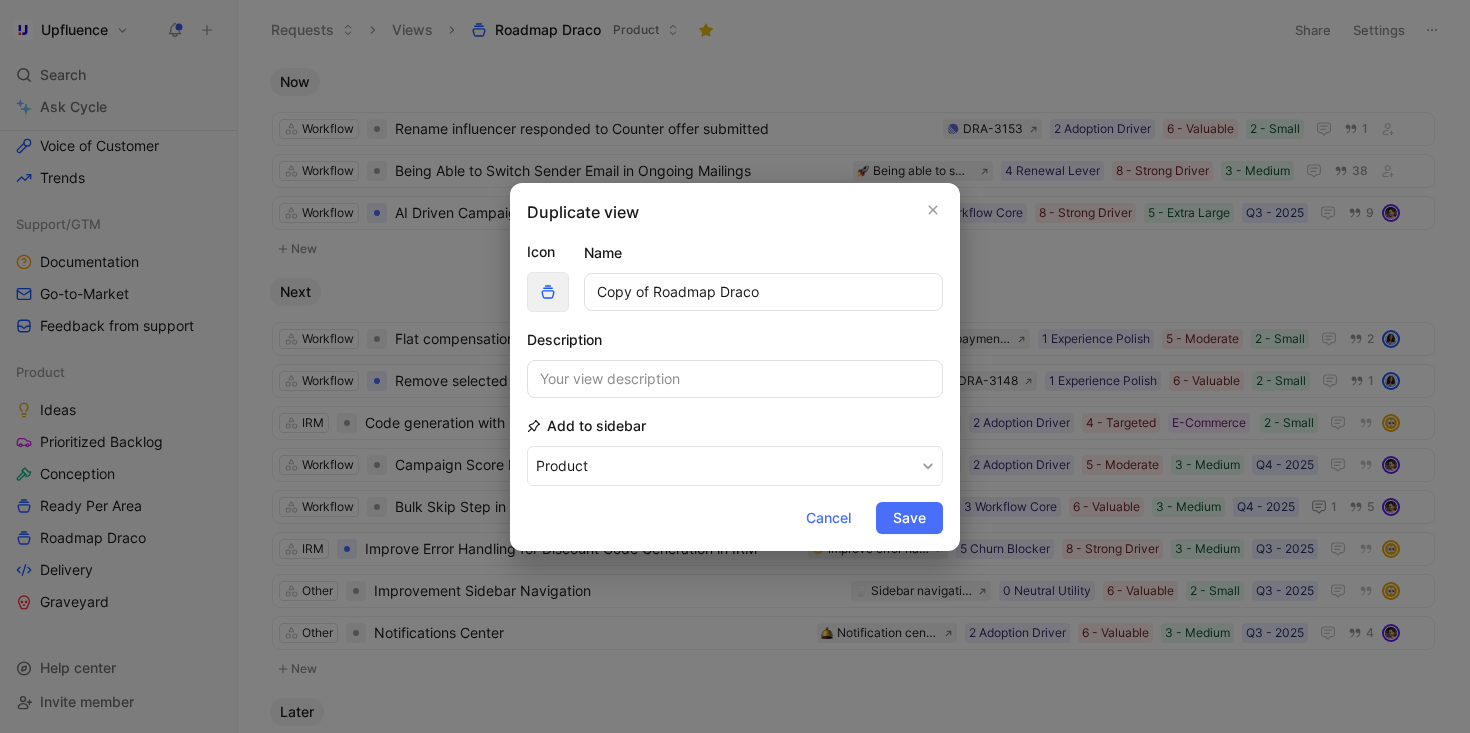 drag, startPoint x: 656, startPoint y: 291, endPoint x: 531, endPoint y: 291, distance: 125 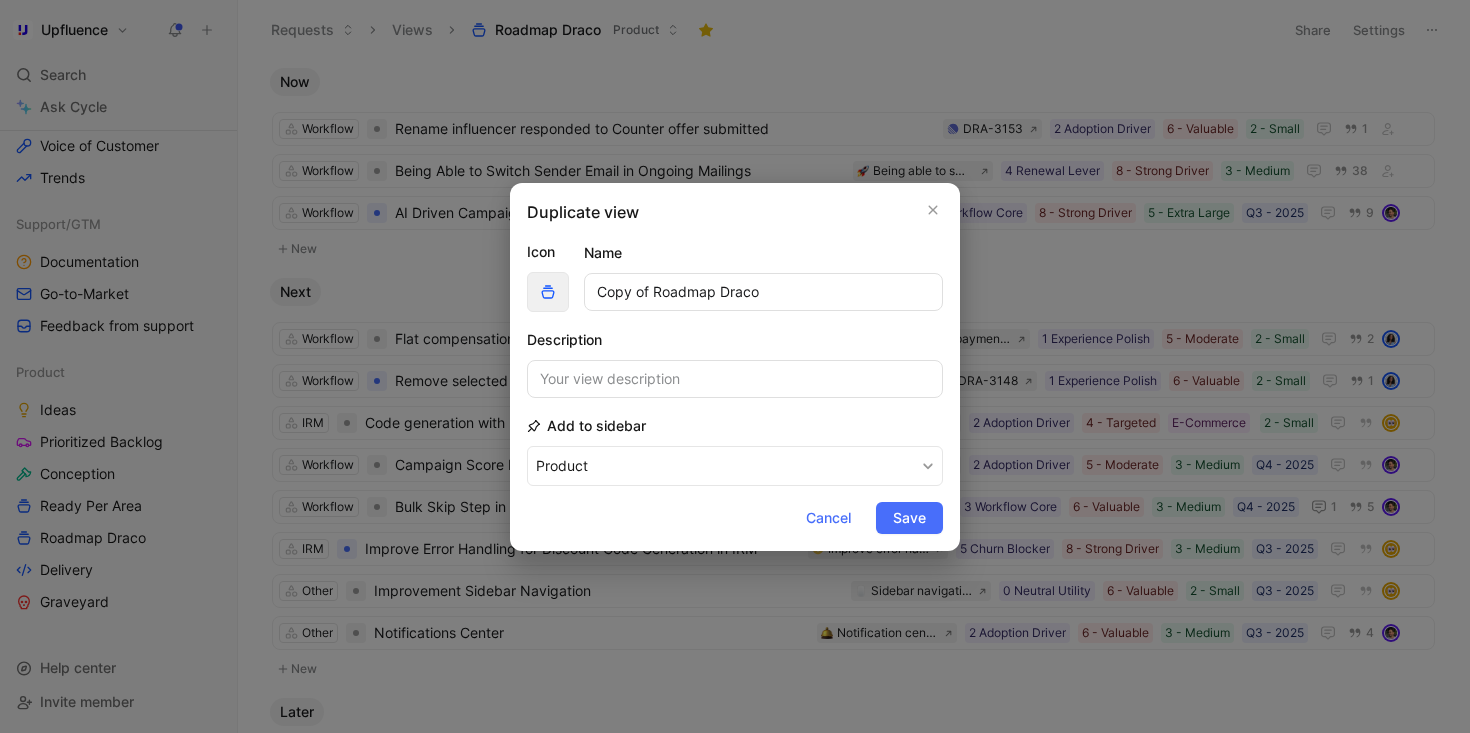 click on "Icon Name Copy of Roadmap Draco" at bounding box center [735, 276] 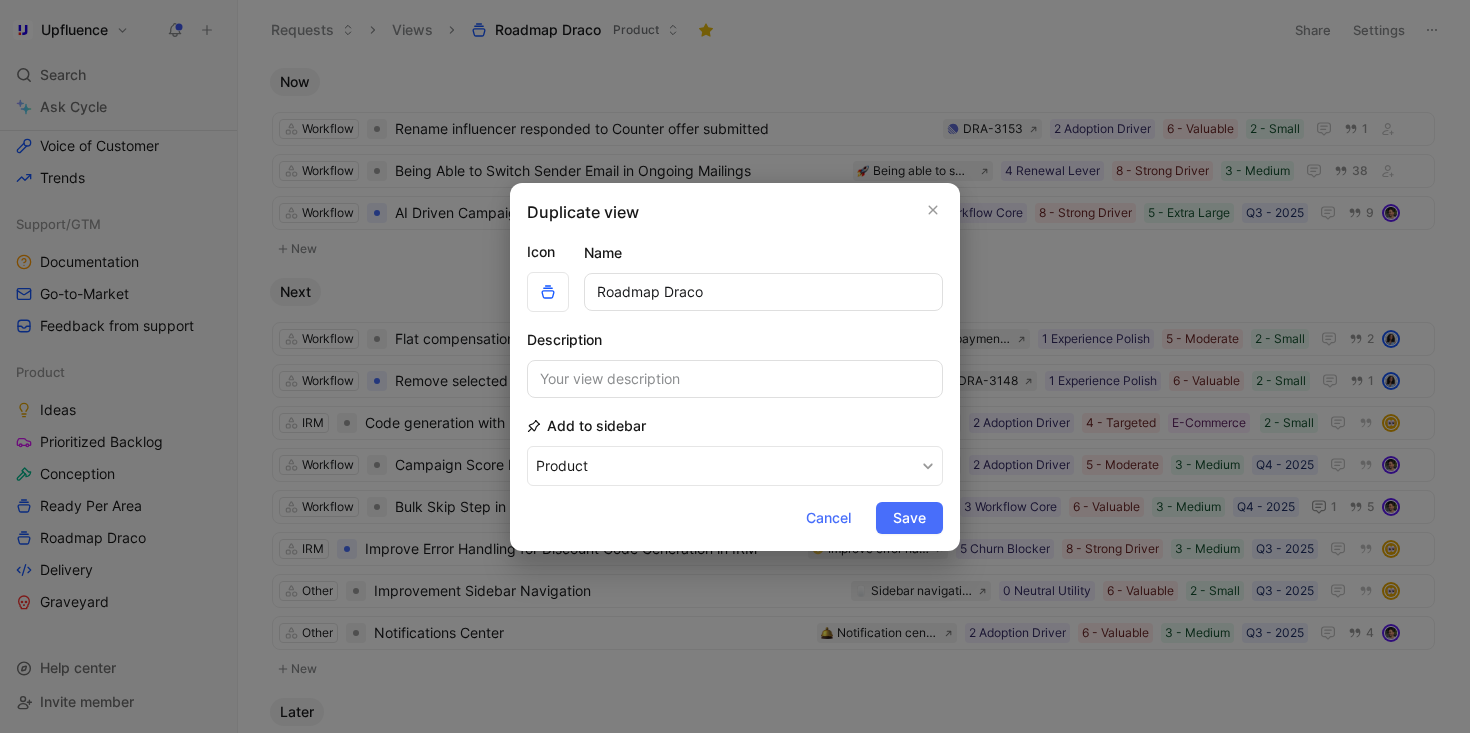 click on "Roadmap Draco" at bounding box center (763, 292) 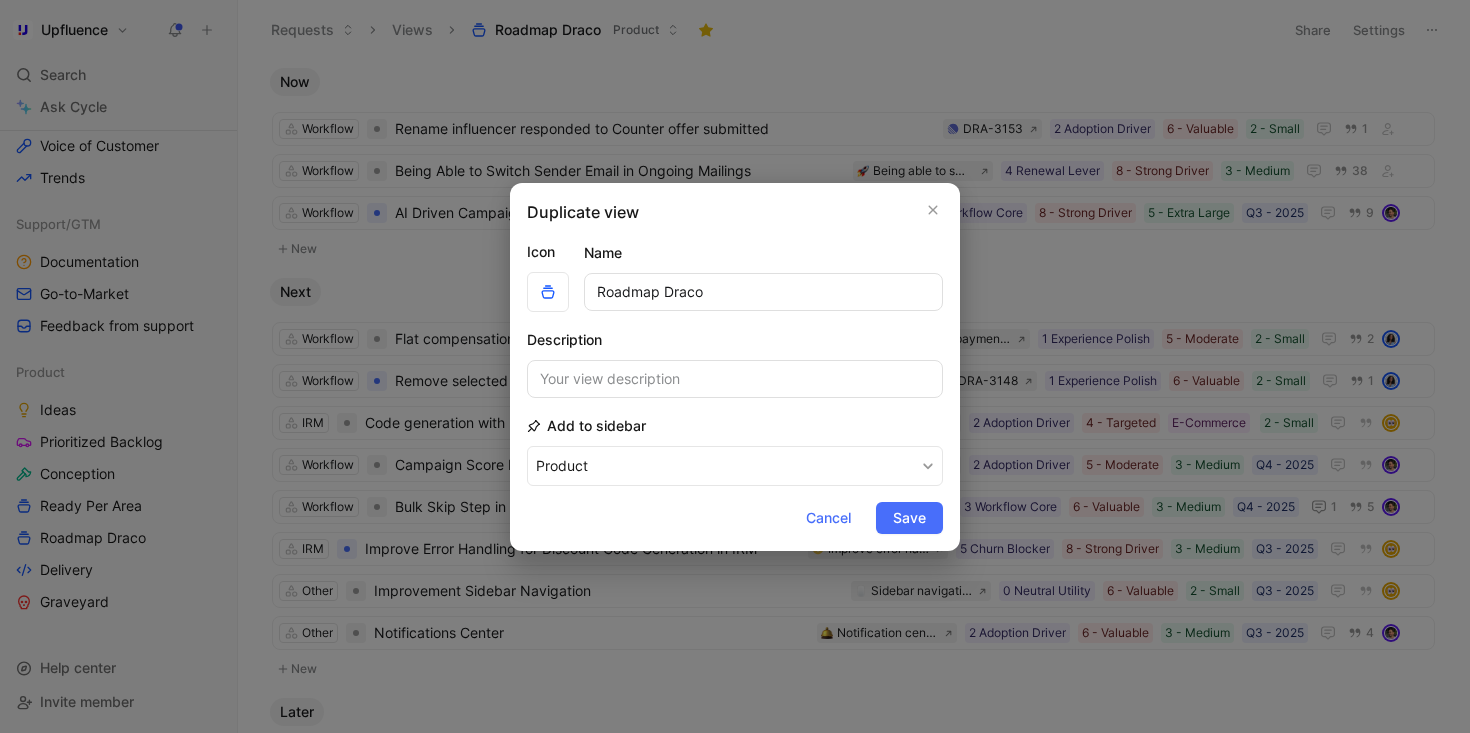 click on "Roadmap Draco" at bounding box center (763, 292) 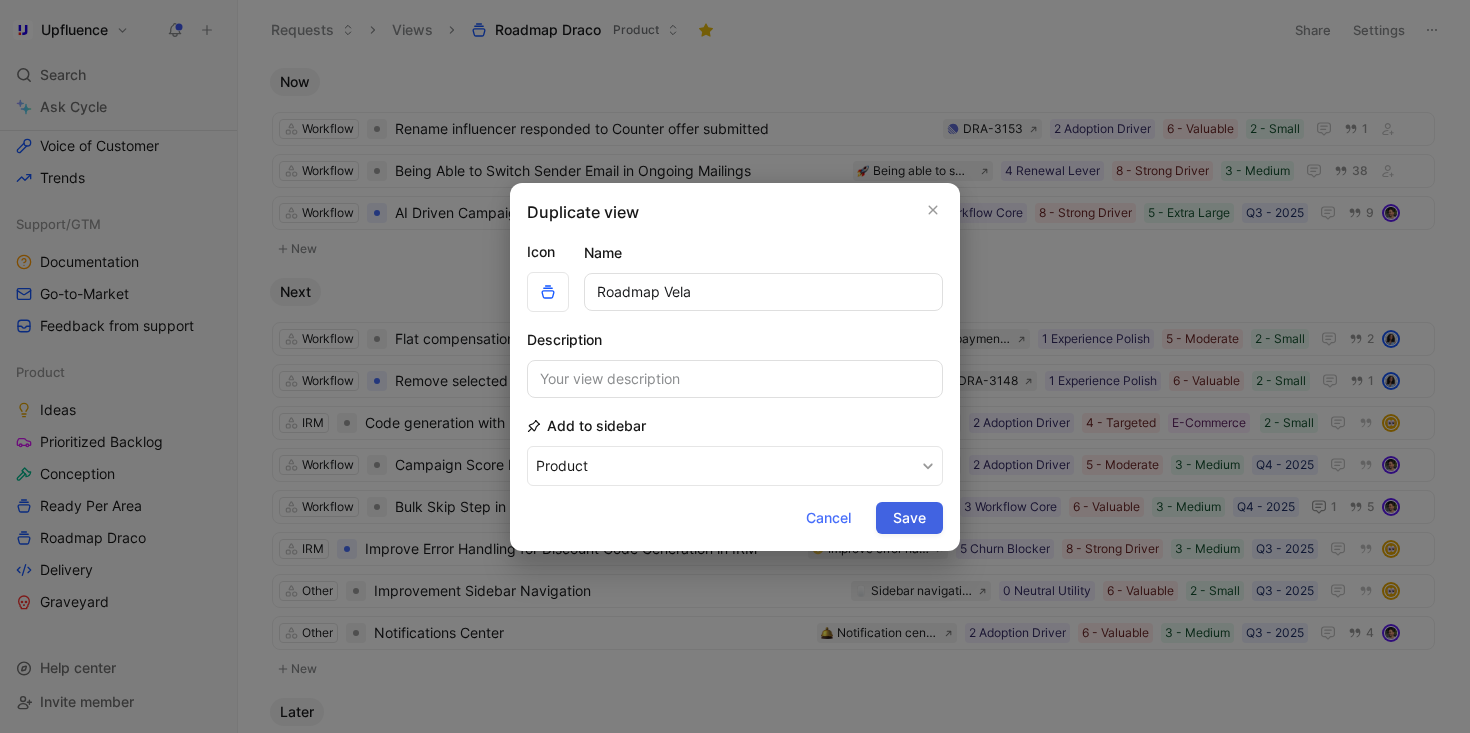 type on "Roadmap Vela" 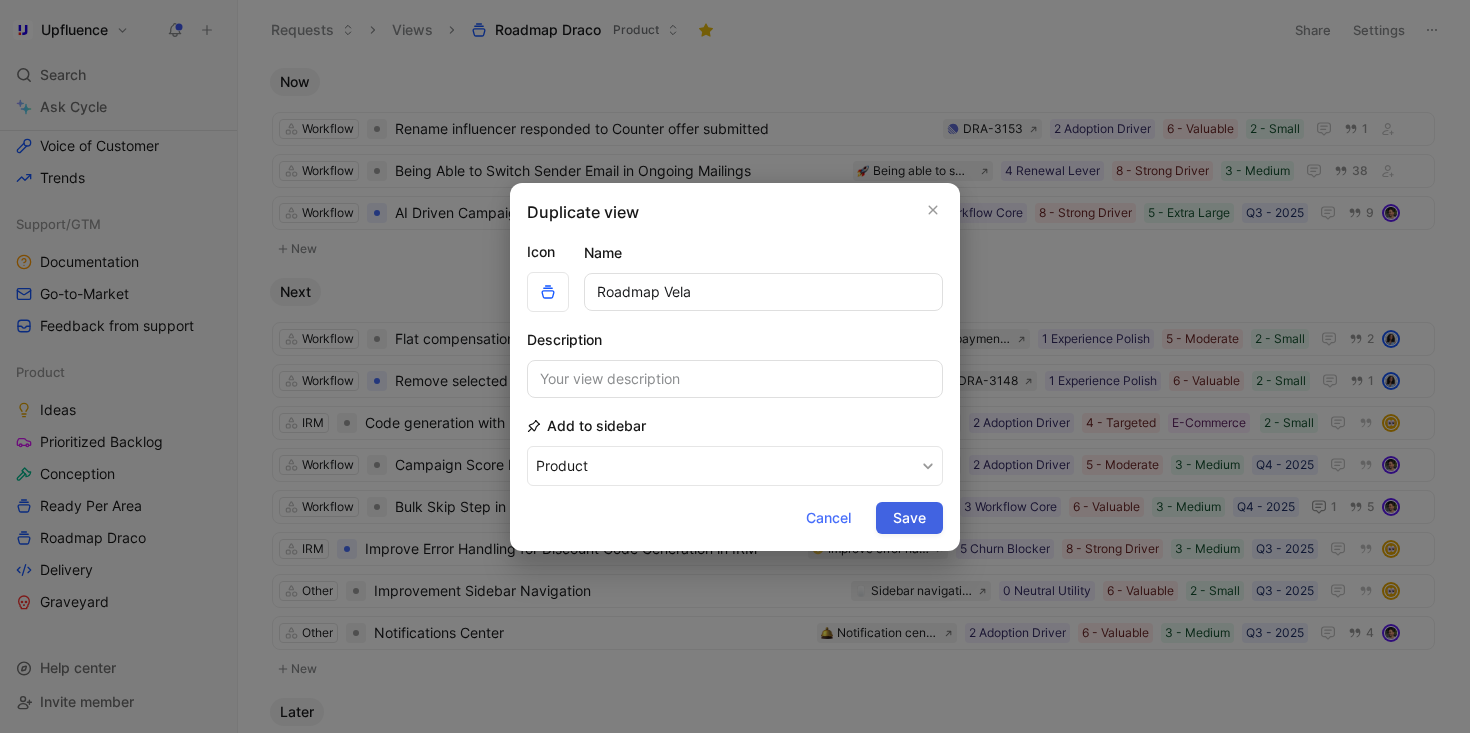 click on "Save" at bounding box center (909, 518) 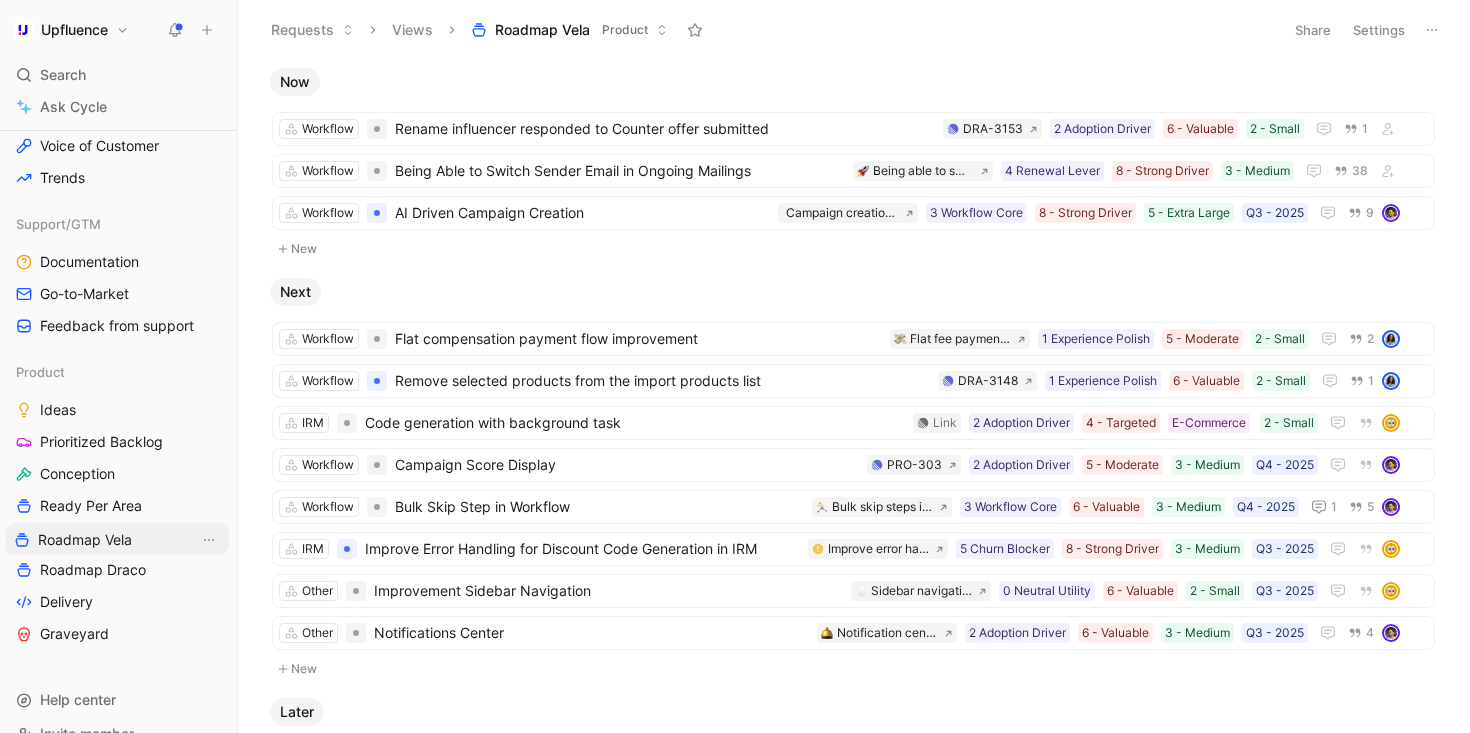 drag, startPoint x: 105, startPoint y: 413, endPoint x: 103, endPoint y: 541, distance: 128.01562 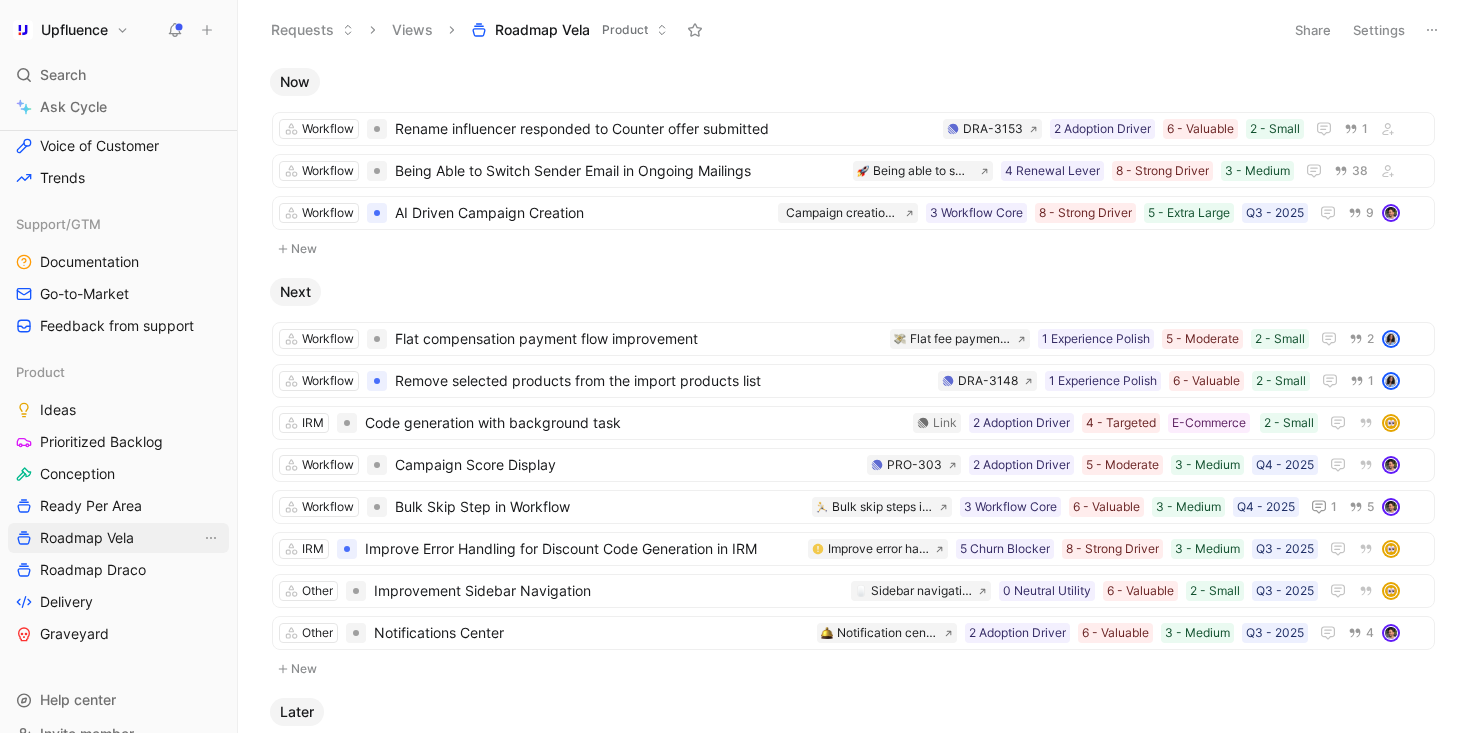 click on "Roadmap Vela" at bounding box center [118, 538] 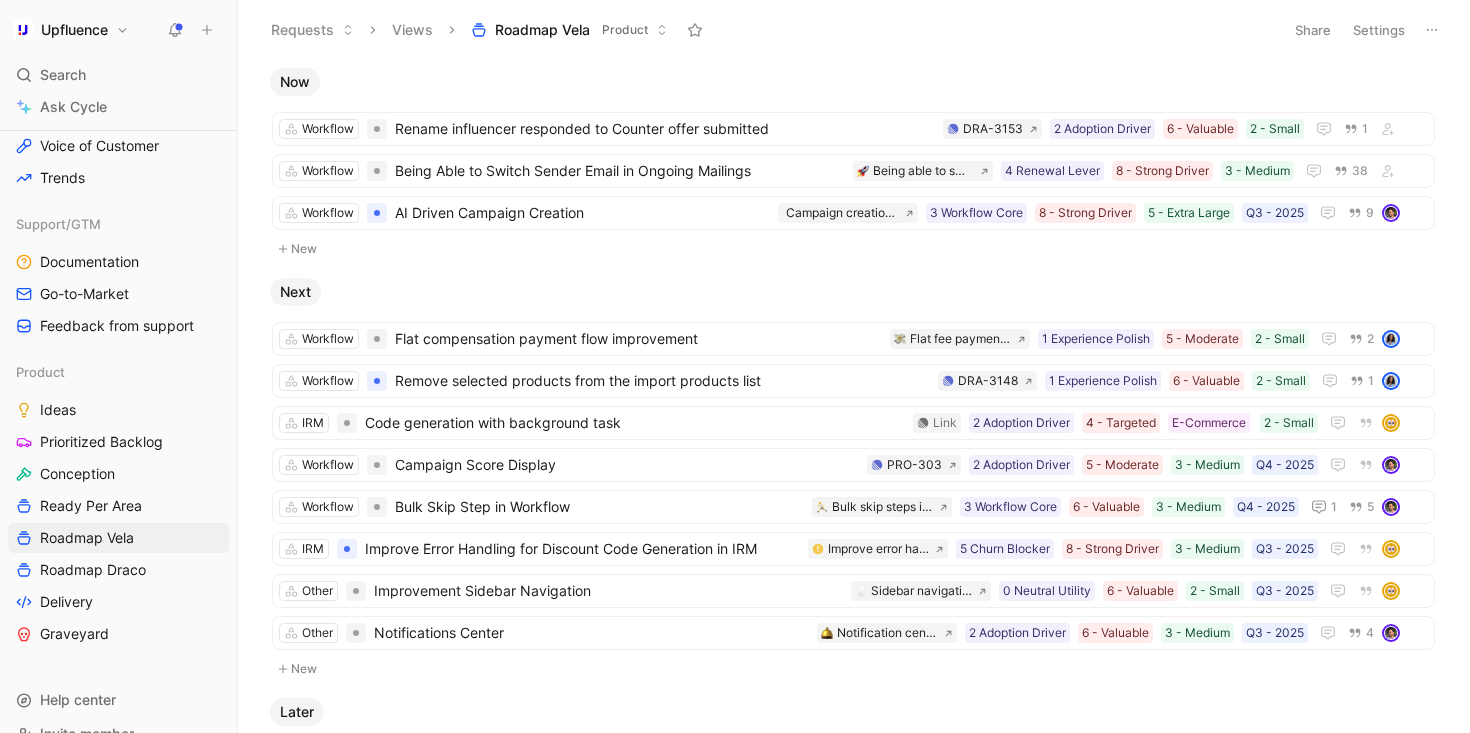 click on "Settings" at bounding box center [1379, 30] 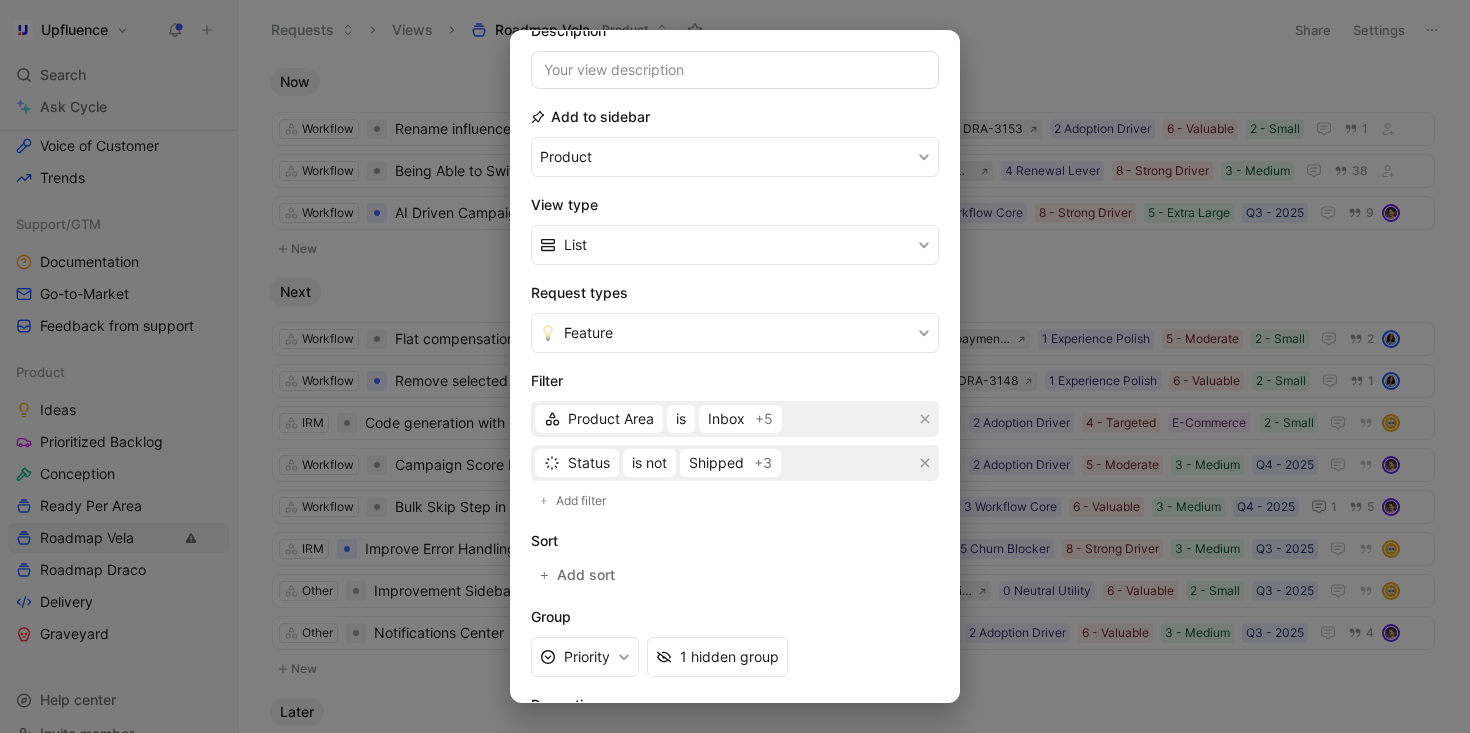 scroll, scrollTop: 315, scrollLeft: 0, axis: vertical 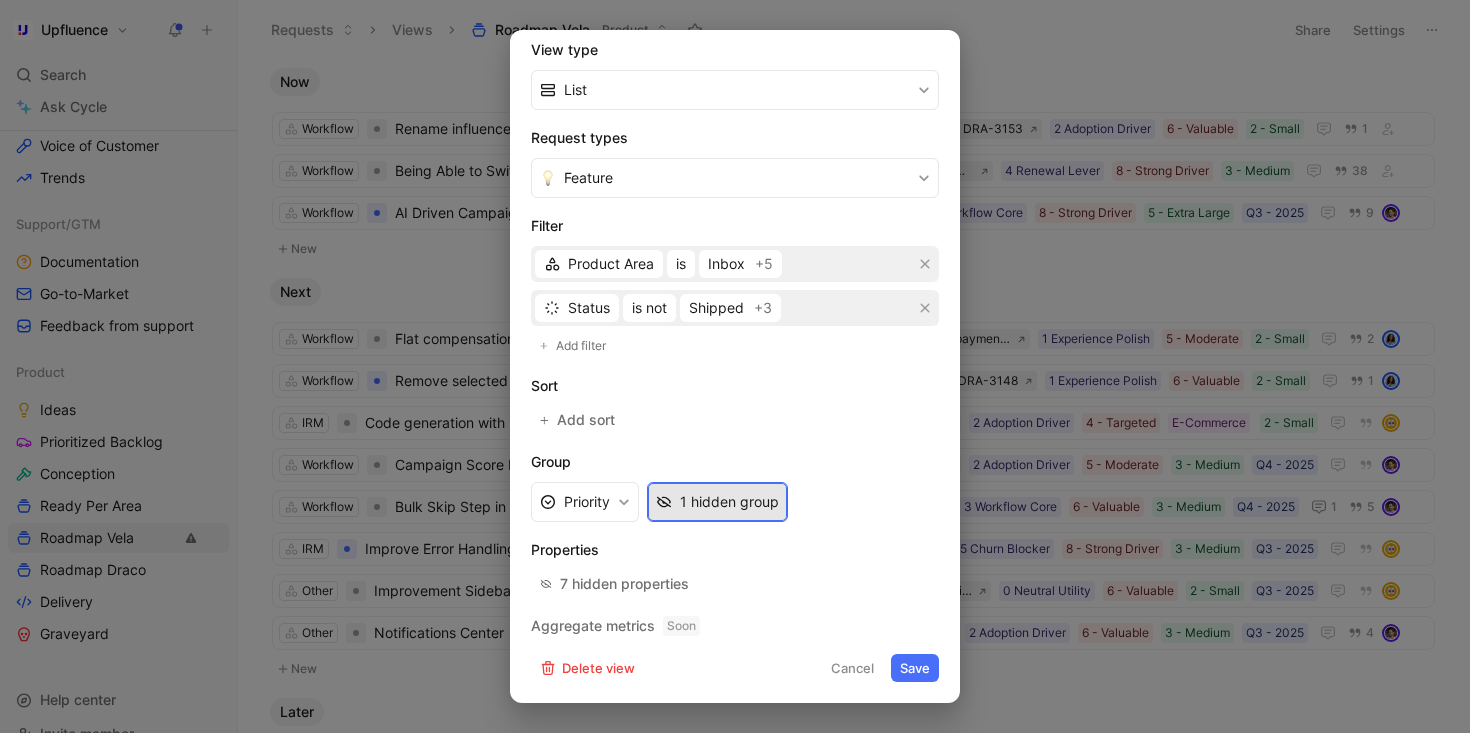 click on "1 hidden group" at bounding box center (729, 502) 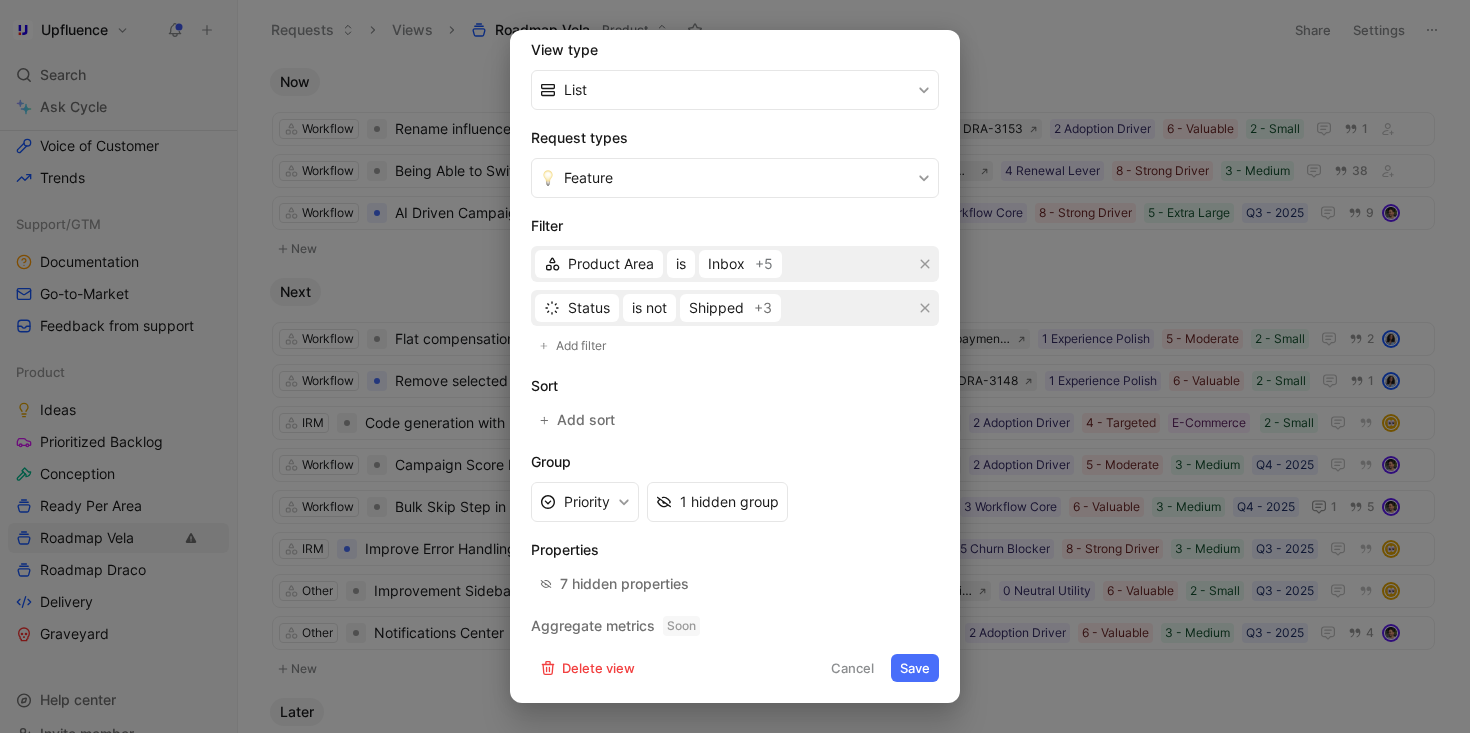 scroll, scrollTop: 261, scrollLeft: 0, axis: vertical 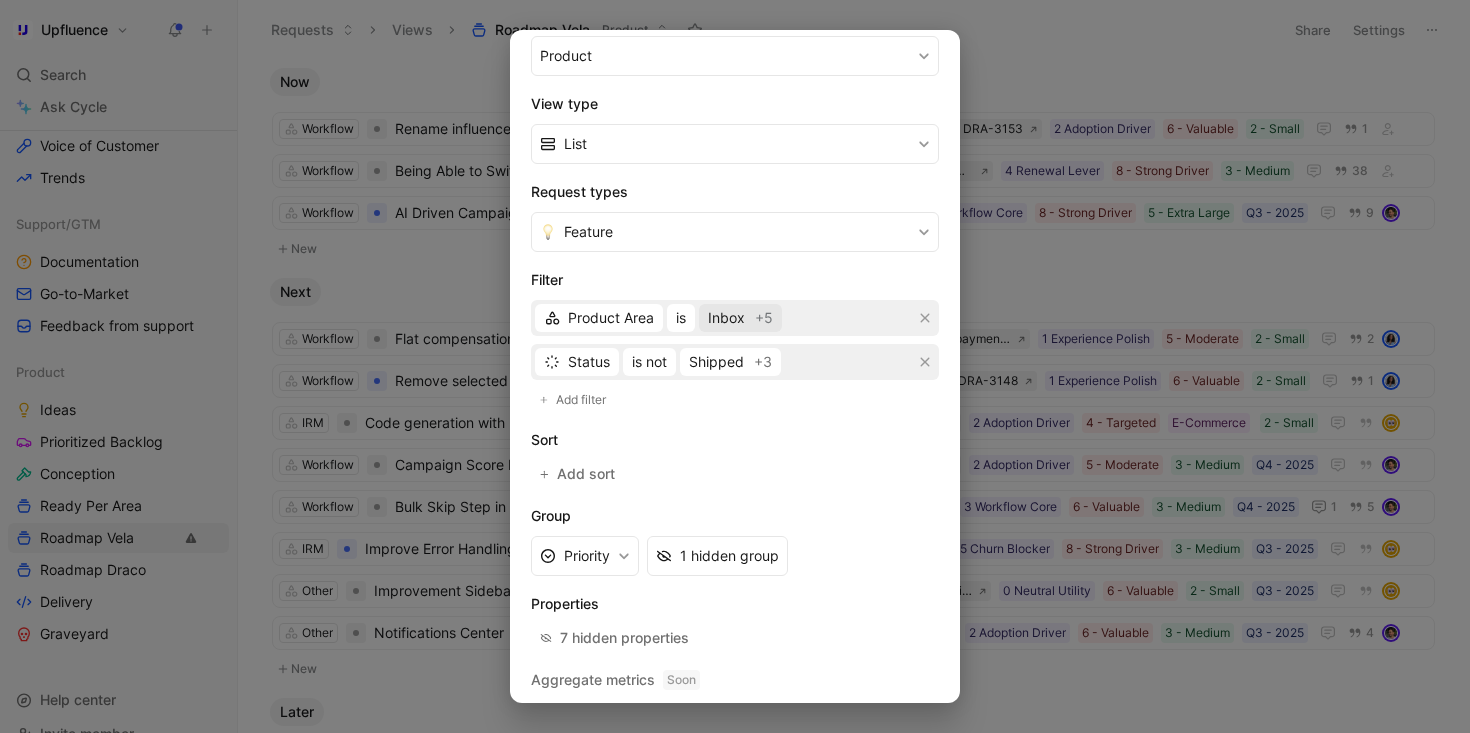 click on "Inbox" at bounding box center (726, 318) 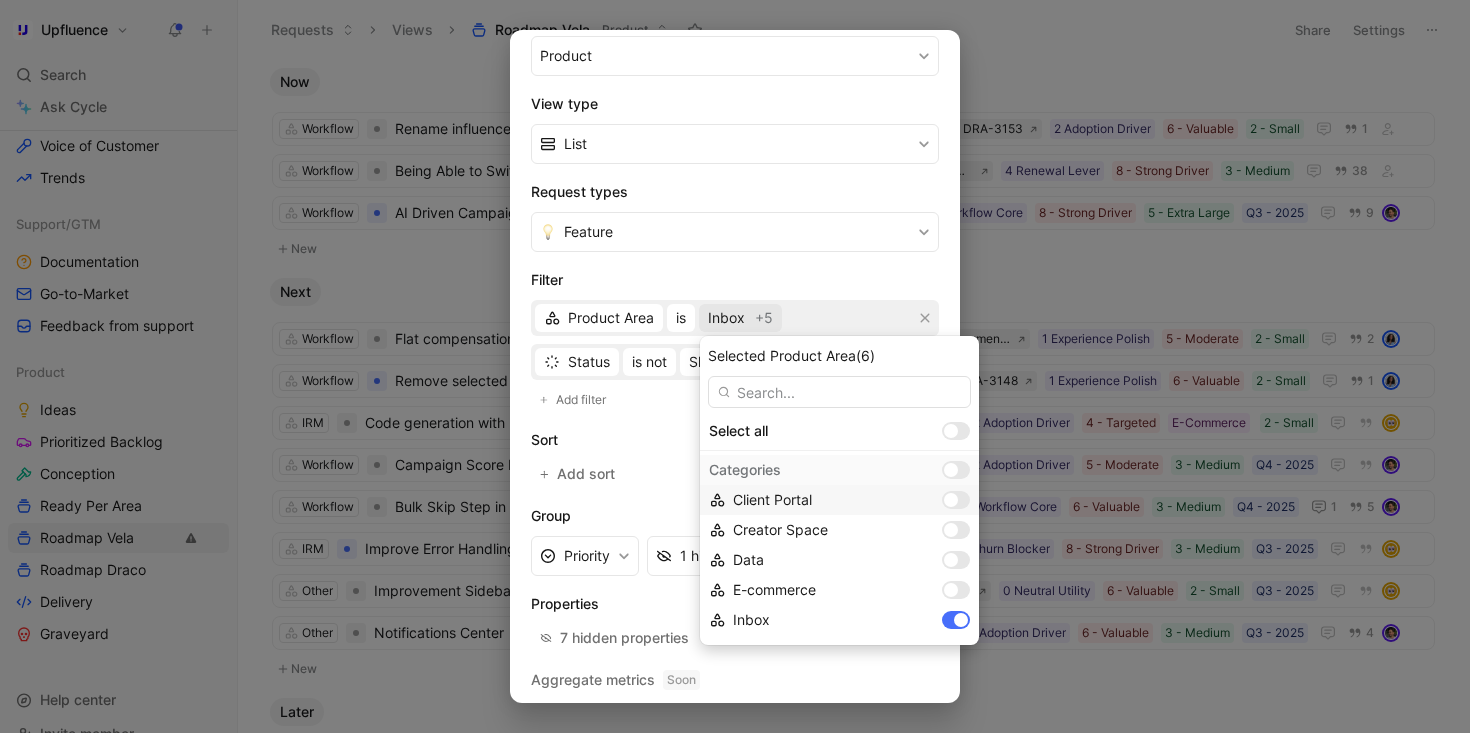 click at bounding box center [951, 500] 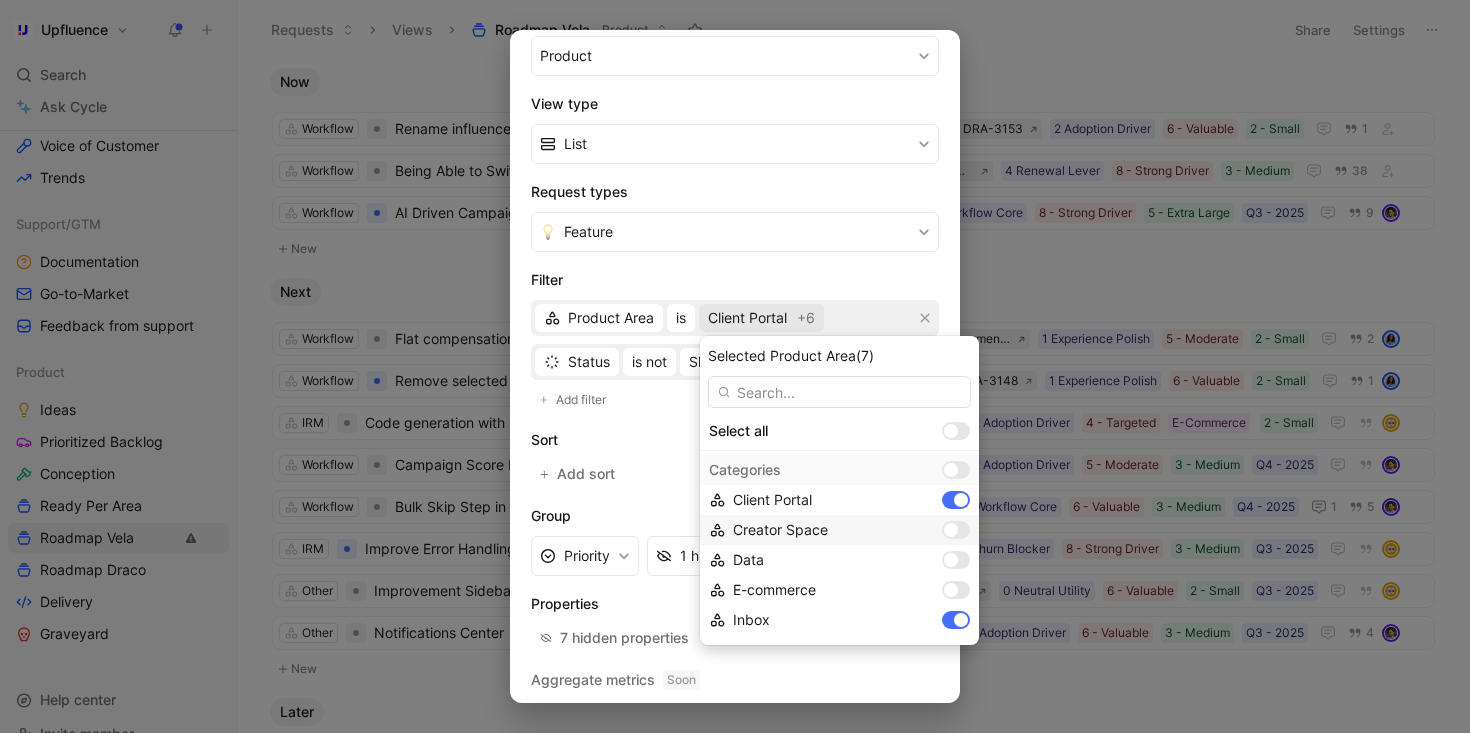 click at bounding box center [951, 530] 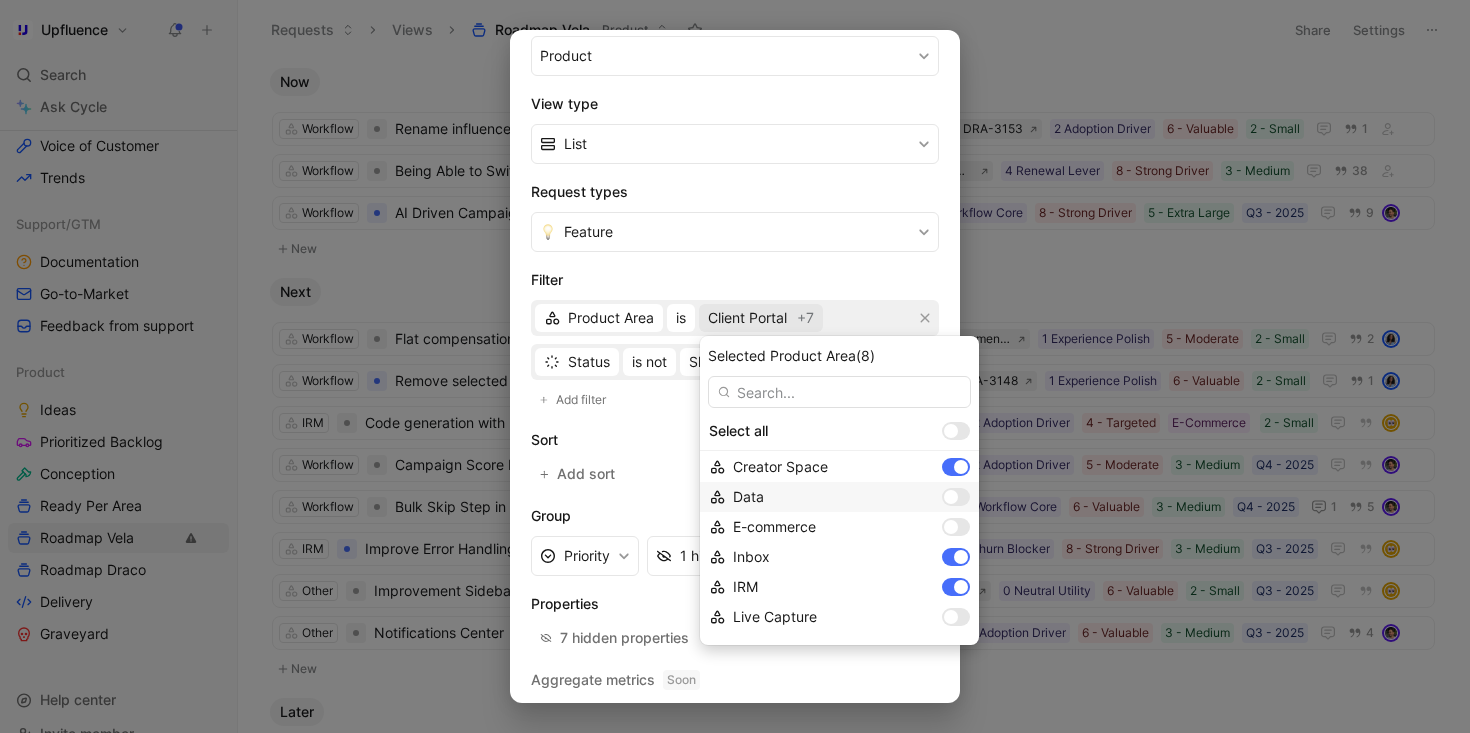 scroll, scrollTop: 89, scrollLeft: 0, axis: vertical 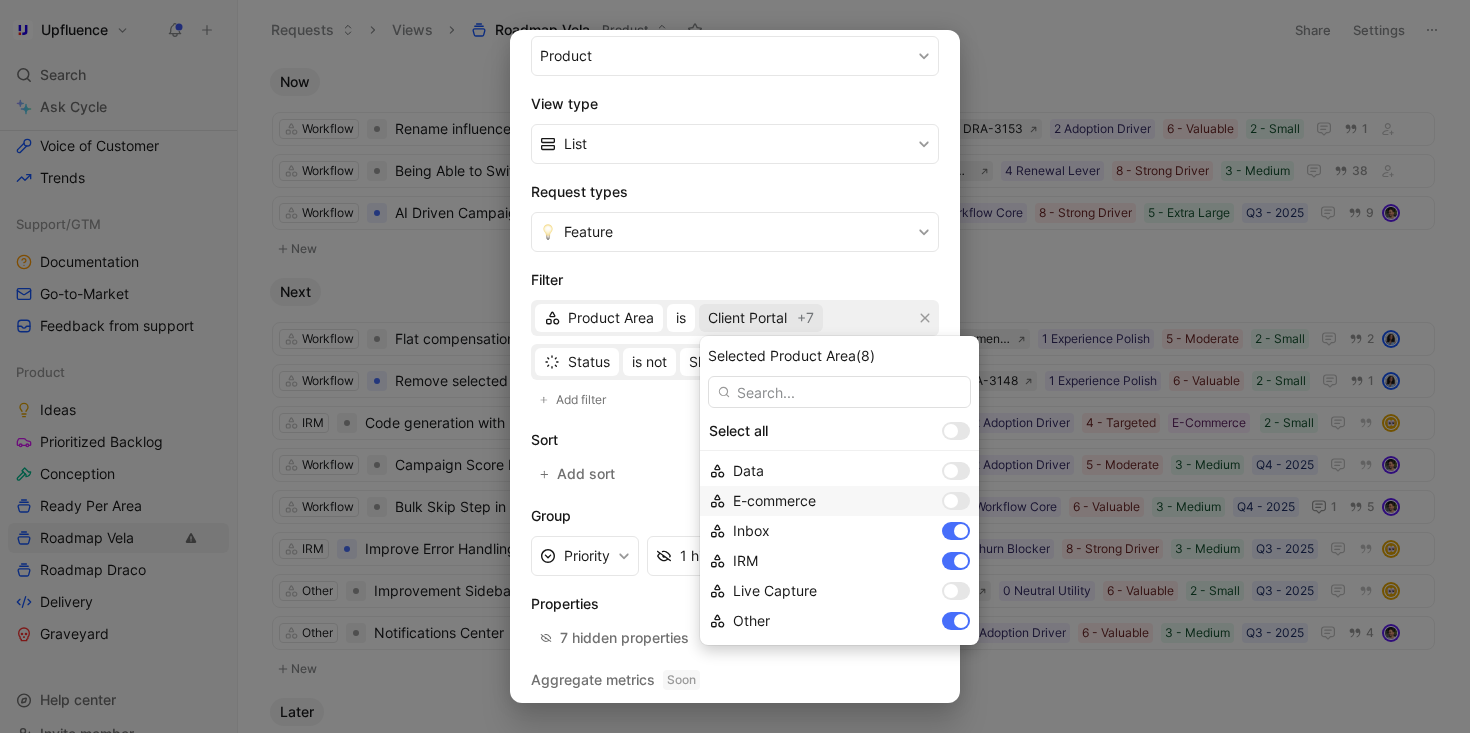 click at bounding box center [956, 501] 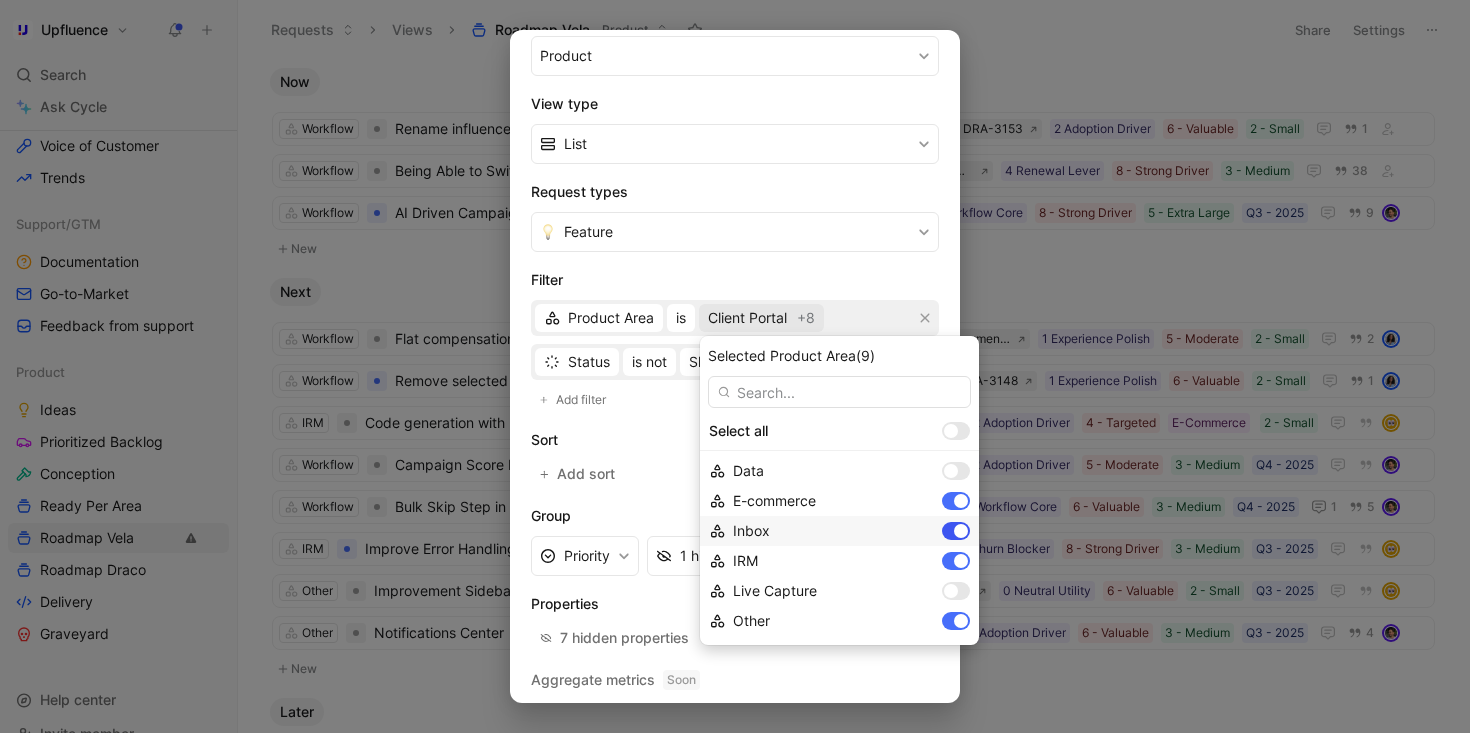 click at bounding box center [961, 531] 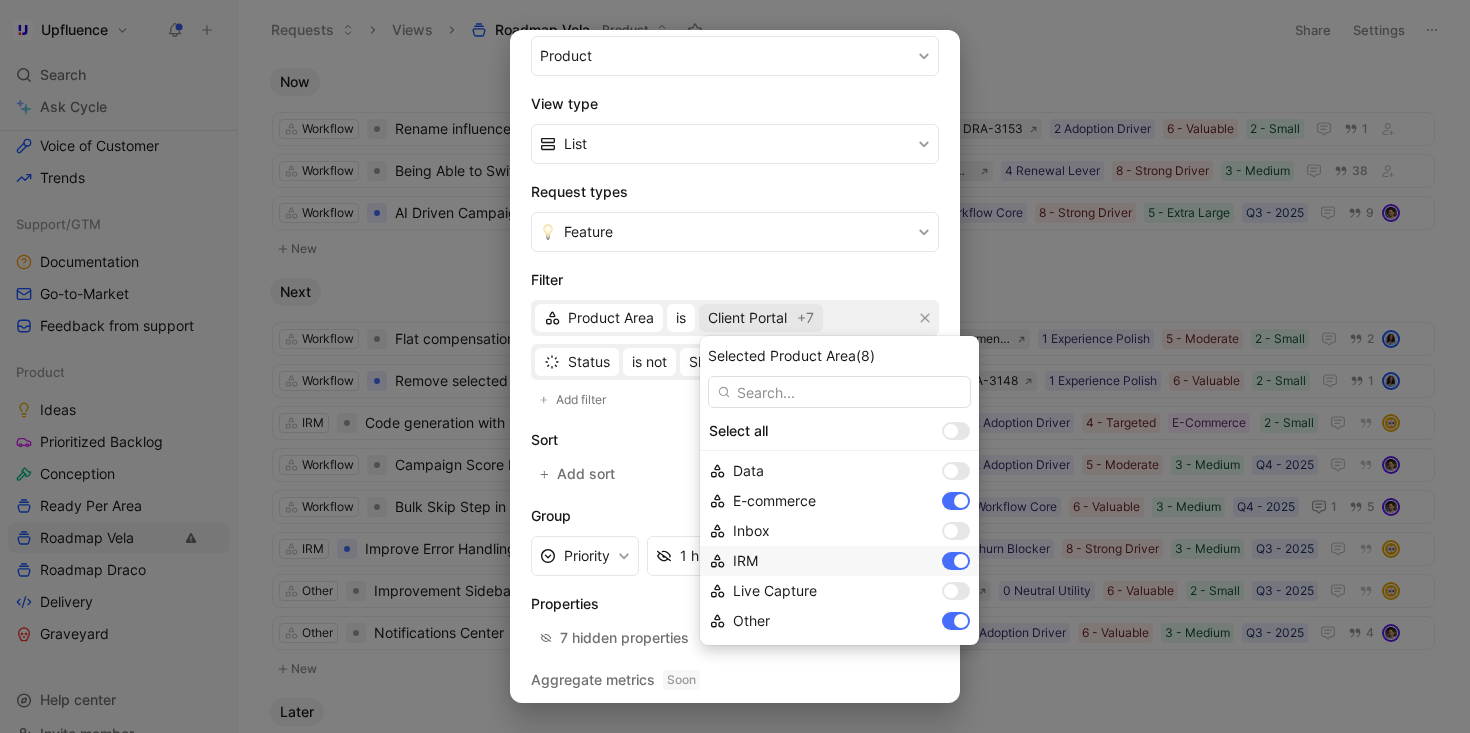 click on "IRM" at bounding box center (839, 561) 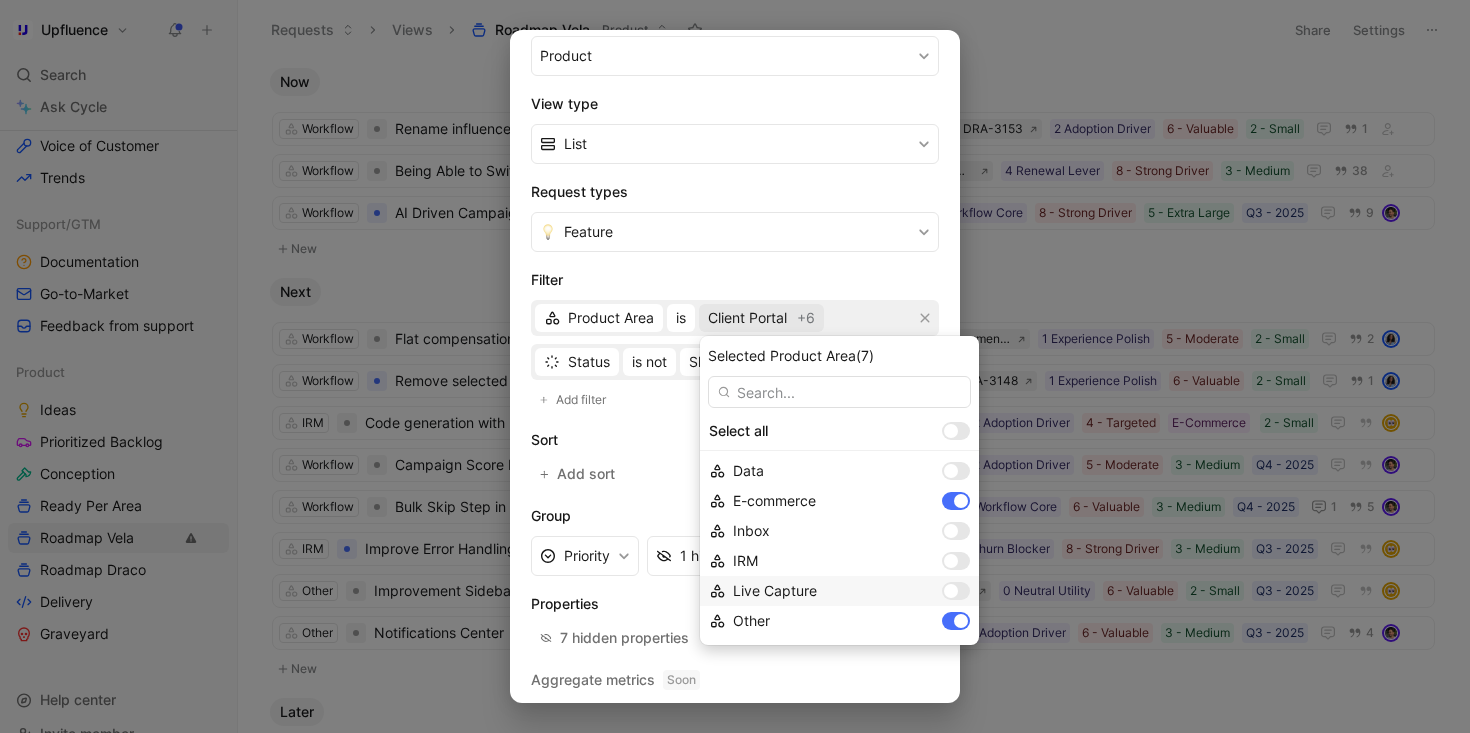 click at bounding box center [956, 591] 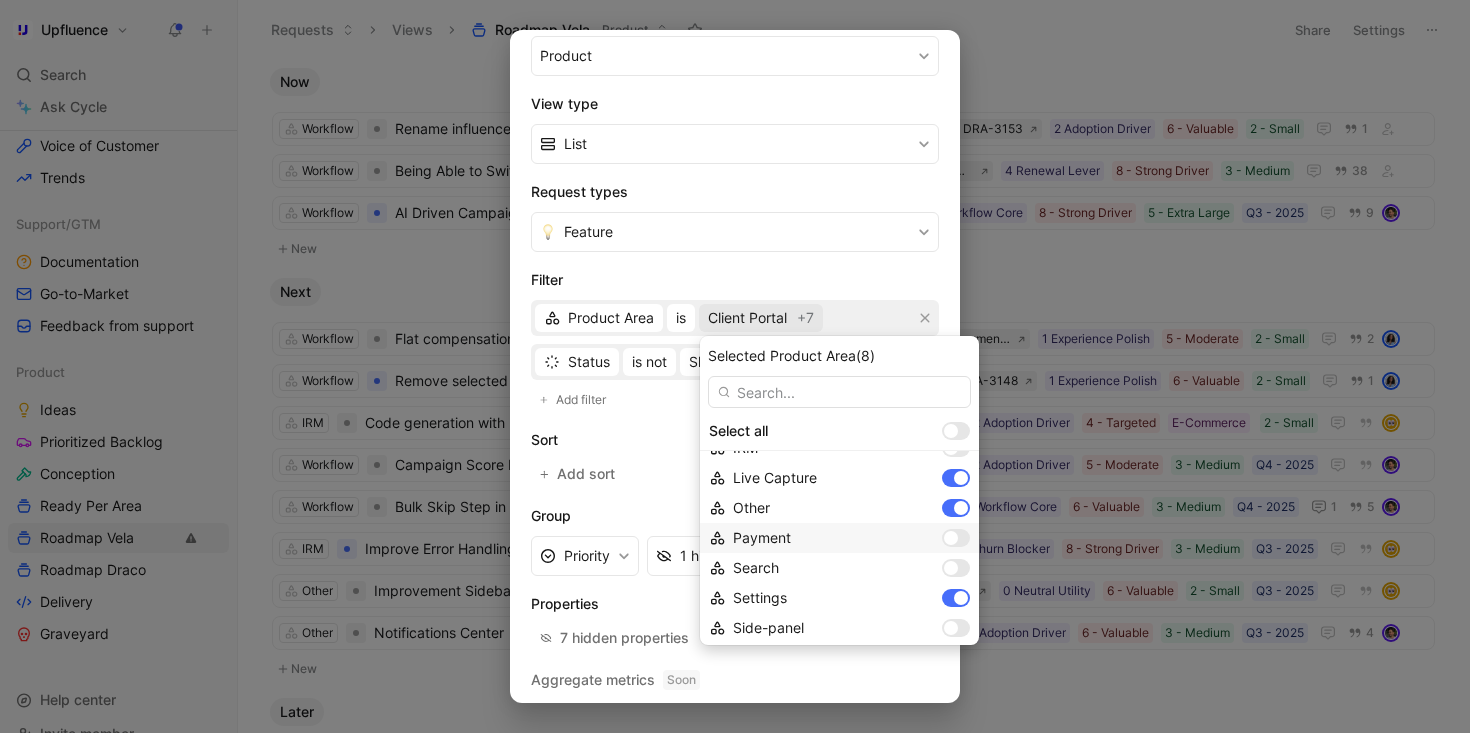 scroll, scrollTop: 211, scrollLeft: 0, axis: vertical 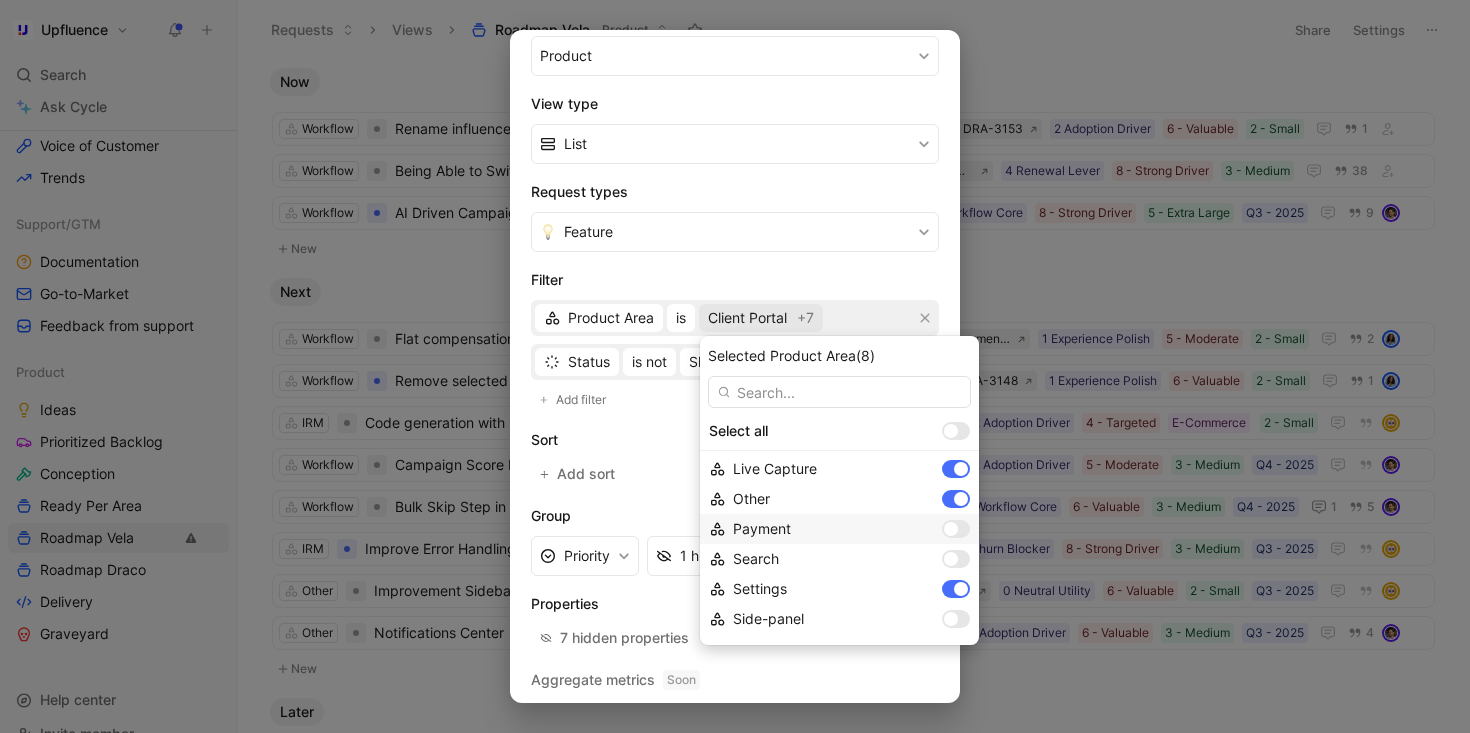 click at bounding box center [956, 529] 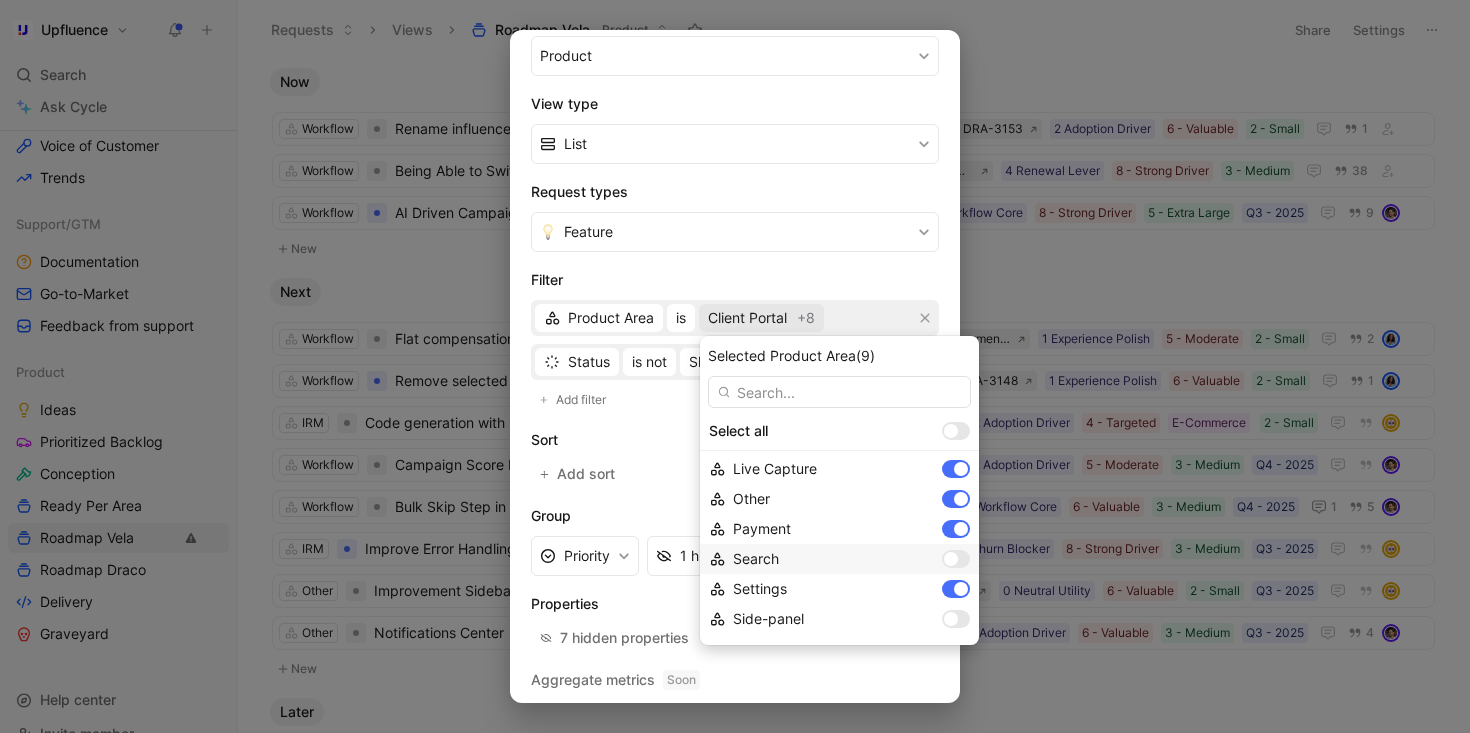 click at bounding box center (951, 559) 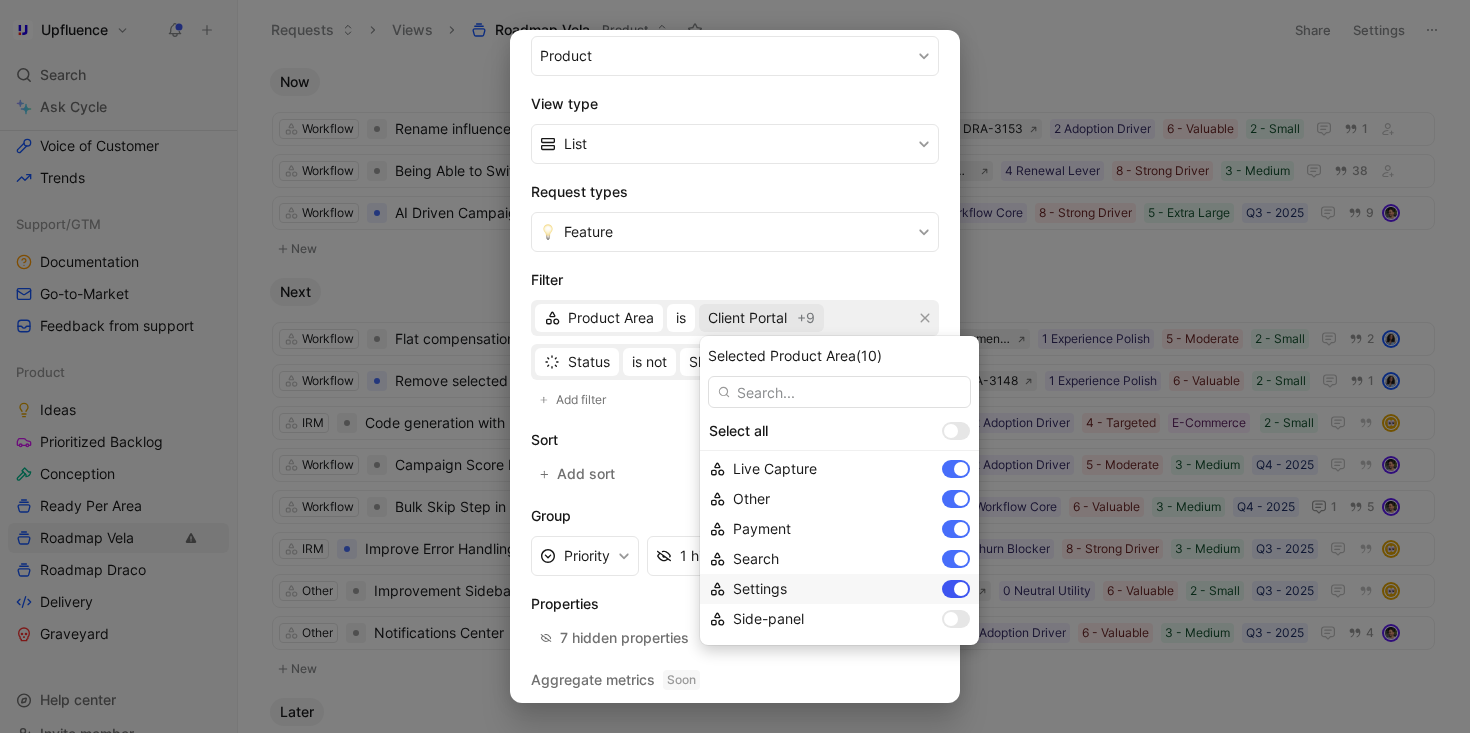 click at bounding box center (961, 589) 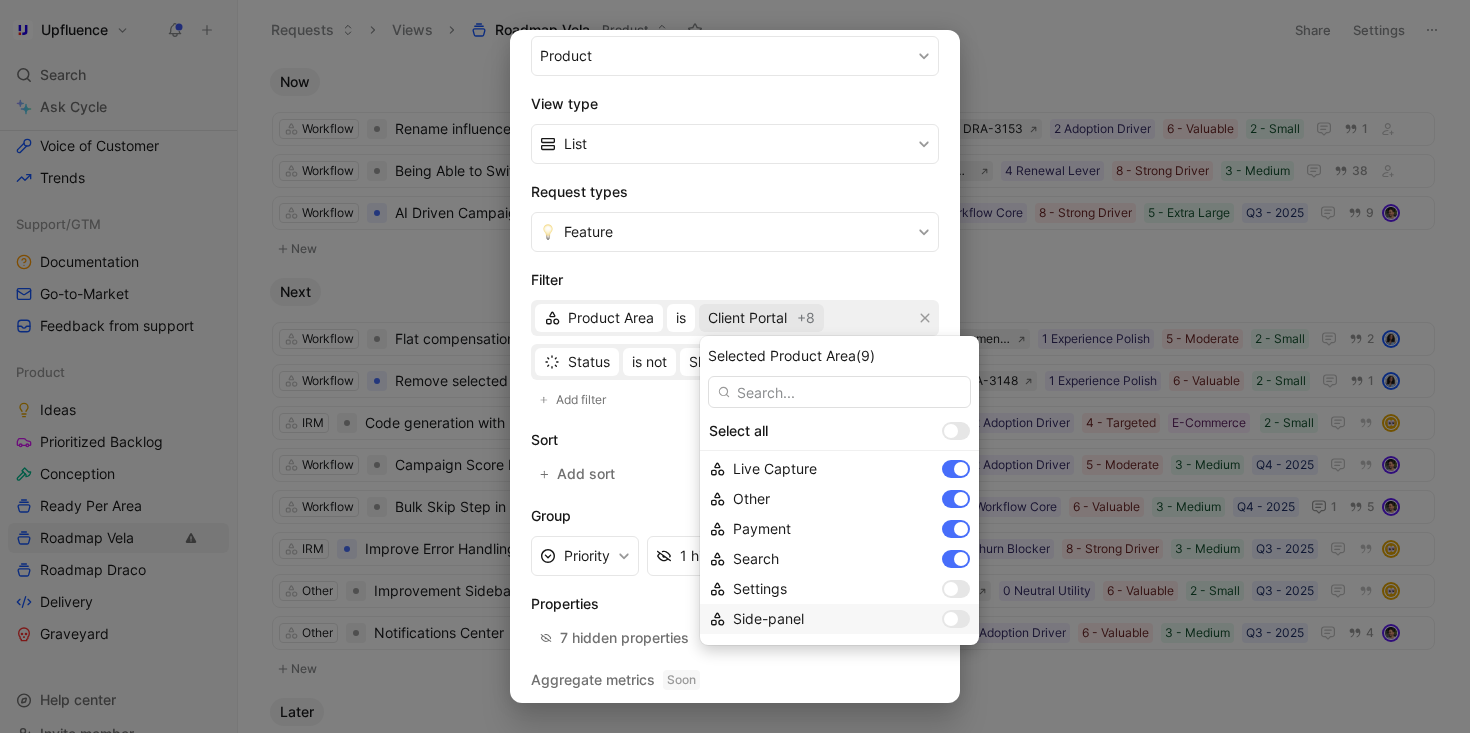 click at bounding box center (951, 619) 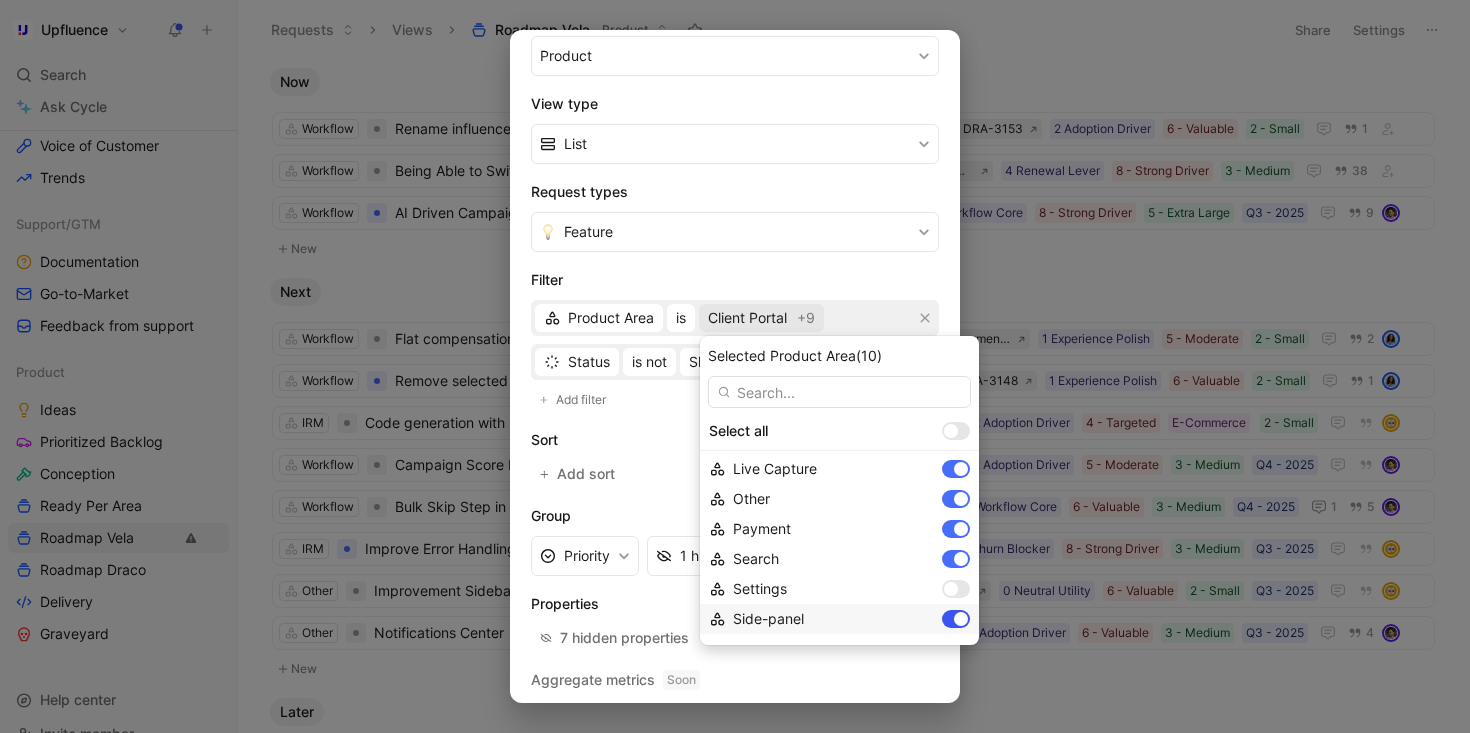 scroll, scrollTop: 298, scrollLeft: 0, axis: vertical 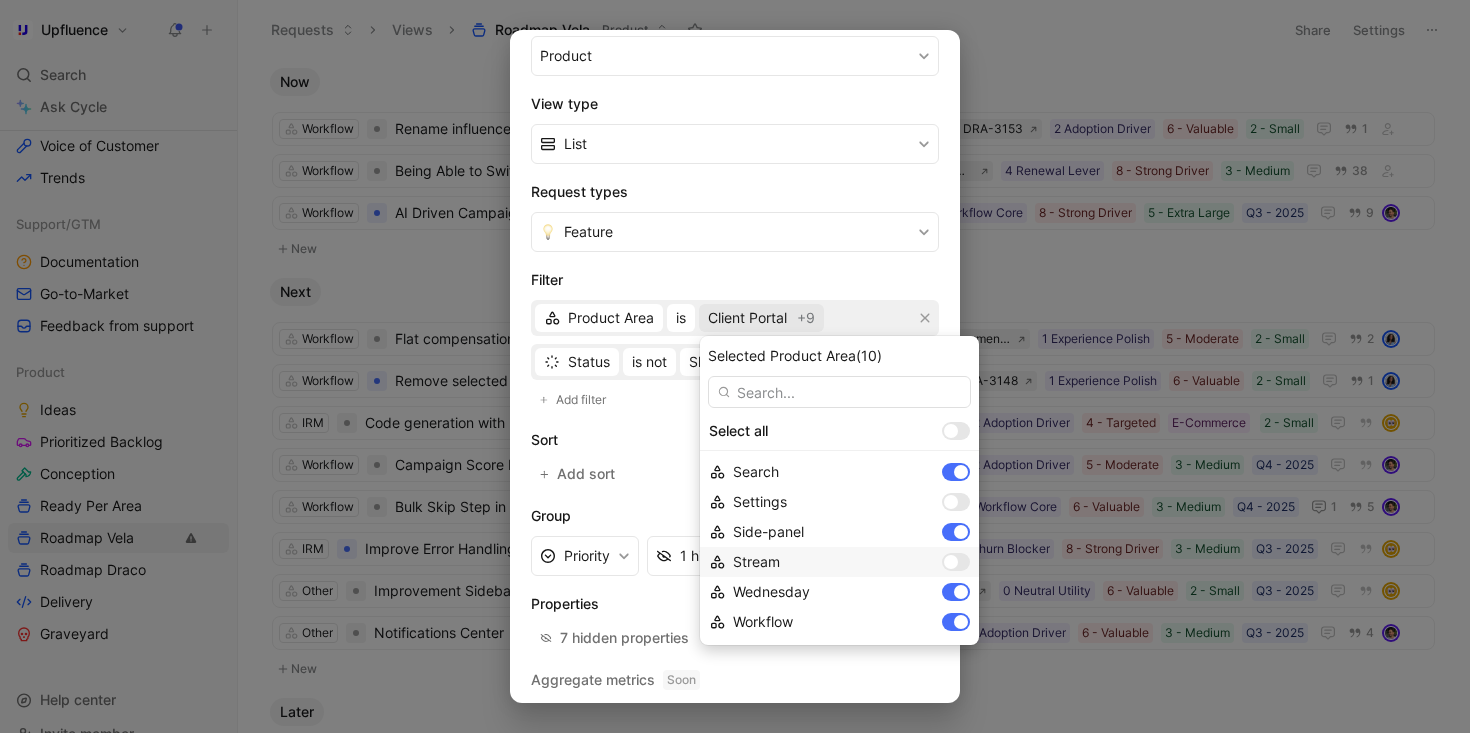 click at bounding box center (956, 562) 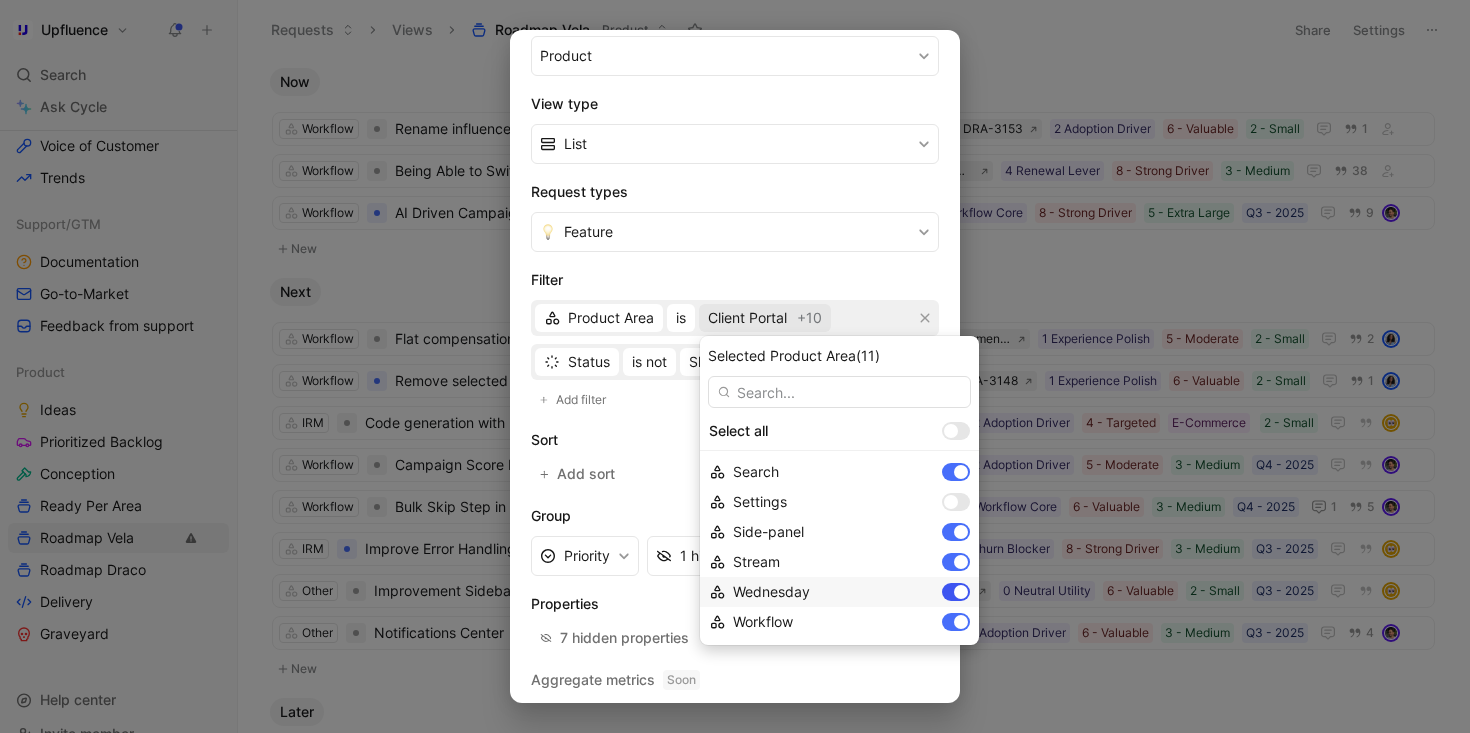 click at bounding box center [961, 592] 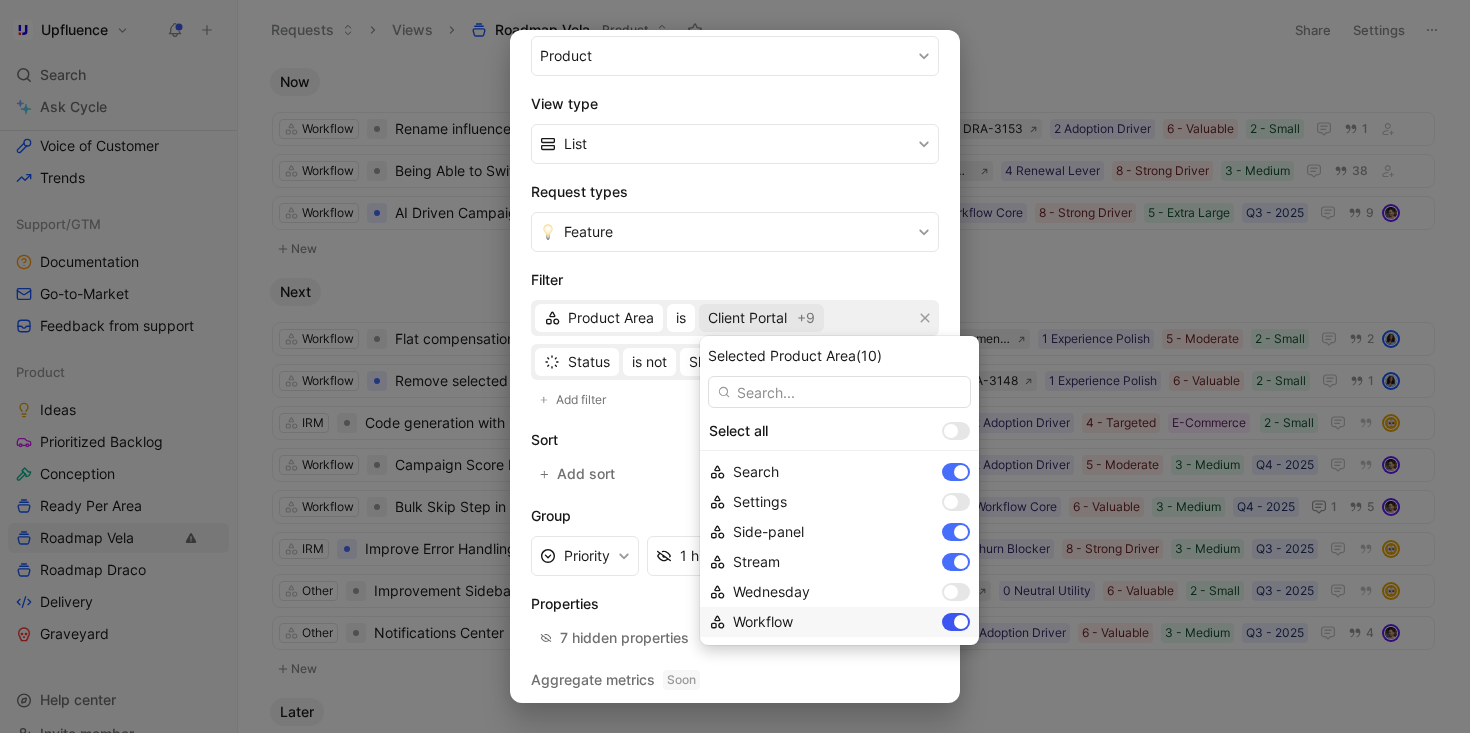 click at bounding box center [961, 622] 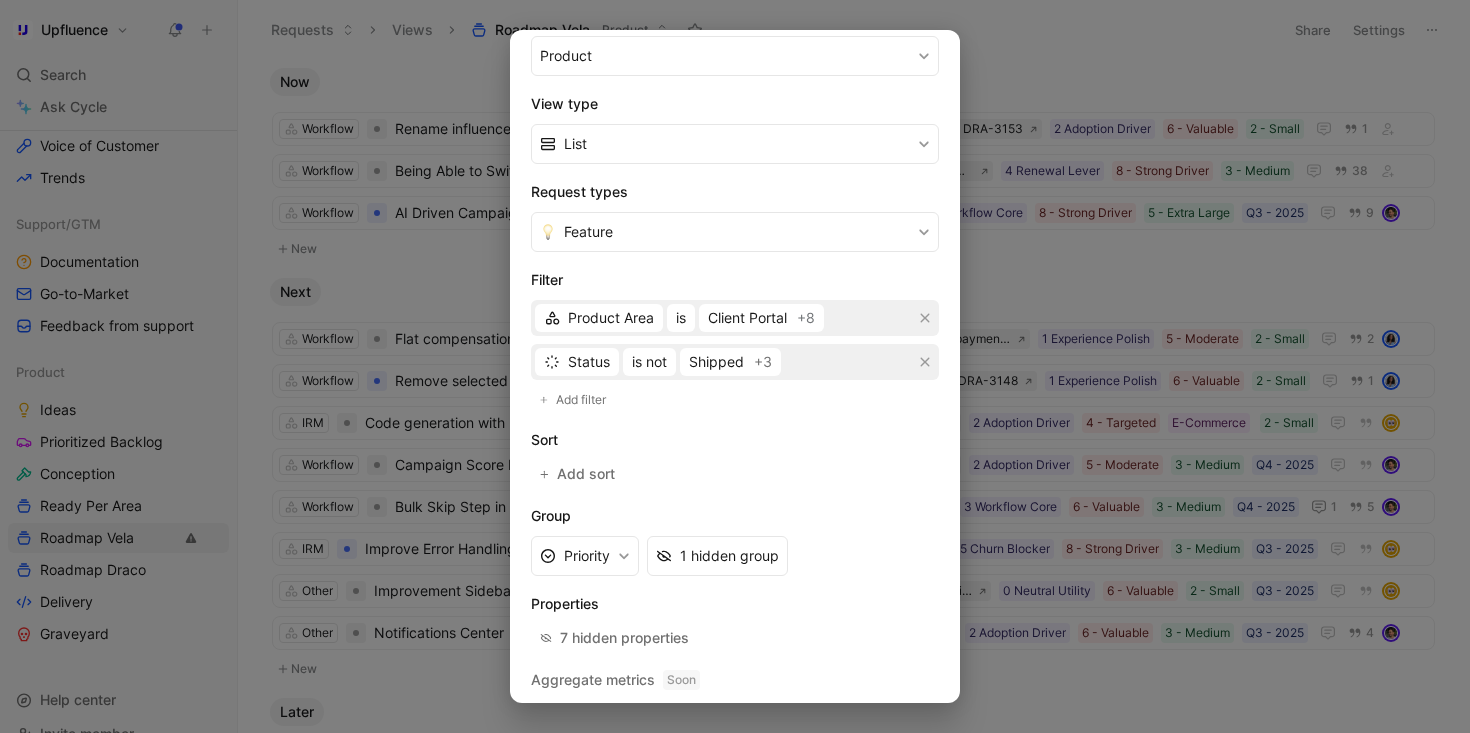 scroll, scrollTop: 315, scrollLeft: 0, axis: vertical 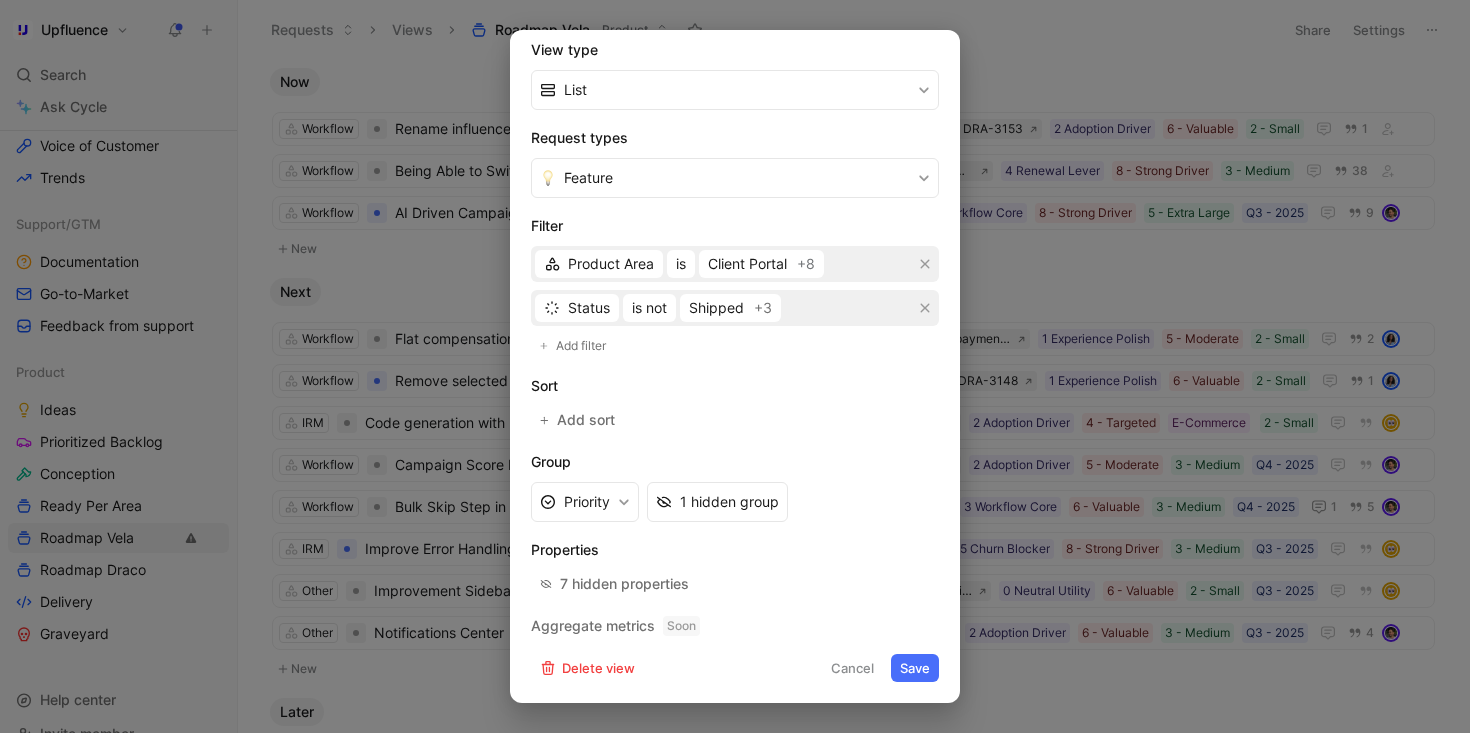 click on "Save" at bounding box center [915, 668] 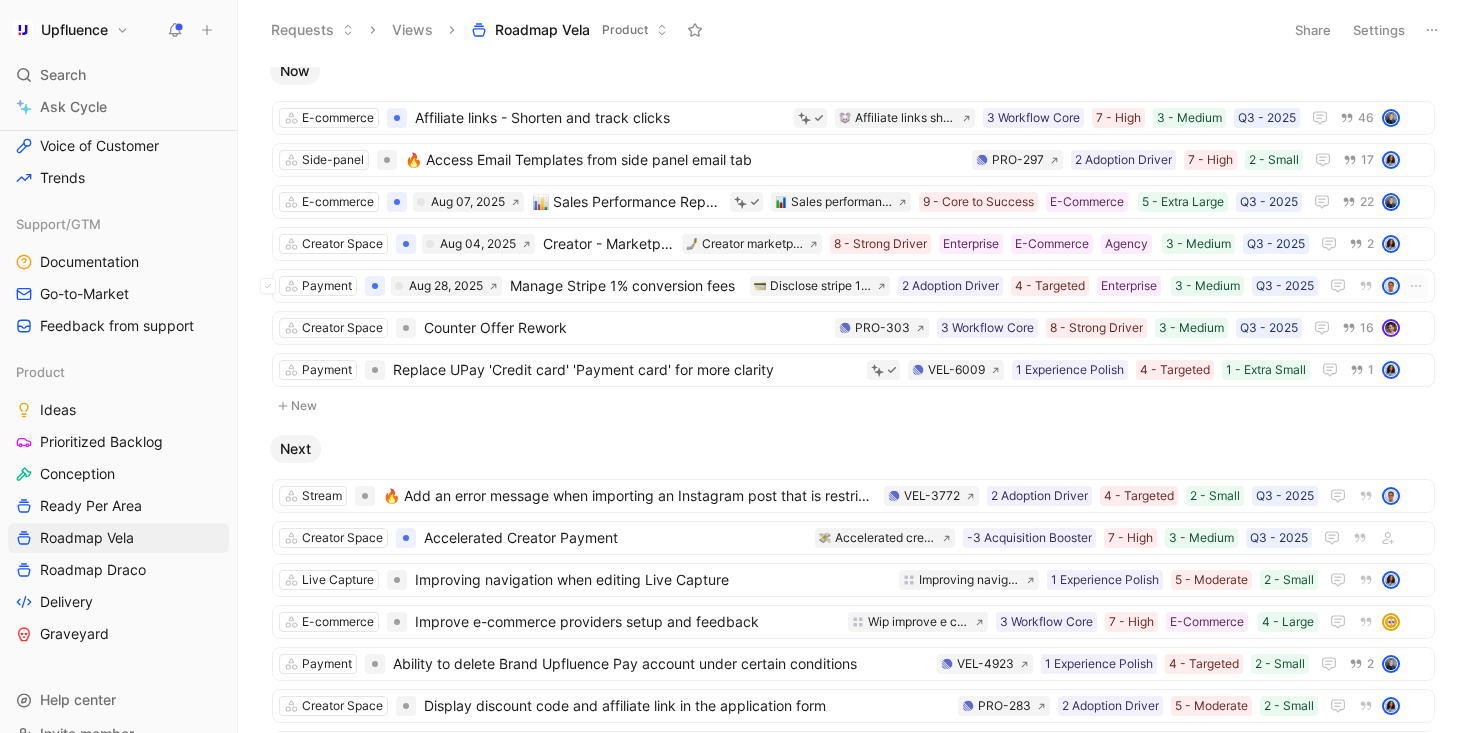 scroll, scrollTop: 2, scrollLeft: 0, axis: vertical 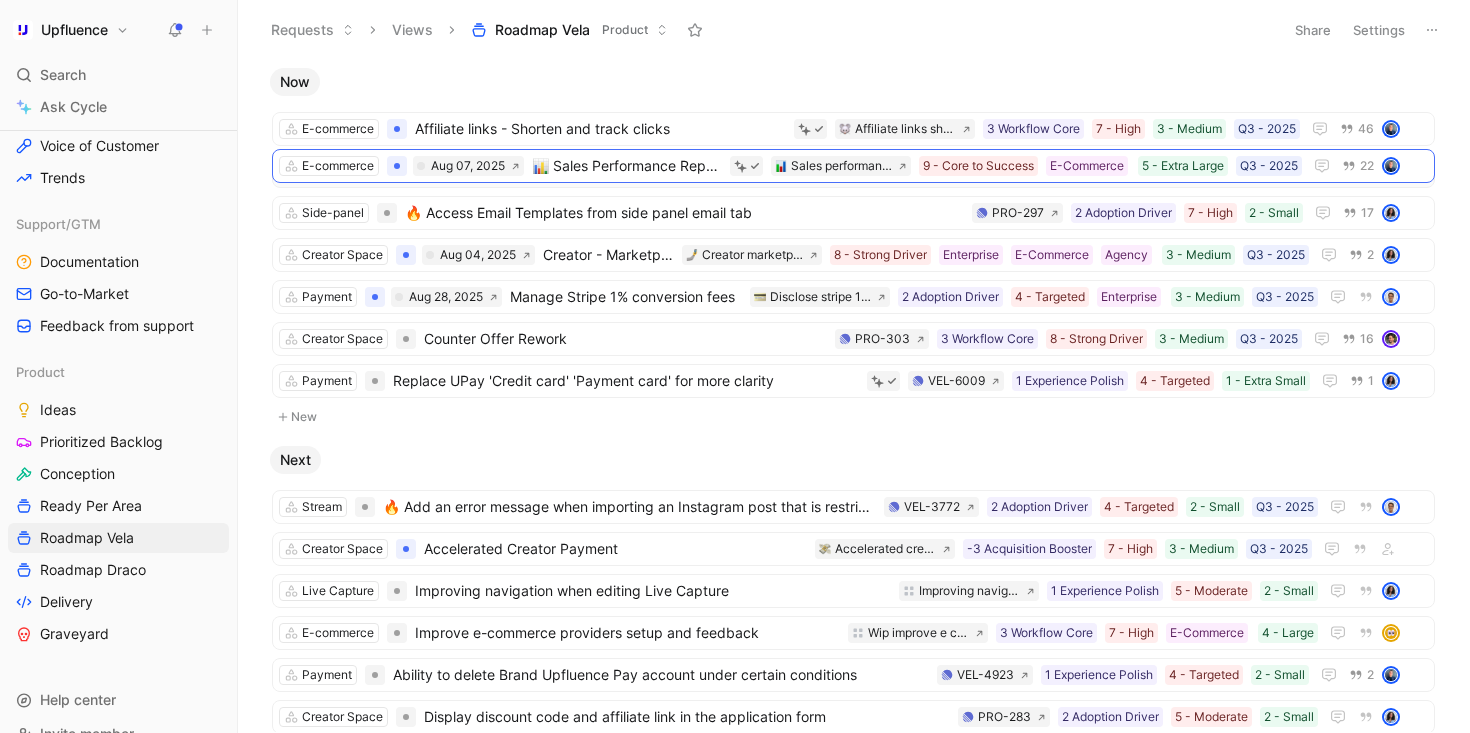 drag, startPoint x: 655, startPoint y: 203, endPoint x: 655, endPoint y: 158, distance: 45 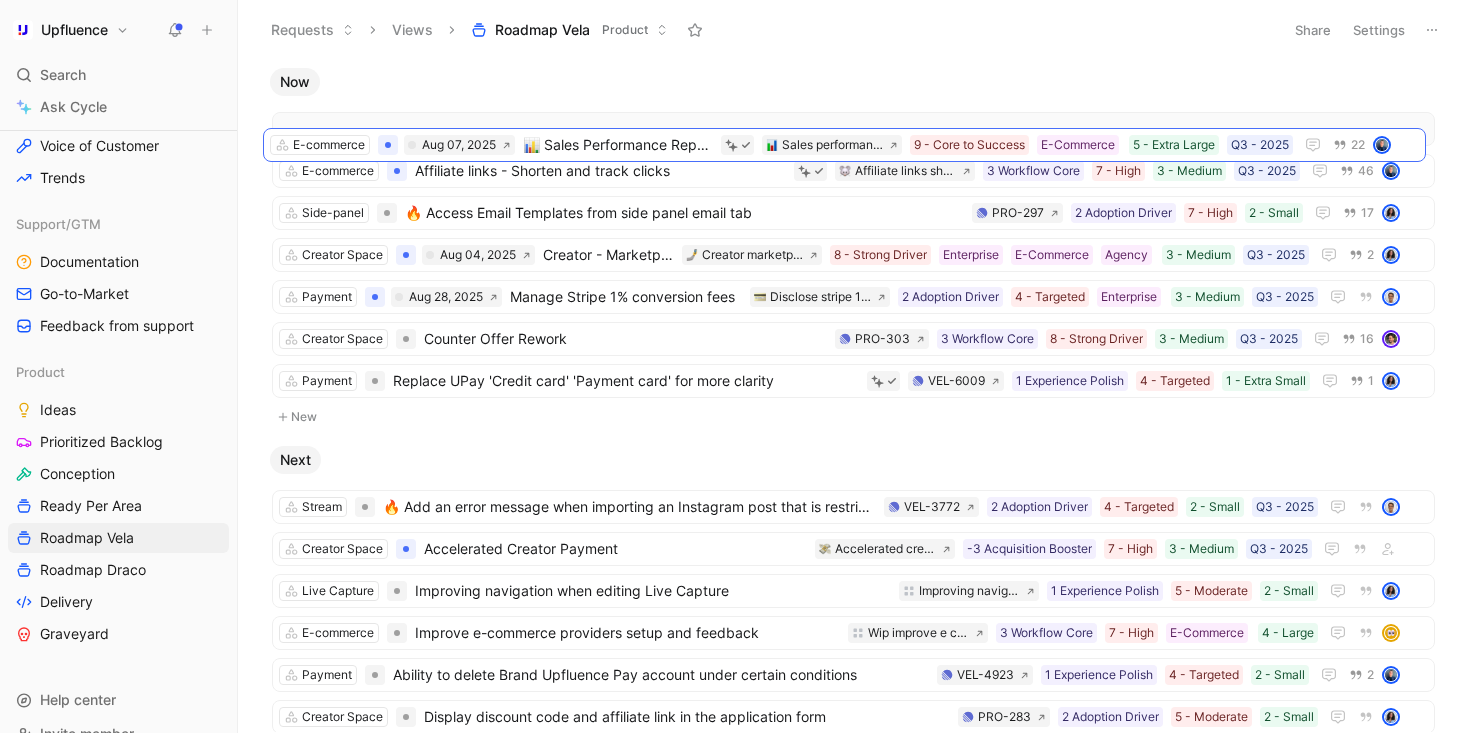 drag, startPoint x: 654, startPoint y: 173, endPoint x: 645, endPoint y: 147, distance: 27.513634 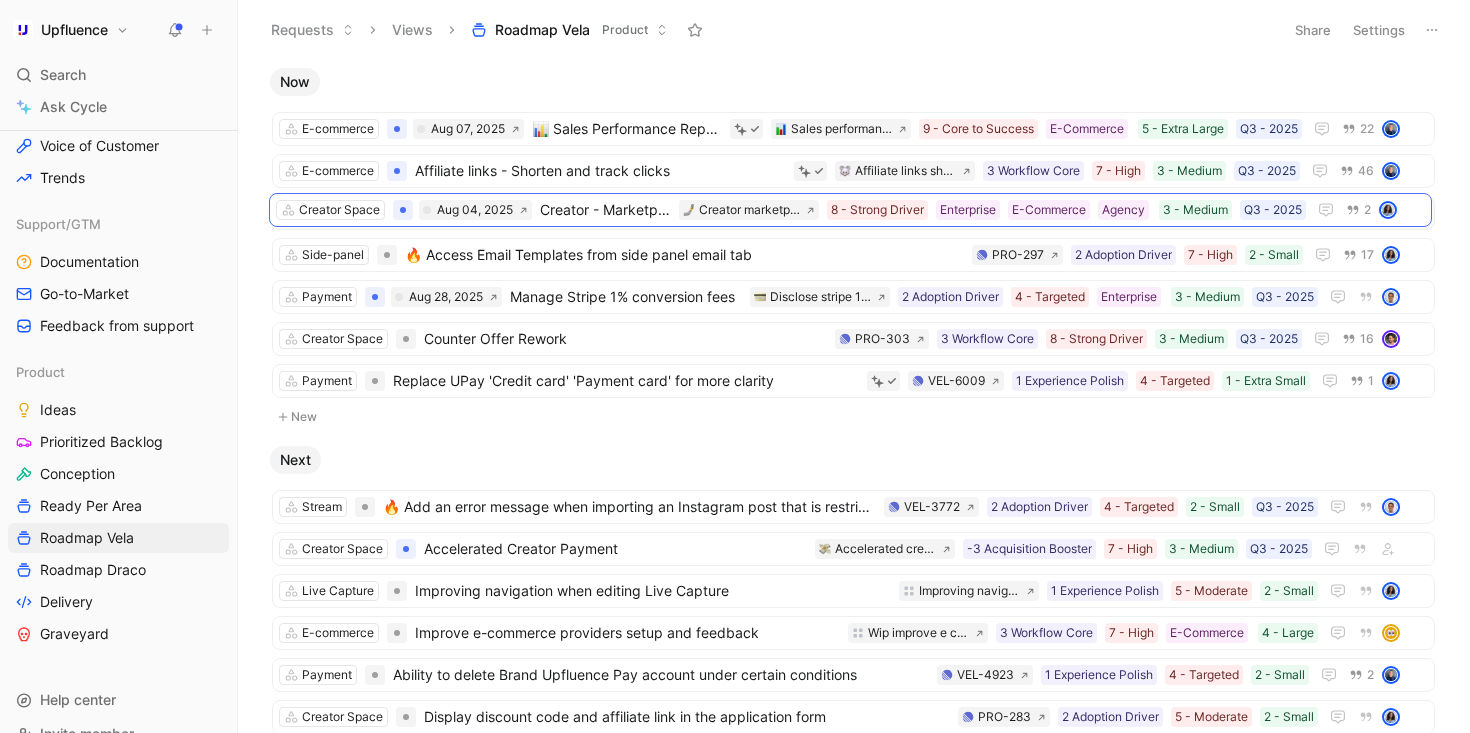 drag, startPoint x: 634, startPoint y: 259, endPoint x: 631, endPoint y: 215, distance: 44.102154 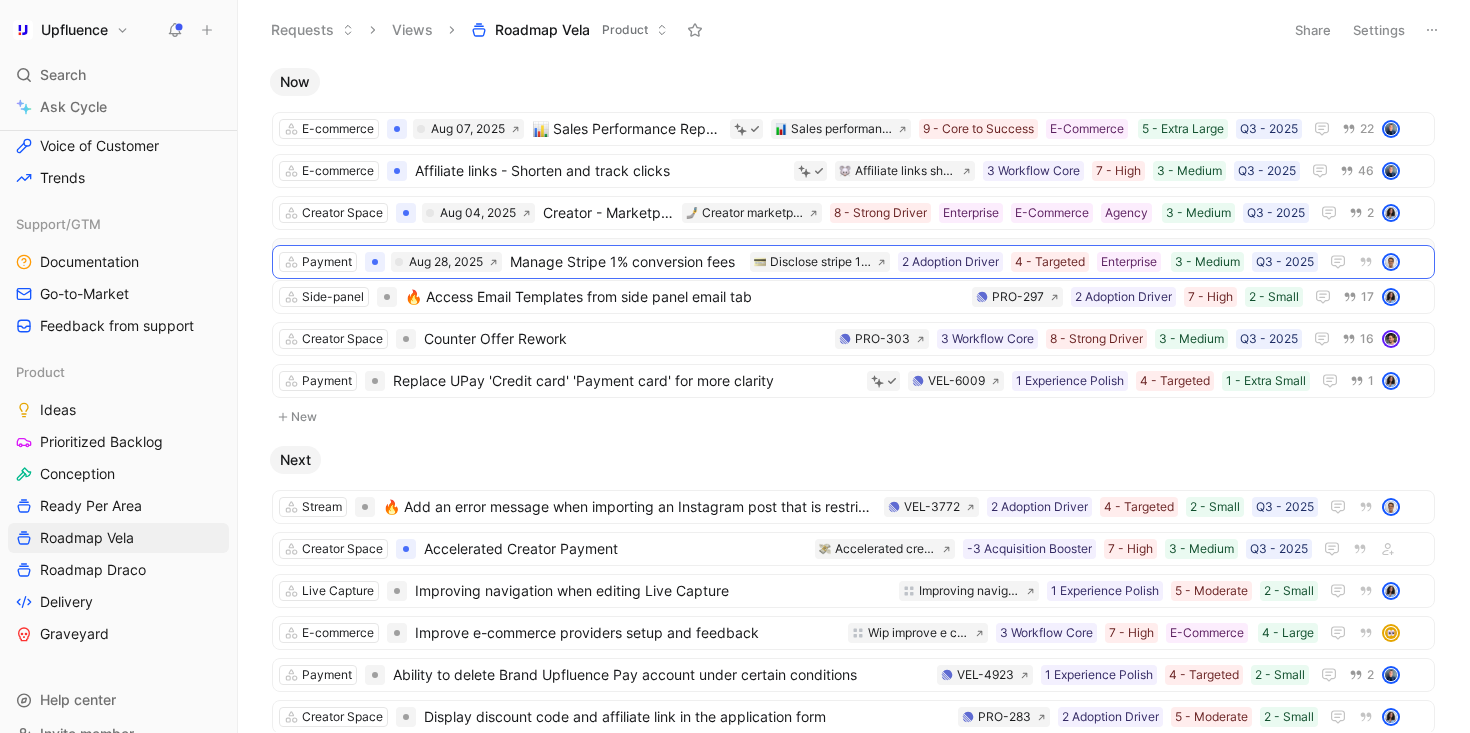 drag, startPoint x: 624, startPoint y: 288, endPoint x: 623, endPoint y: 254, distance: 34.0147 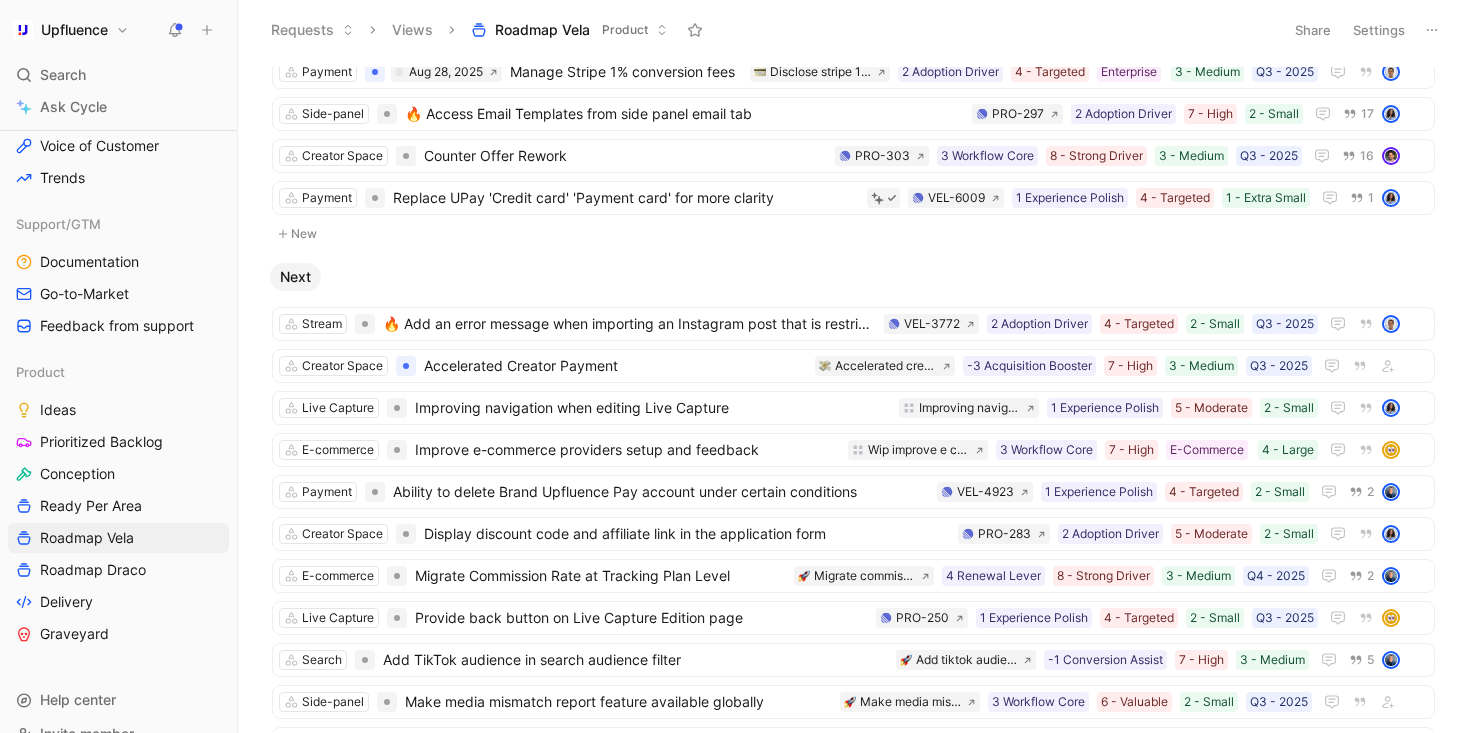 scroll, scrollTop: 194, scrollLeft: 0, axis: vertical 